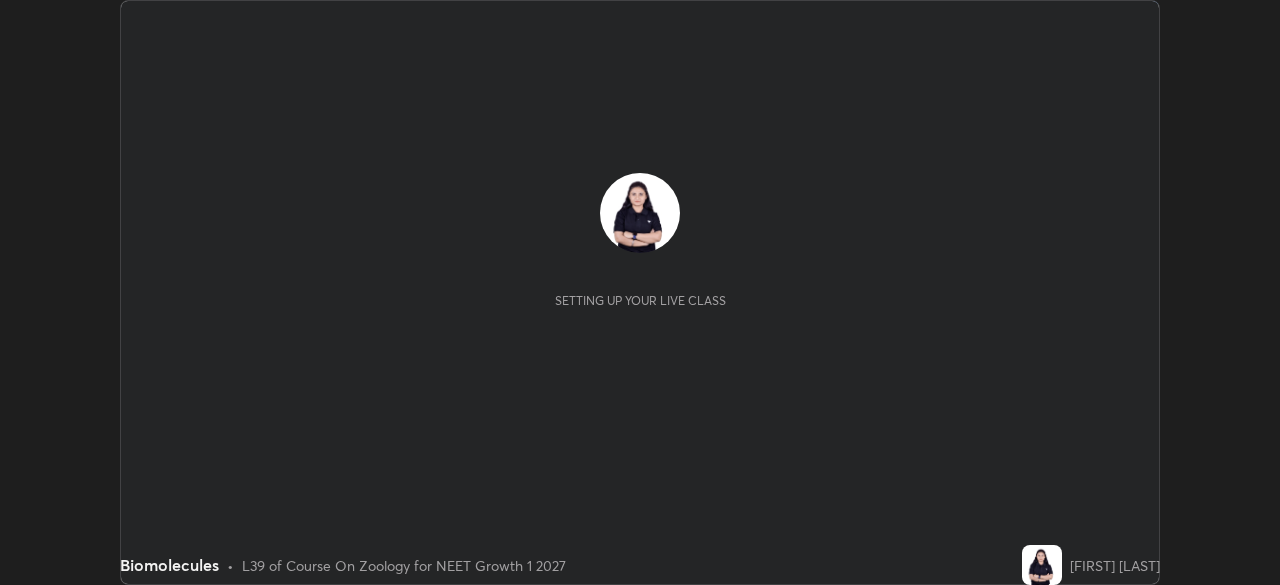 scroll, scrollTop: 0, scrollLeft: 0, axis: both 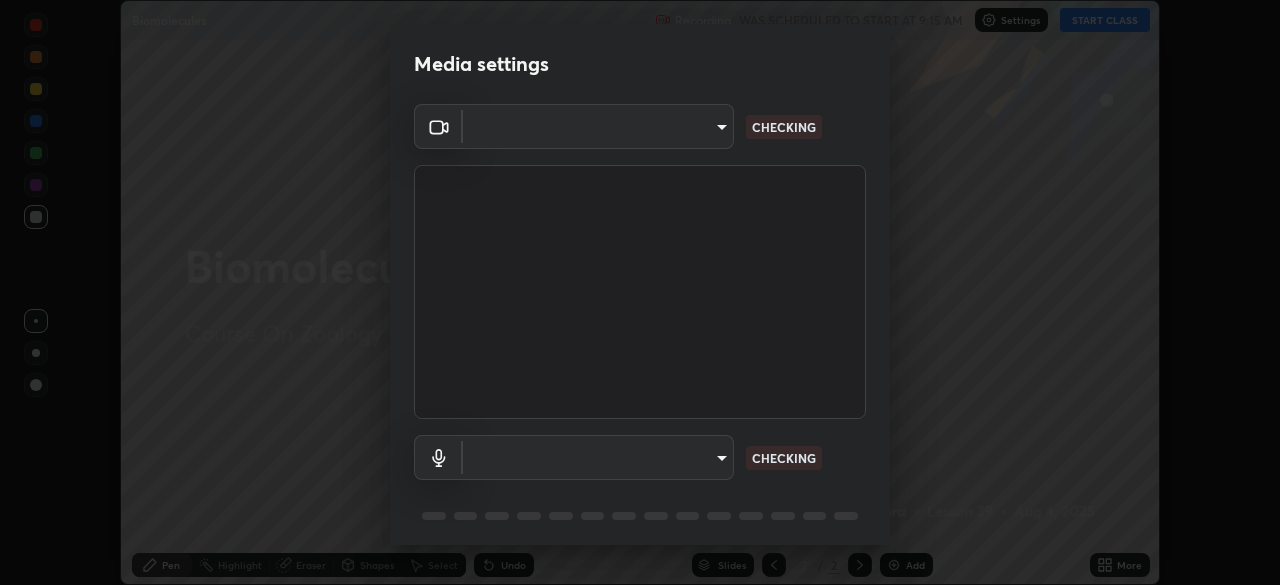 type on "5402053dac797fbd6203b9055fefd71c8703e877445e1219393e3e645ba4b0f2" 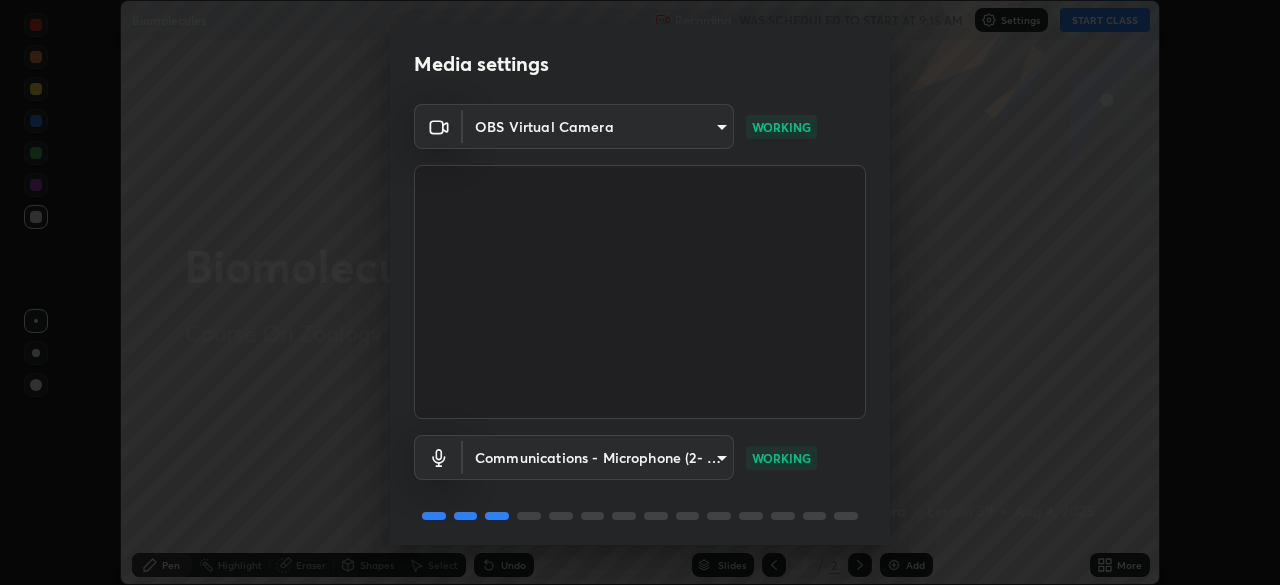 scroll, scrollTop: 71, scrollLeft: 0, axis: vertical 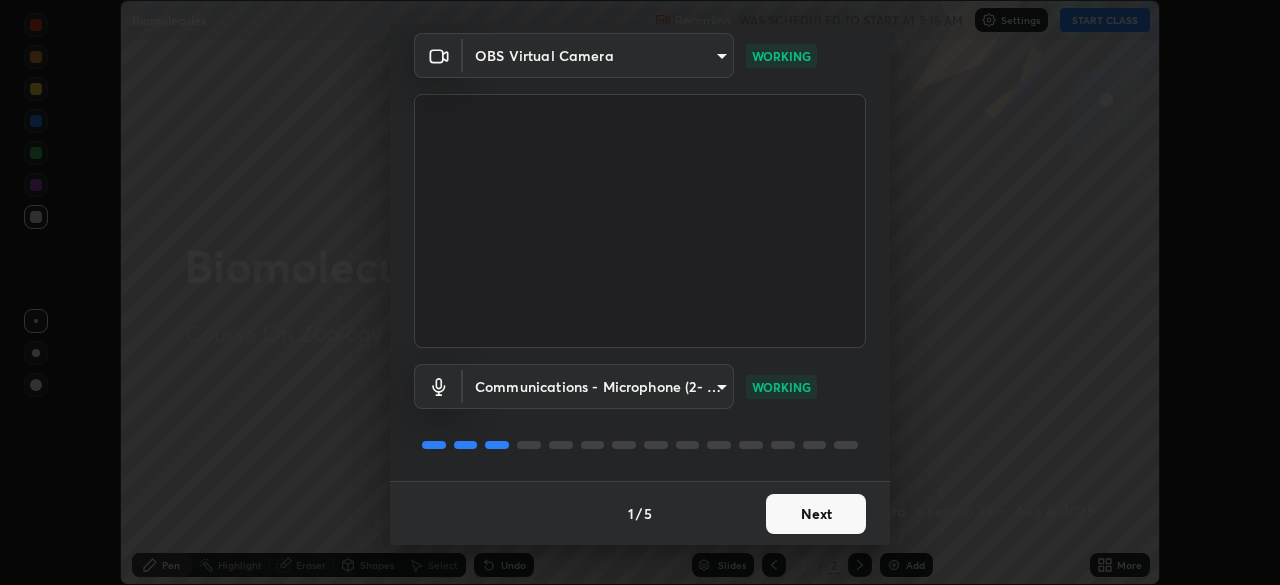 click on "Next" at bounding box center (816, 514) 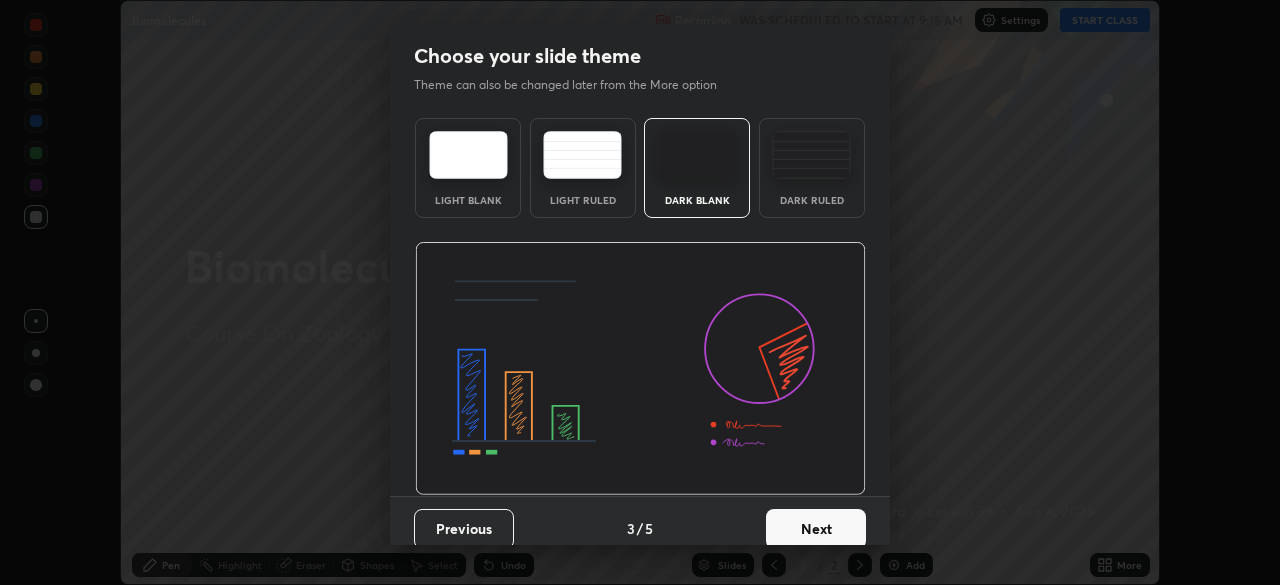 click on "Next" at bounding box center (816, 529) 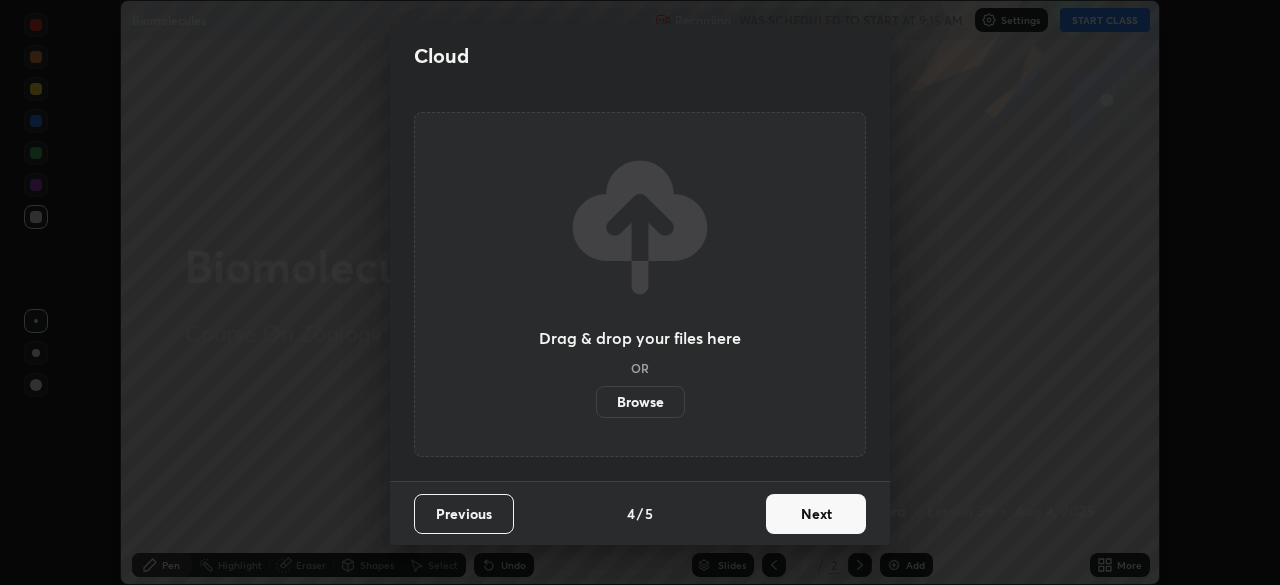 click on "Next" at bounding box center (816, 514) 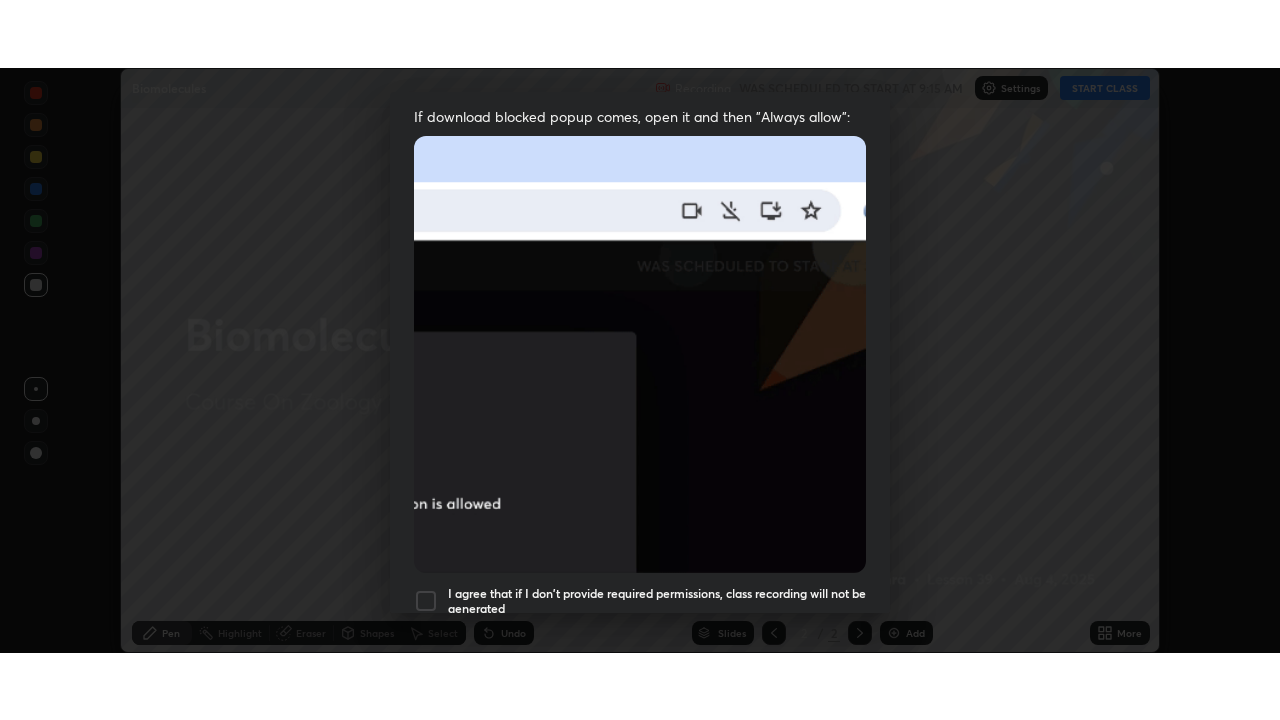 scroll, scrollTop: 479, scrollLeft: 0, axis: vertical 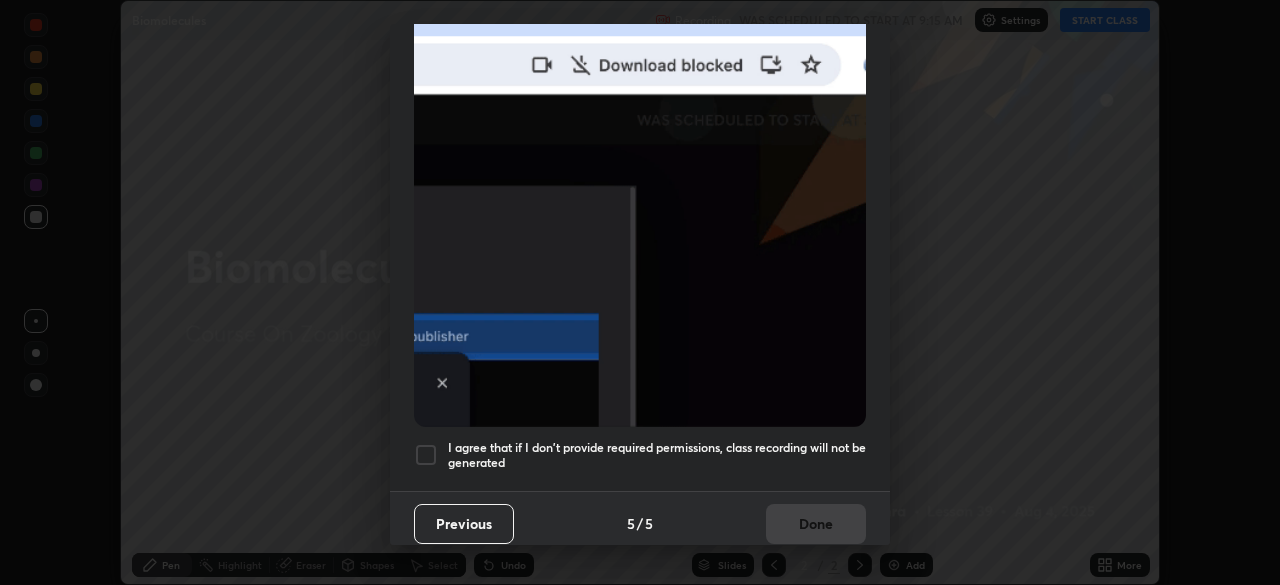 click on "I agree that if I don't provide required permissions, class recording will not be generated" at bounding box center [657, 455] 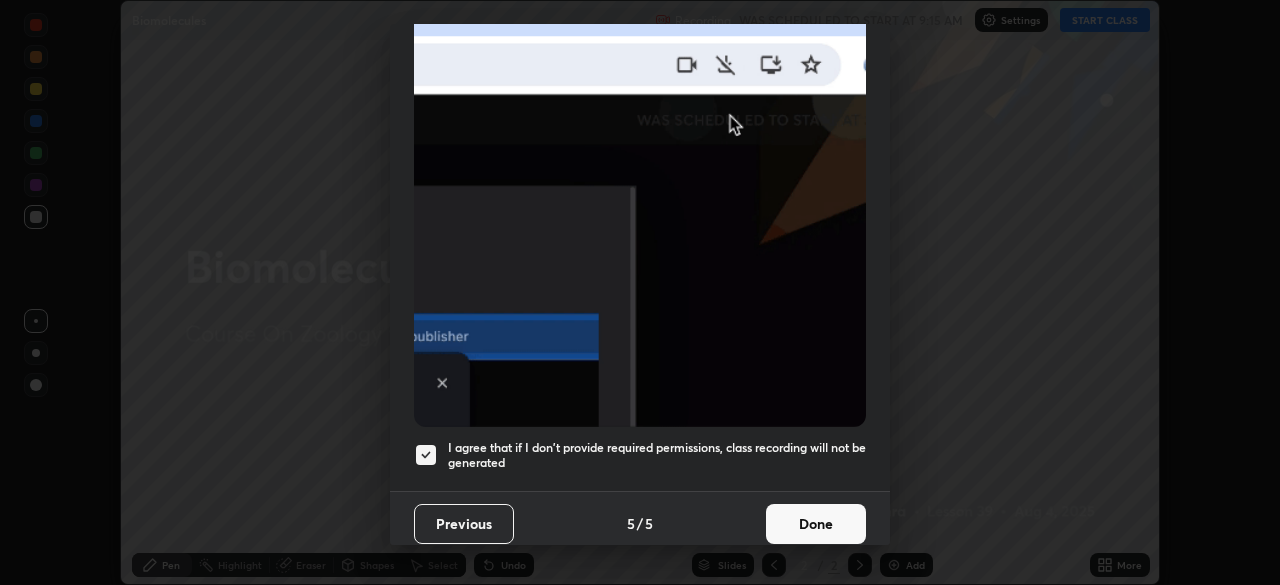 click on "Done" at bounding box center (816, 524) 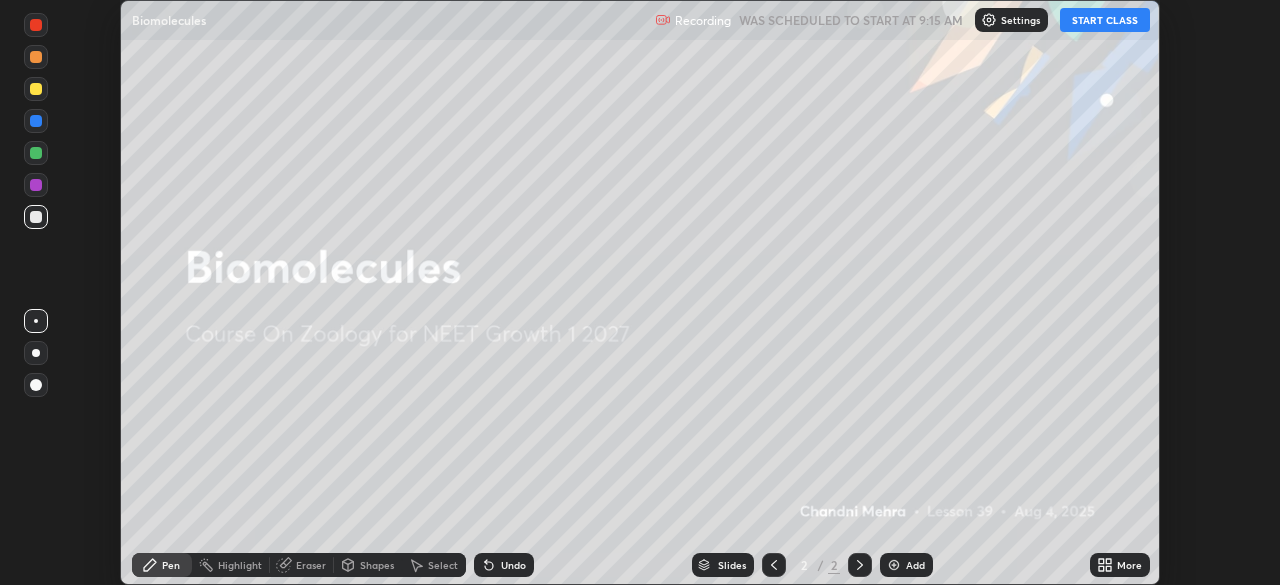 click on "START CLASS" at bounding box center [1105, 20] 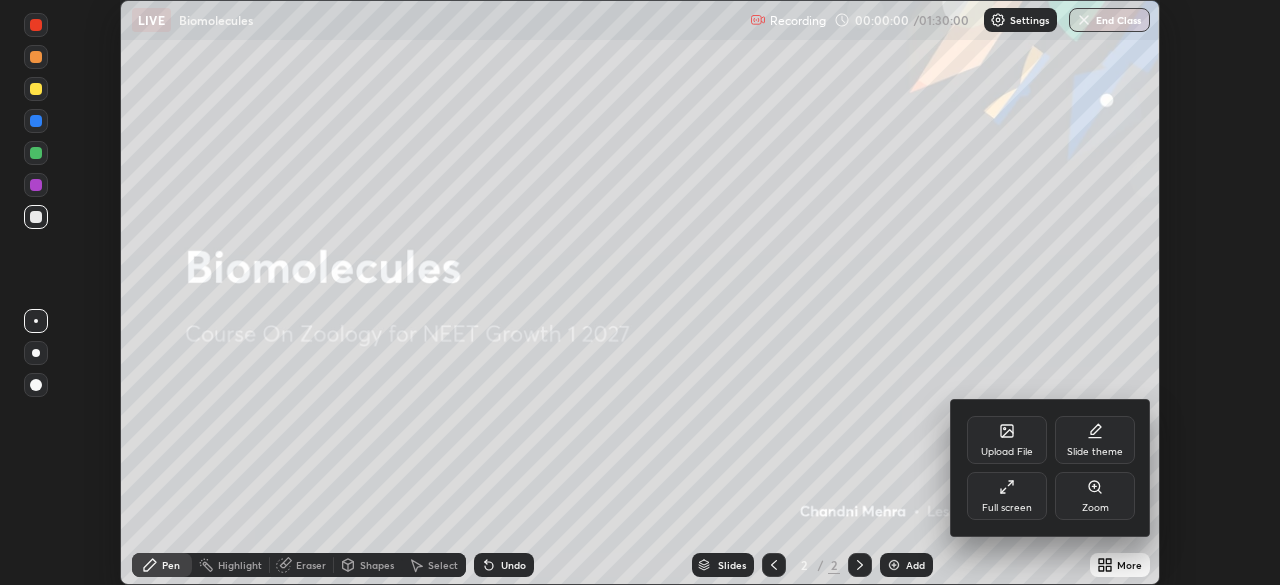 click 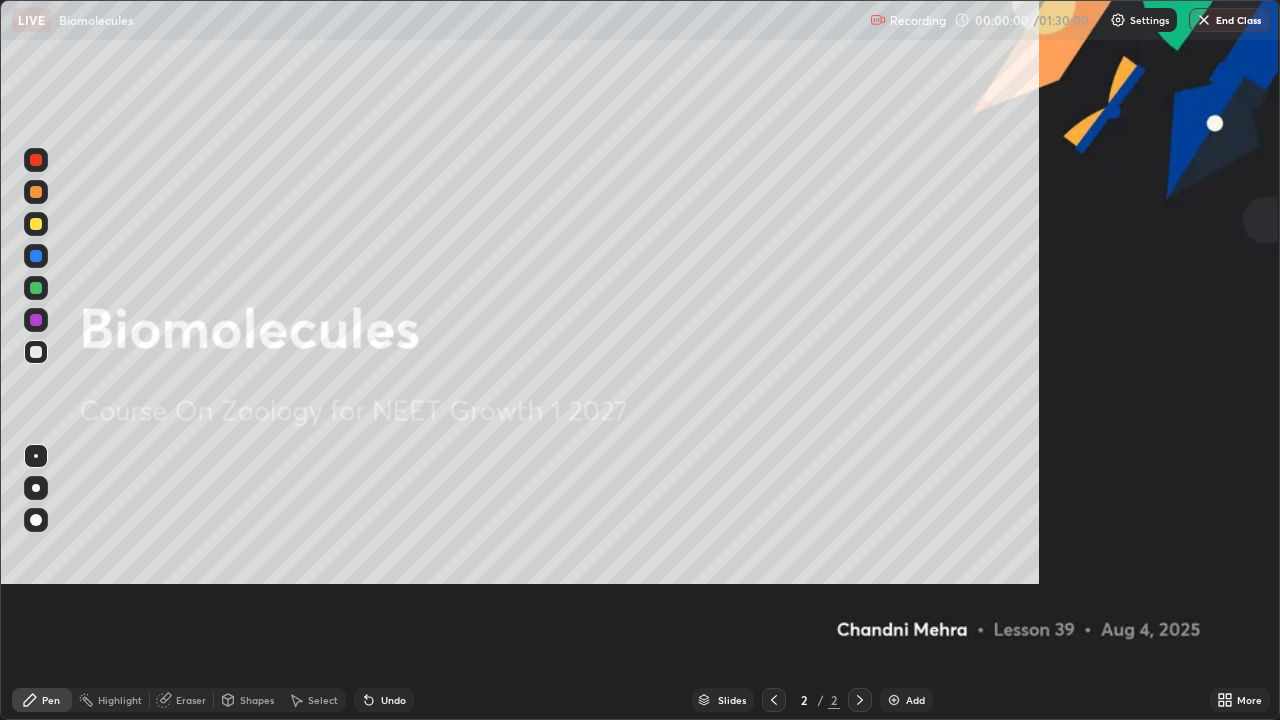 scroll, scrollTop: 99280, scrollLeft: 98720, axis: both 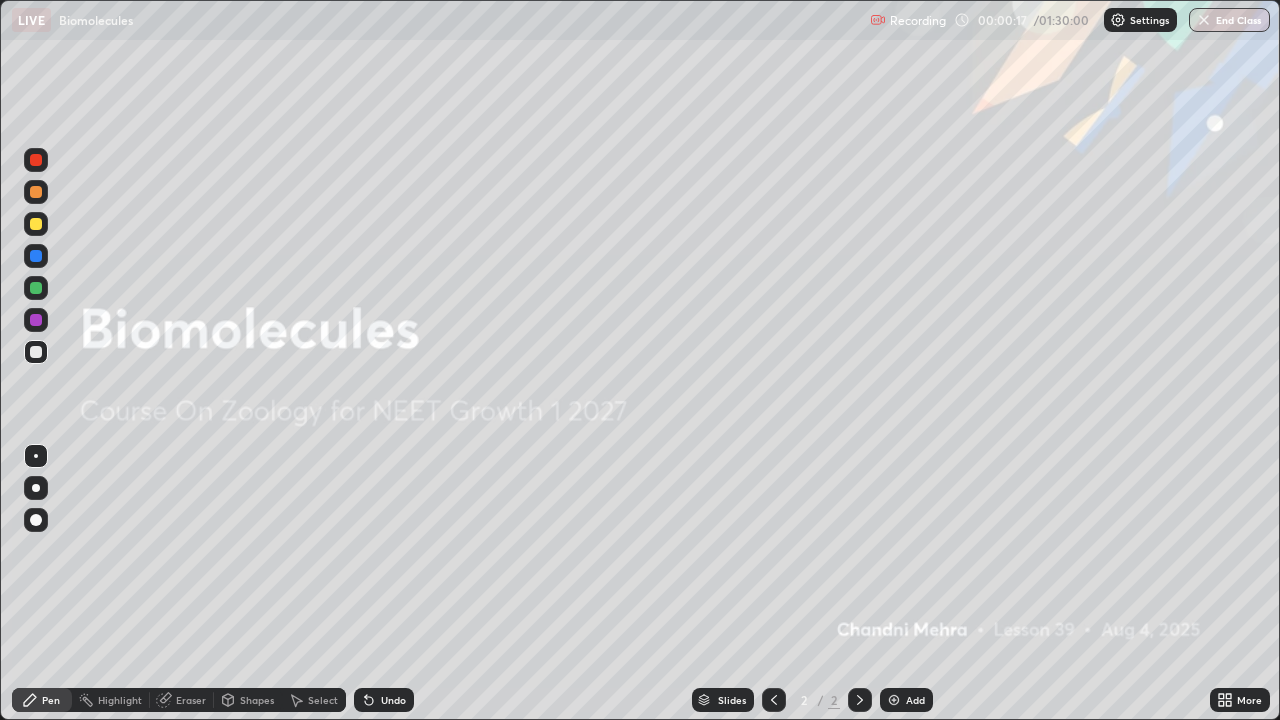 click at bounding box center [36, 488] 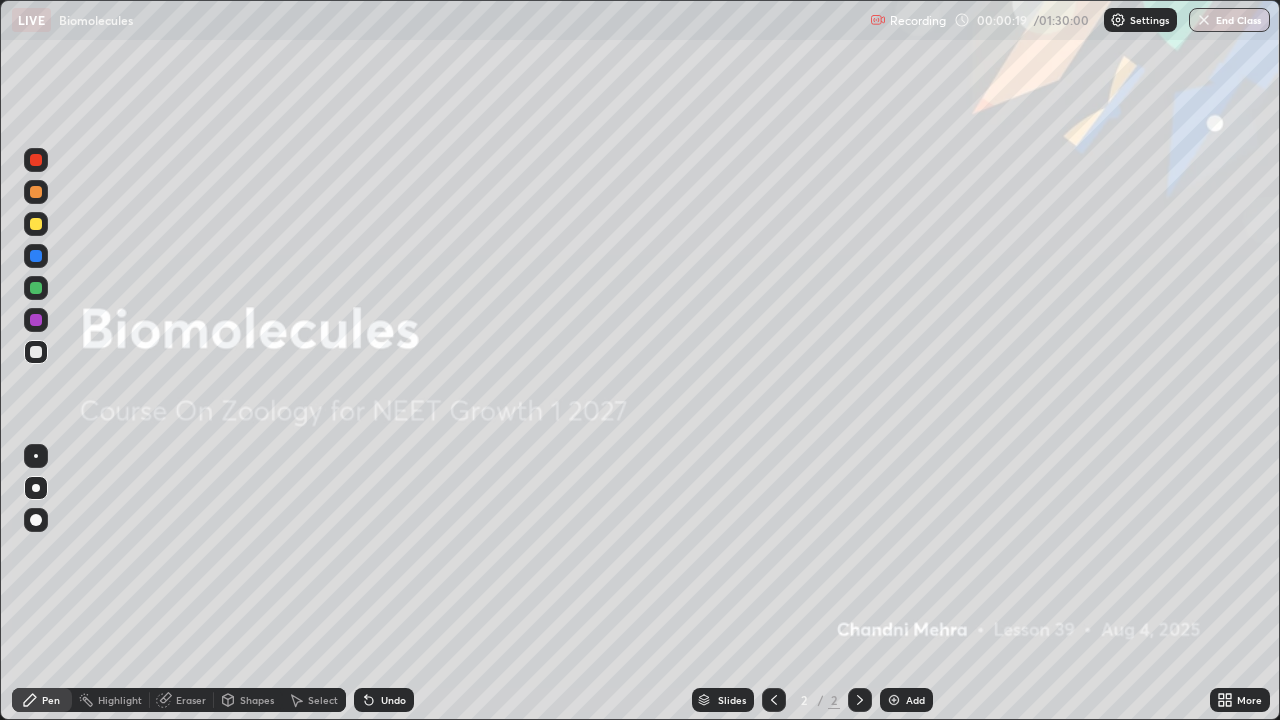 click at bounding box center (894, 700) 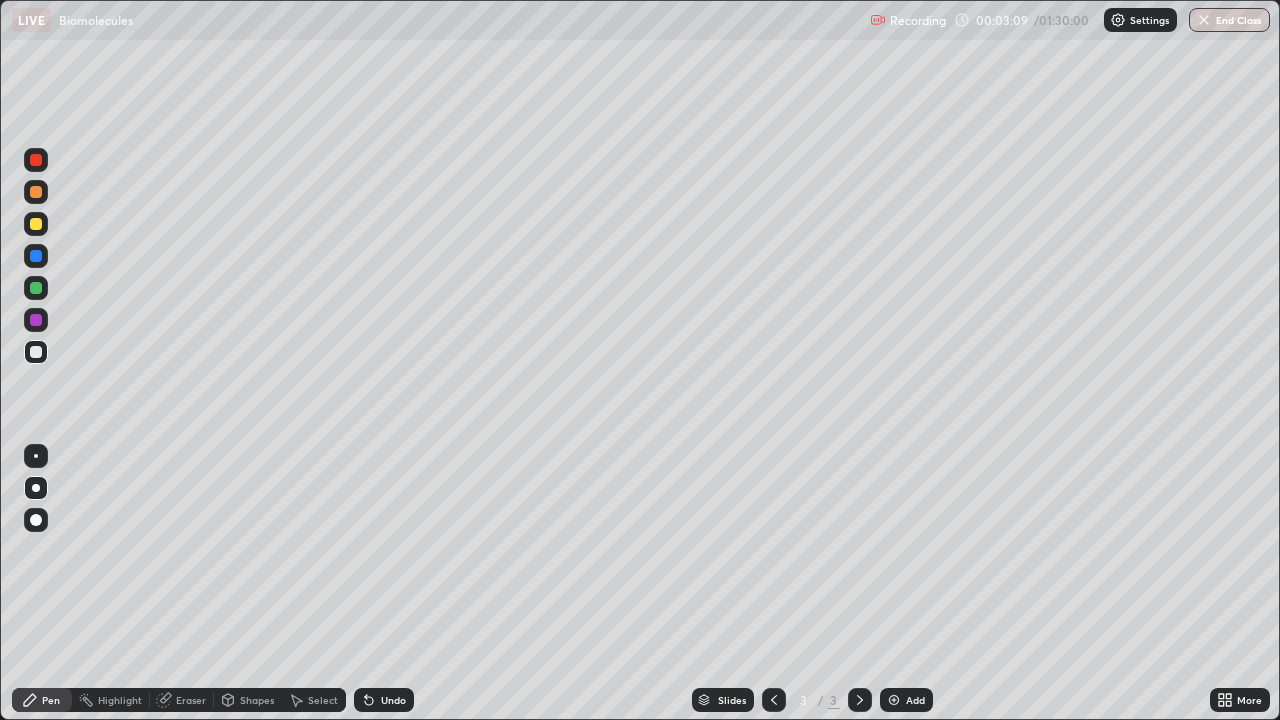 click on "Undo" at bounding box center (384, 700) 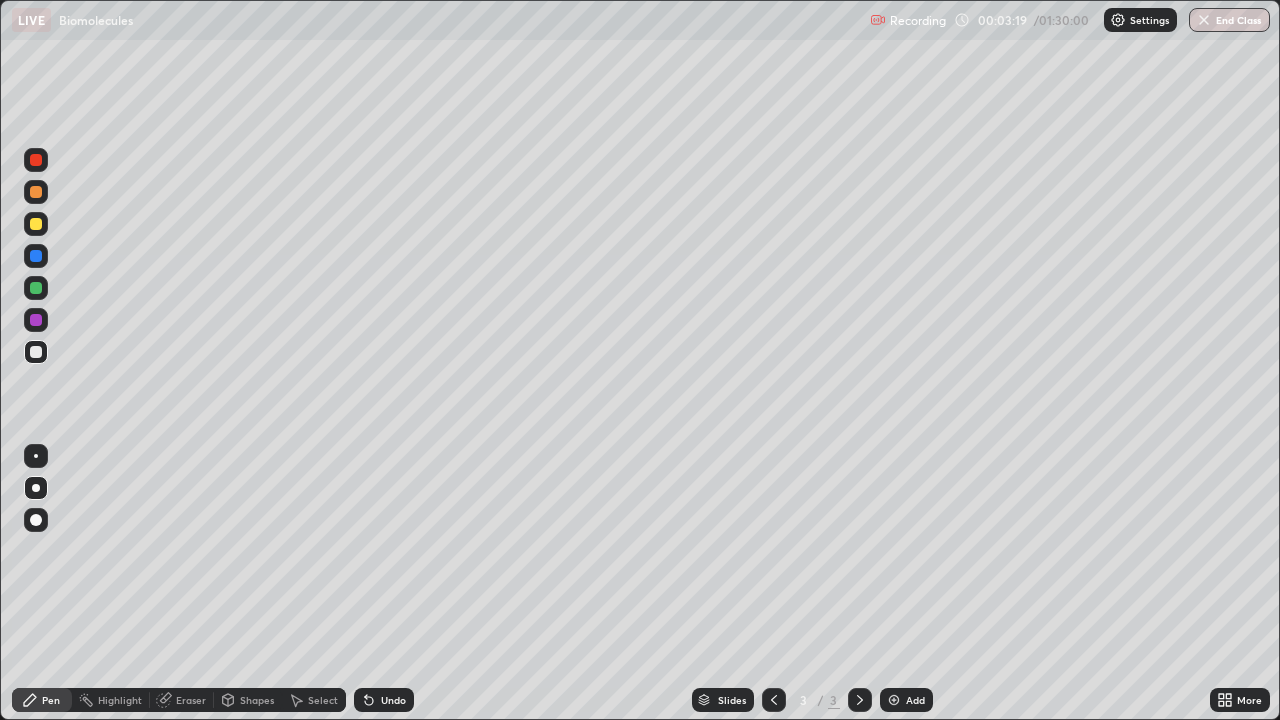 click at bounding box center [36, 320] 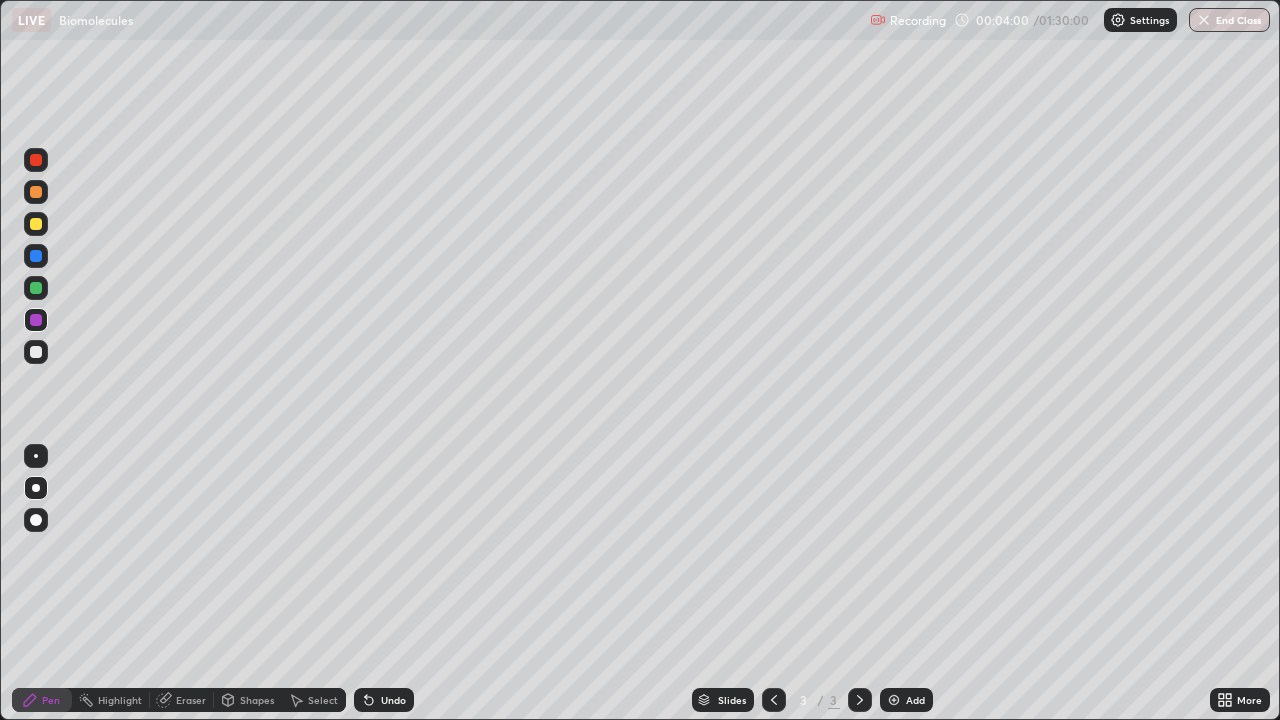 click on "Undo" at bounding box center [393, 700] 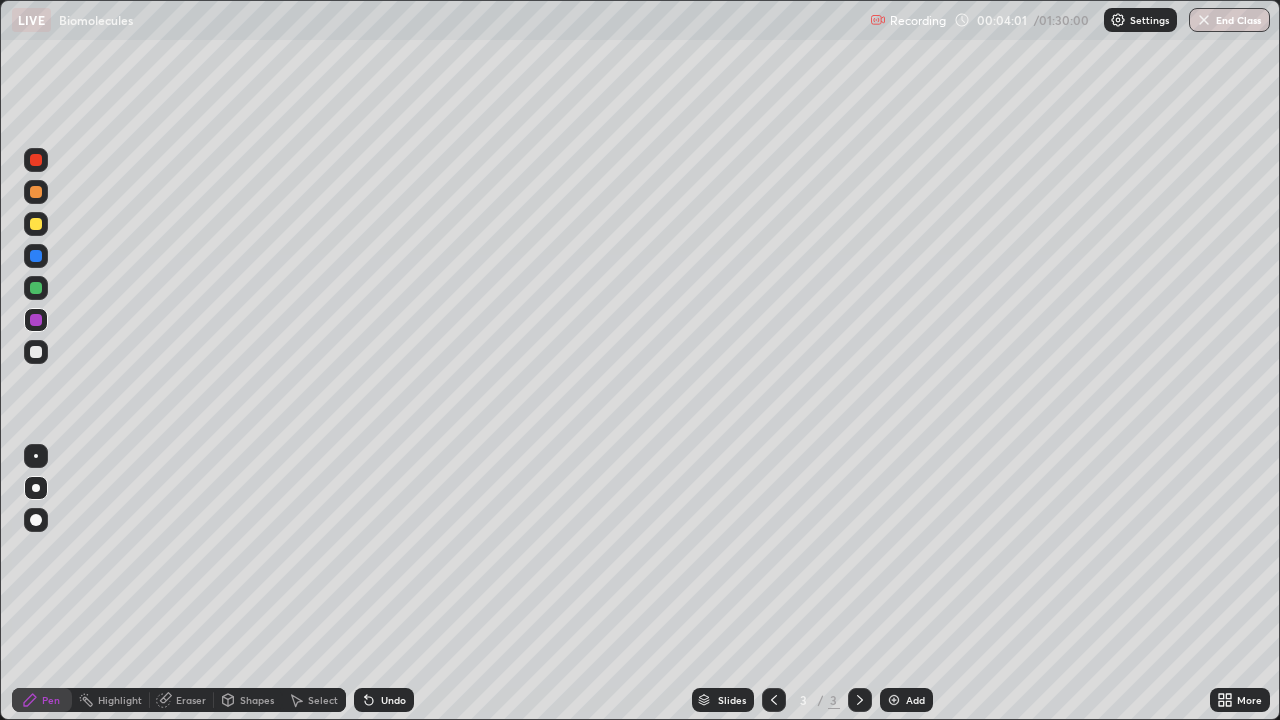 click on "Undo" at bounding box center [393, 700] 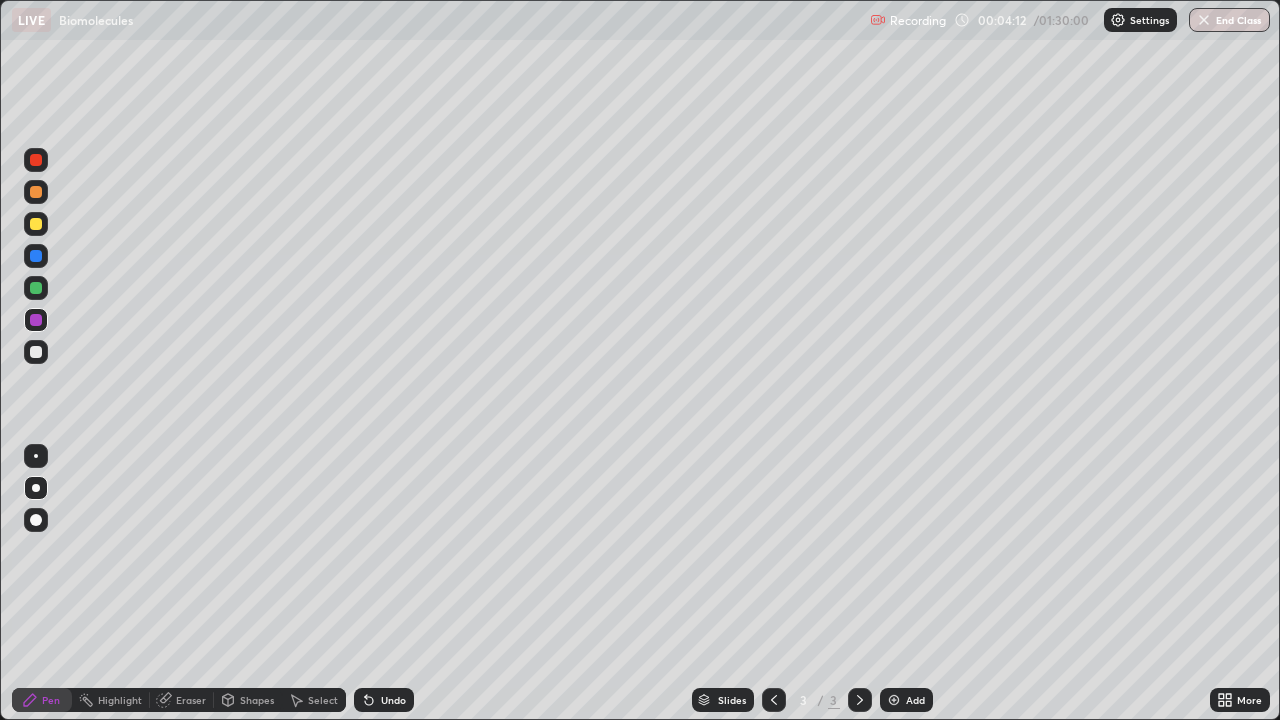 click at bounding box center (36, 288) 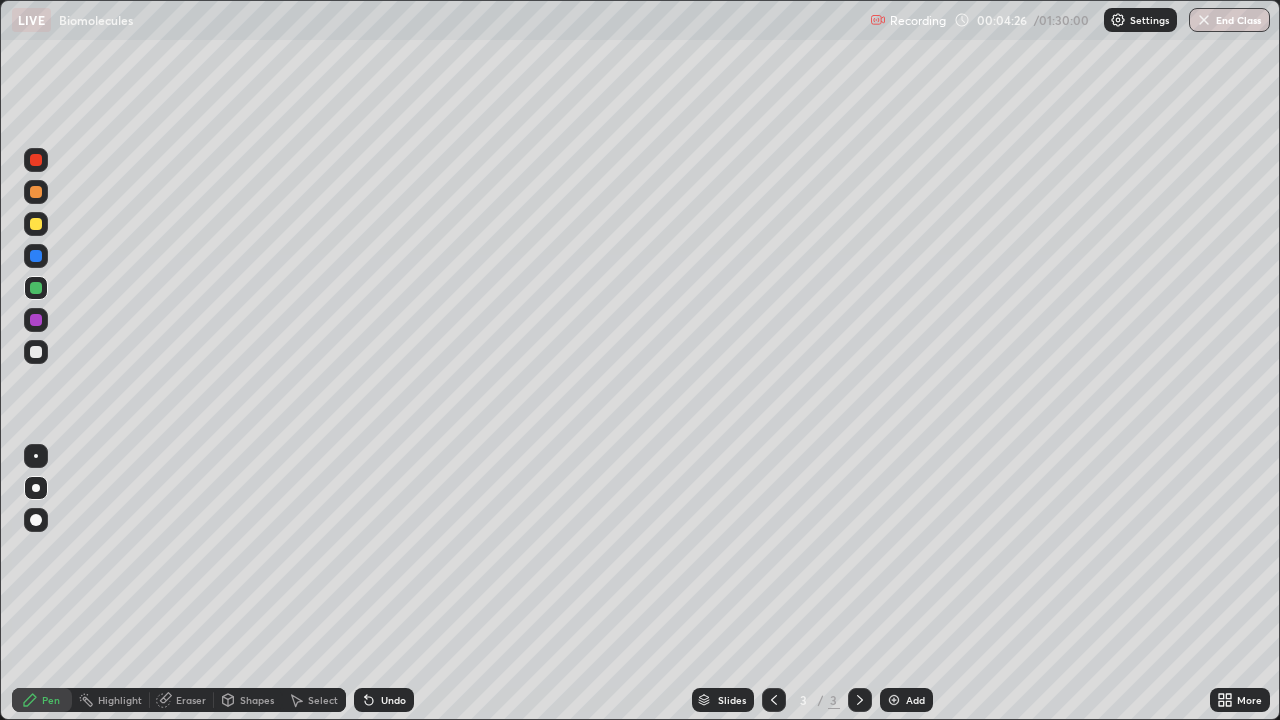 click 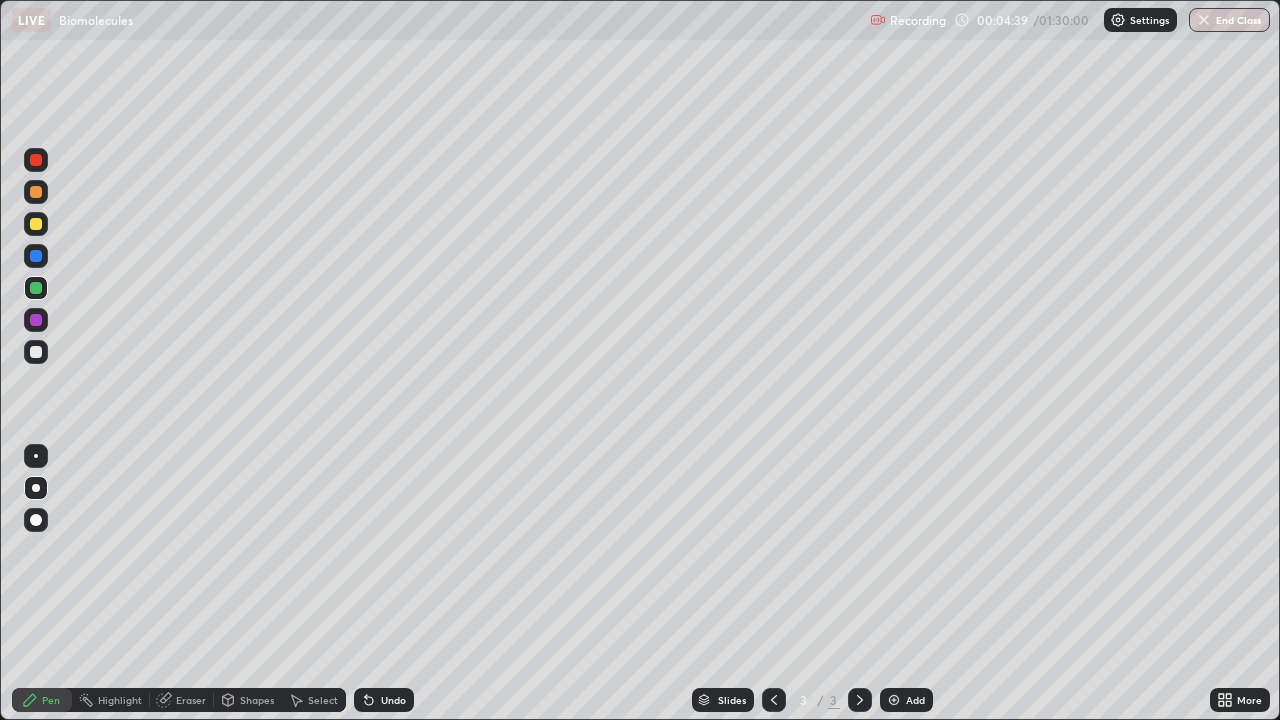 click on "Undo" at bounding box center (384, 700) 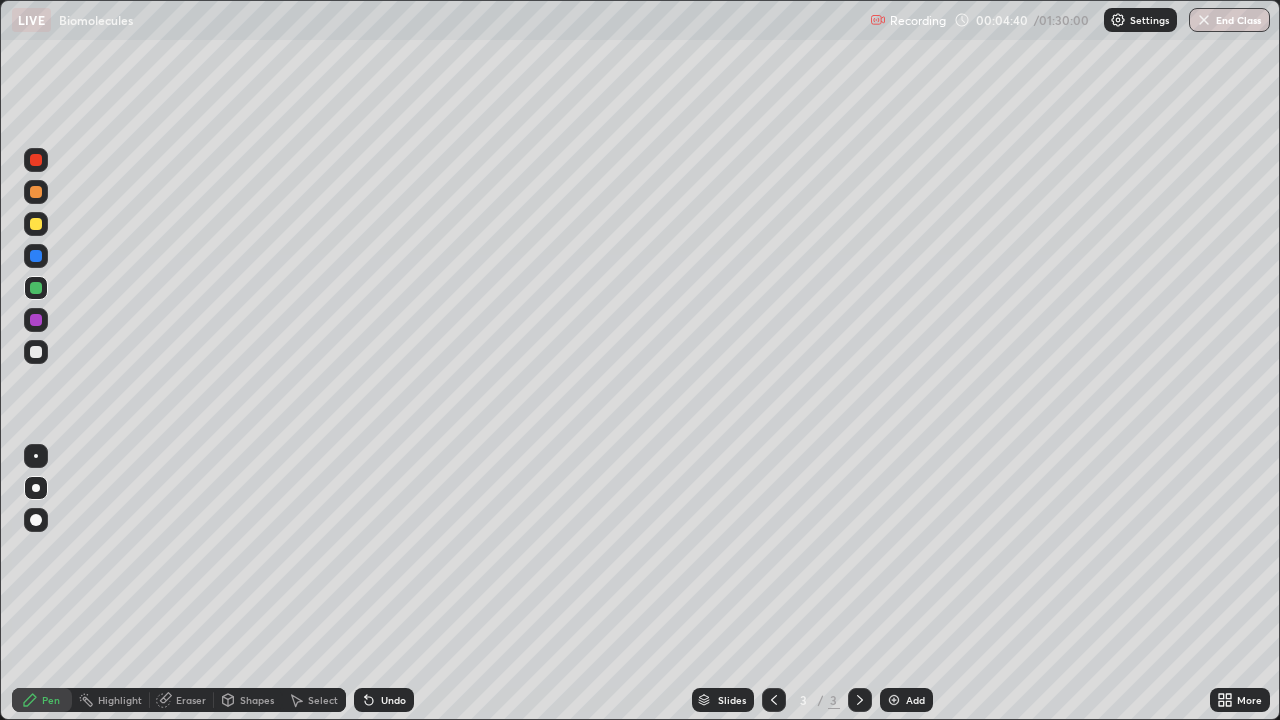 click 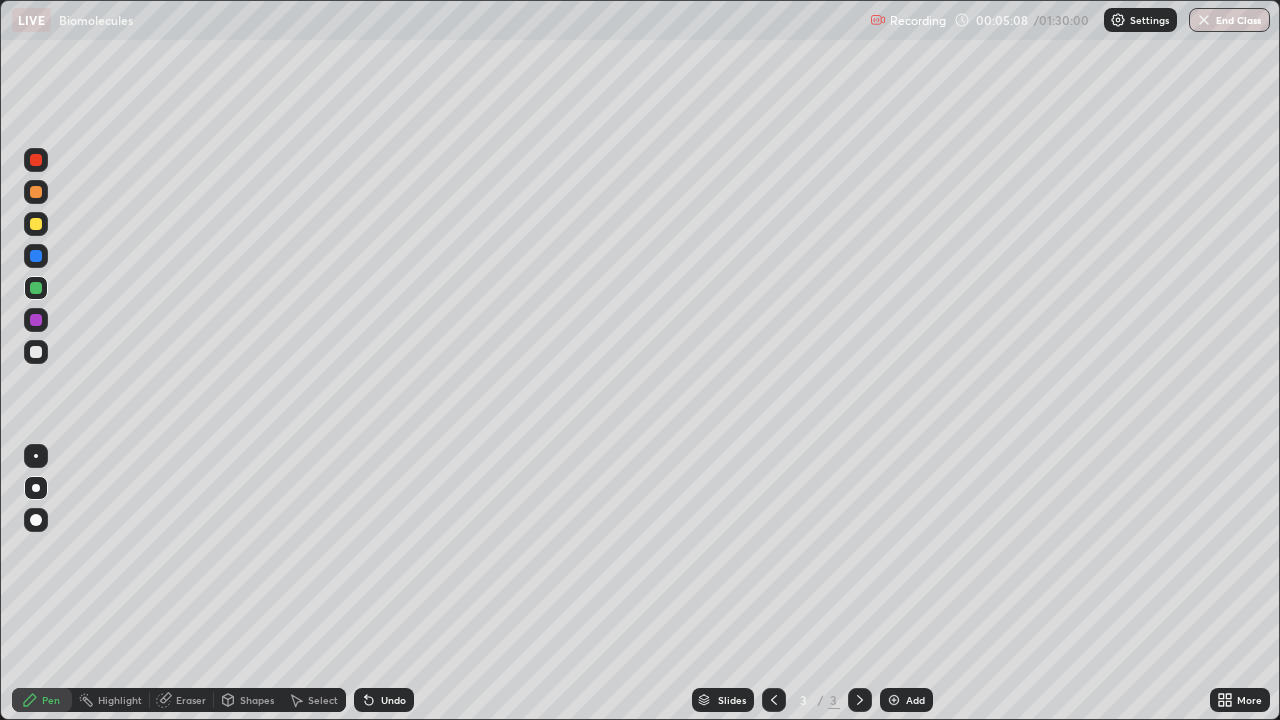 click on "Undo" at bounding box center [393, 700] 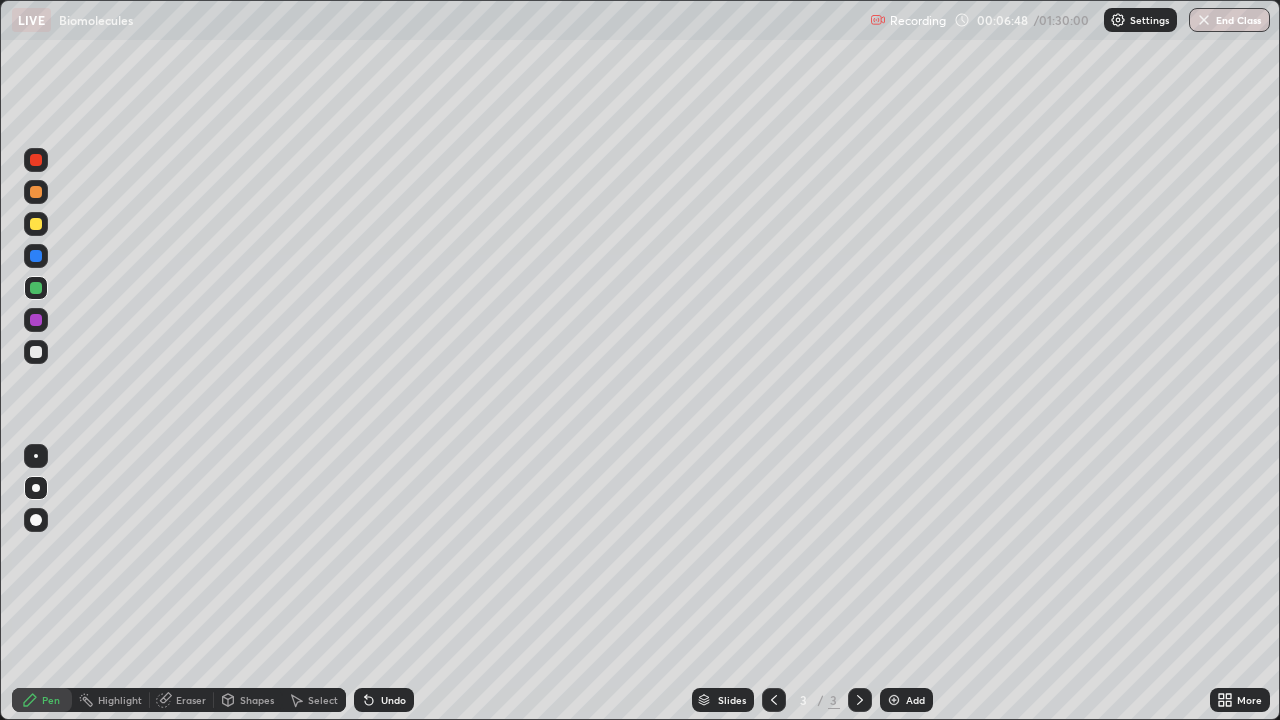 click on "Eraser" at bounding box center [191, 700] 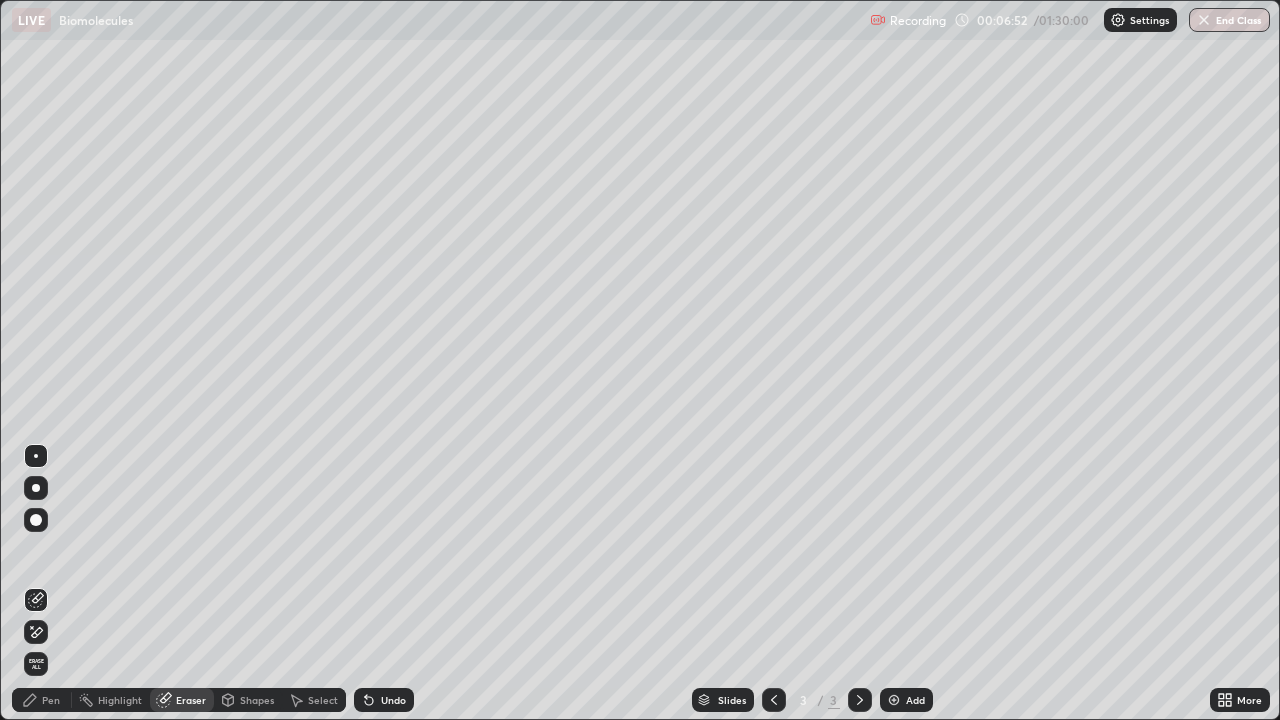 click on "Pen" at bounding box center [51, 700] 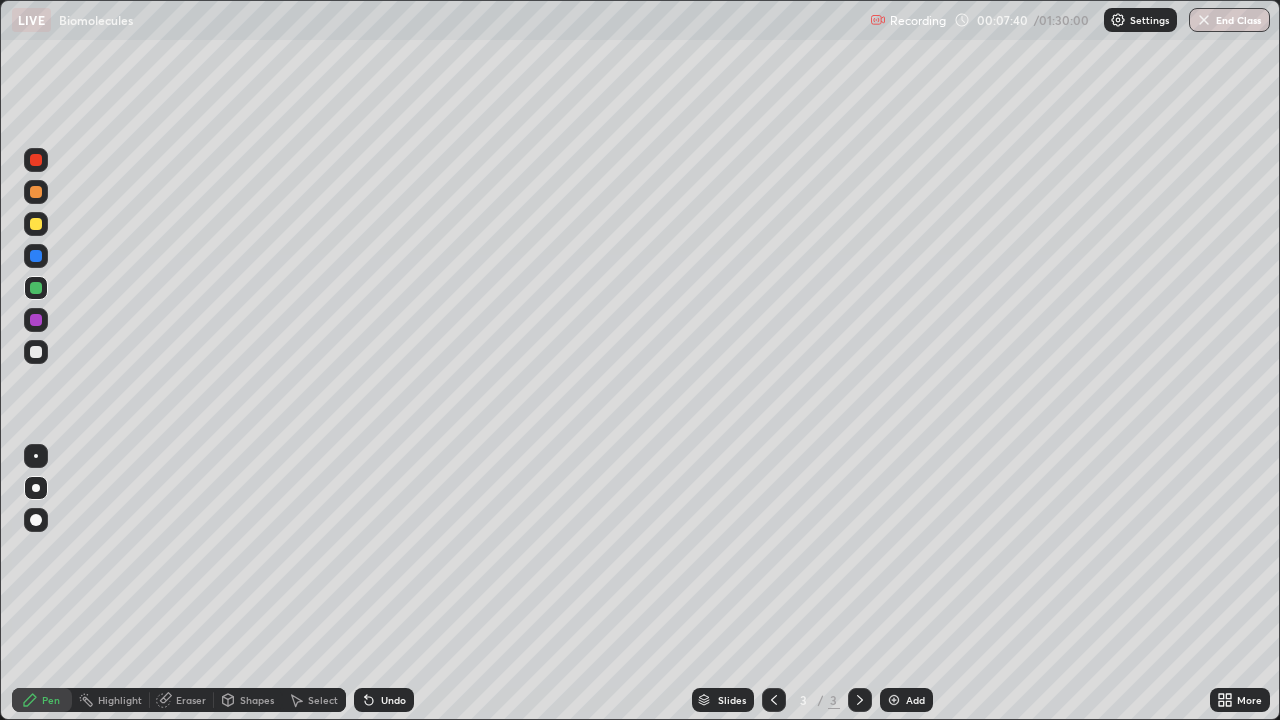 click at bounding box center (894, 700) 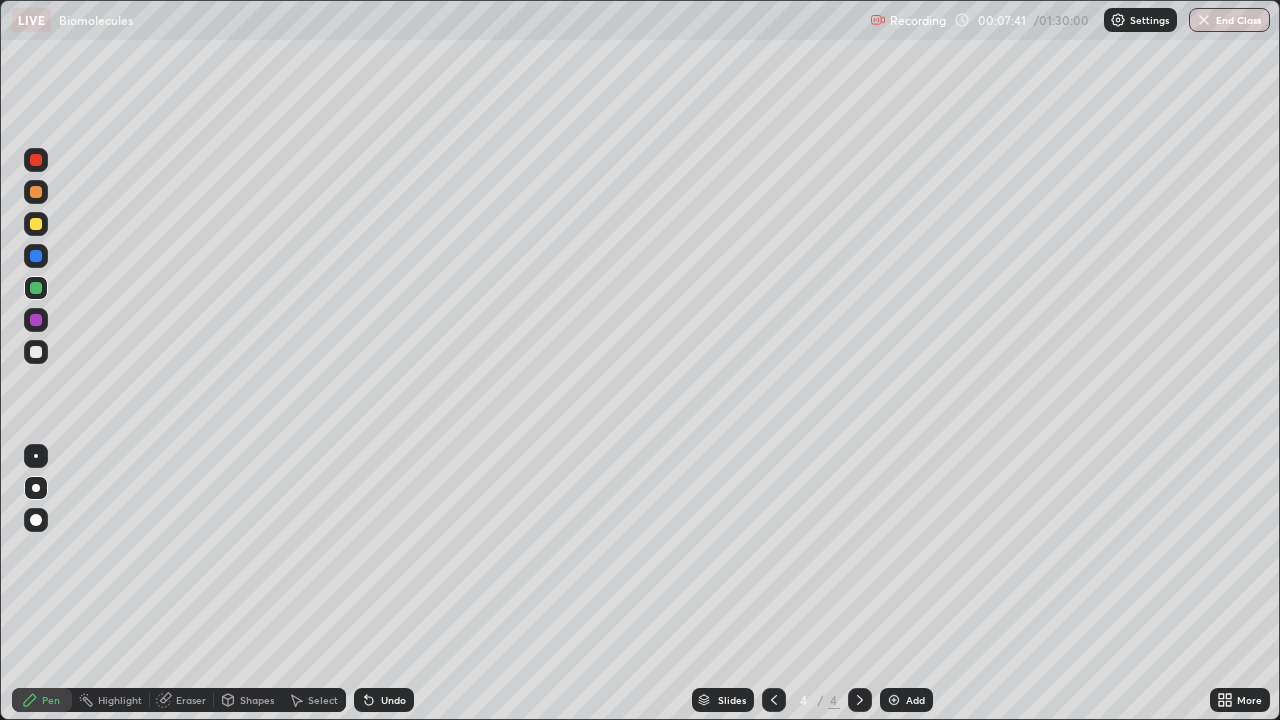 click at bounding box center (36, 352) 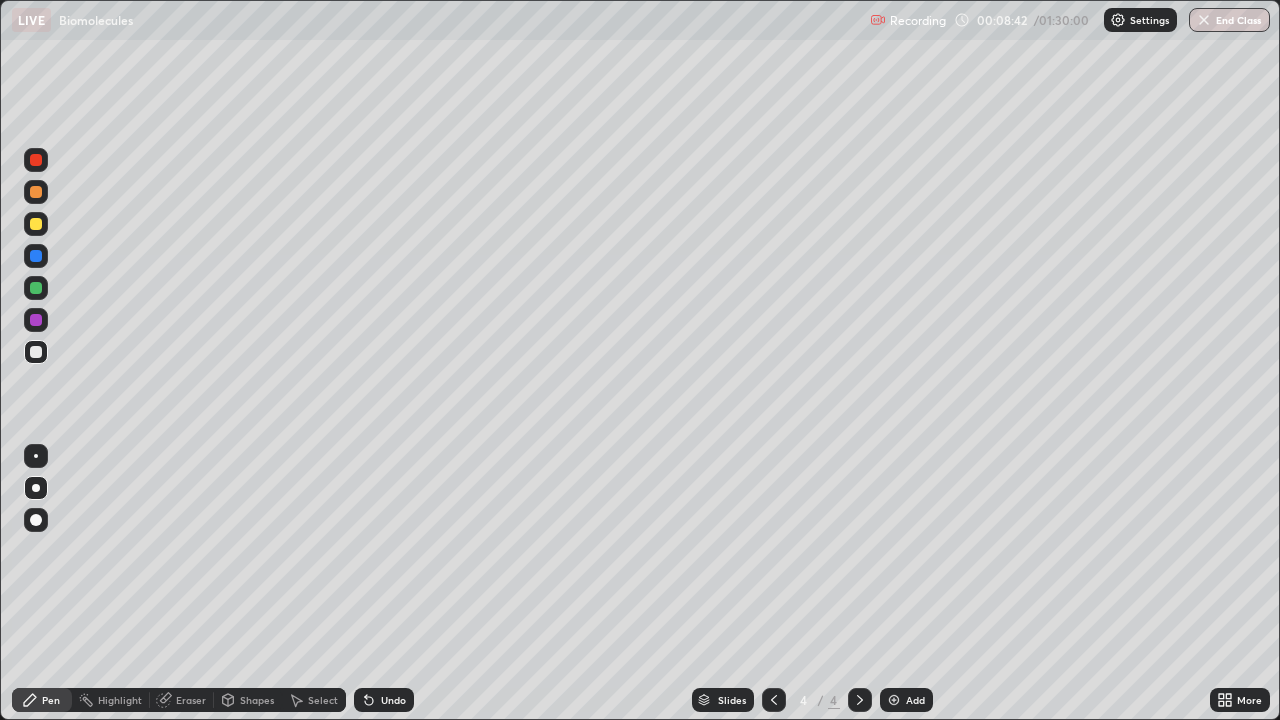 click on "Undo" at bounding box center [393, 700] 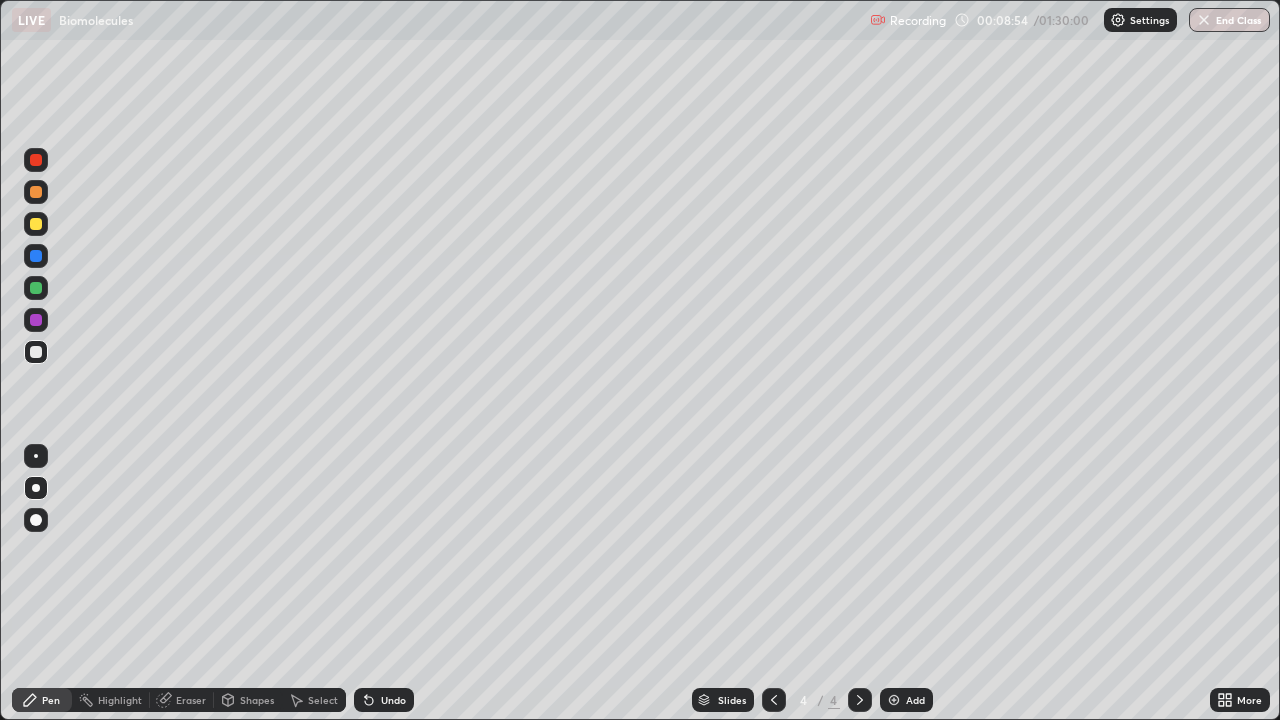 click on "Undo" at bounding box center (384, 700) 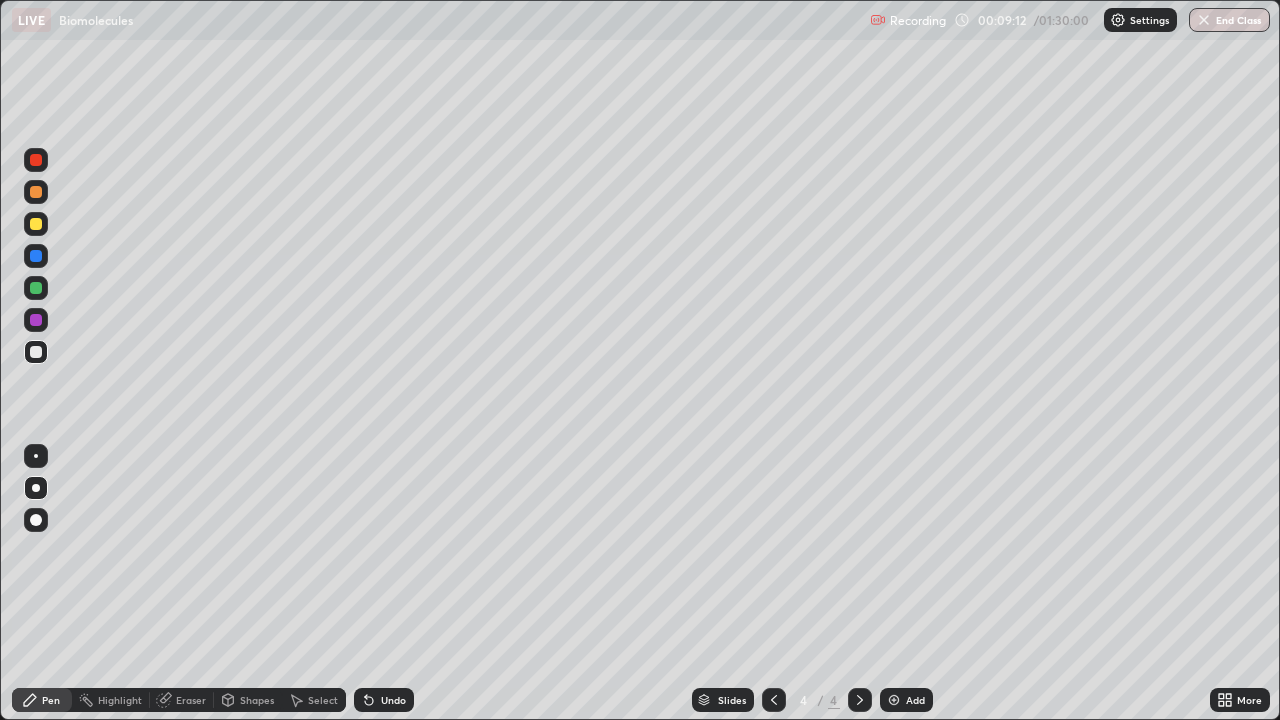 click at bounding box center (36, 224) 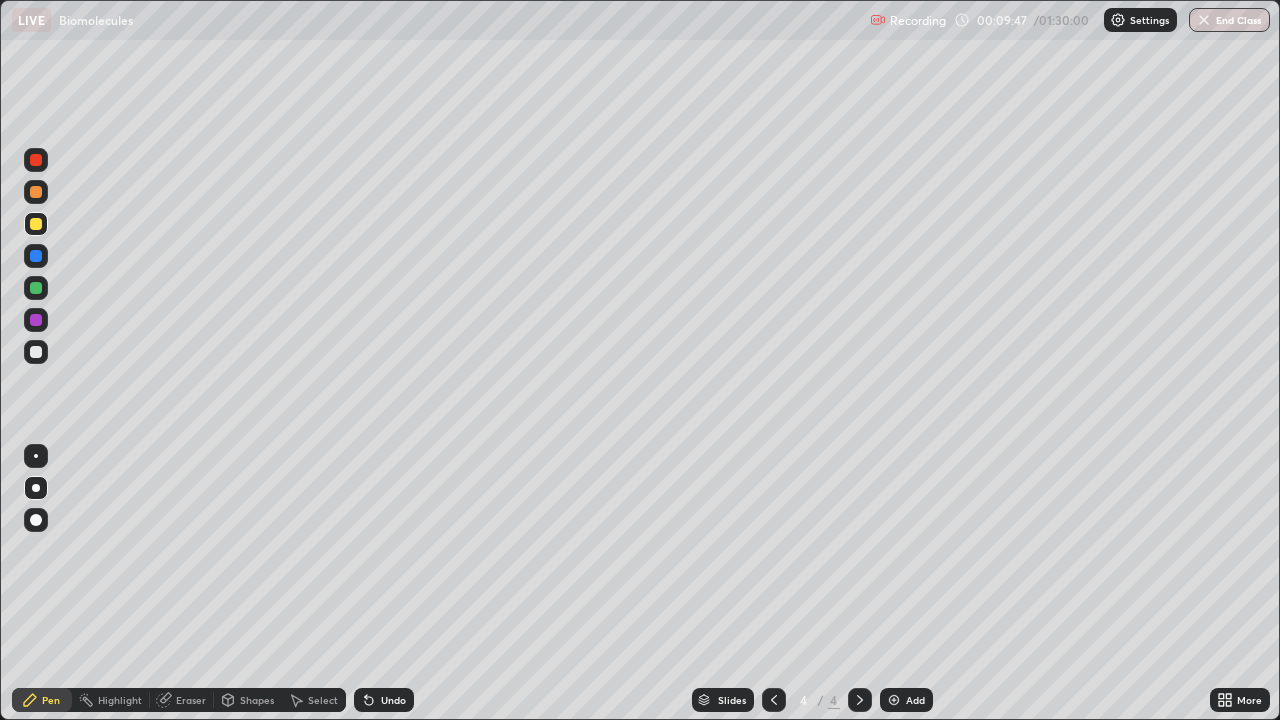 click on "Undo" at bounding box center (384, 700) 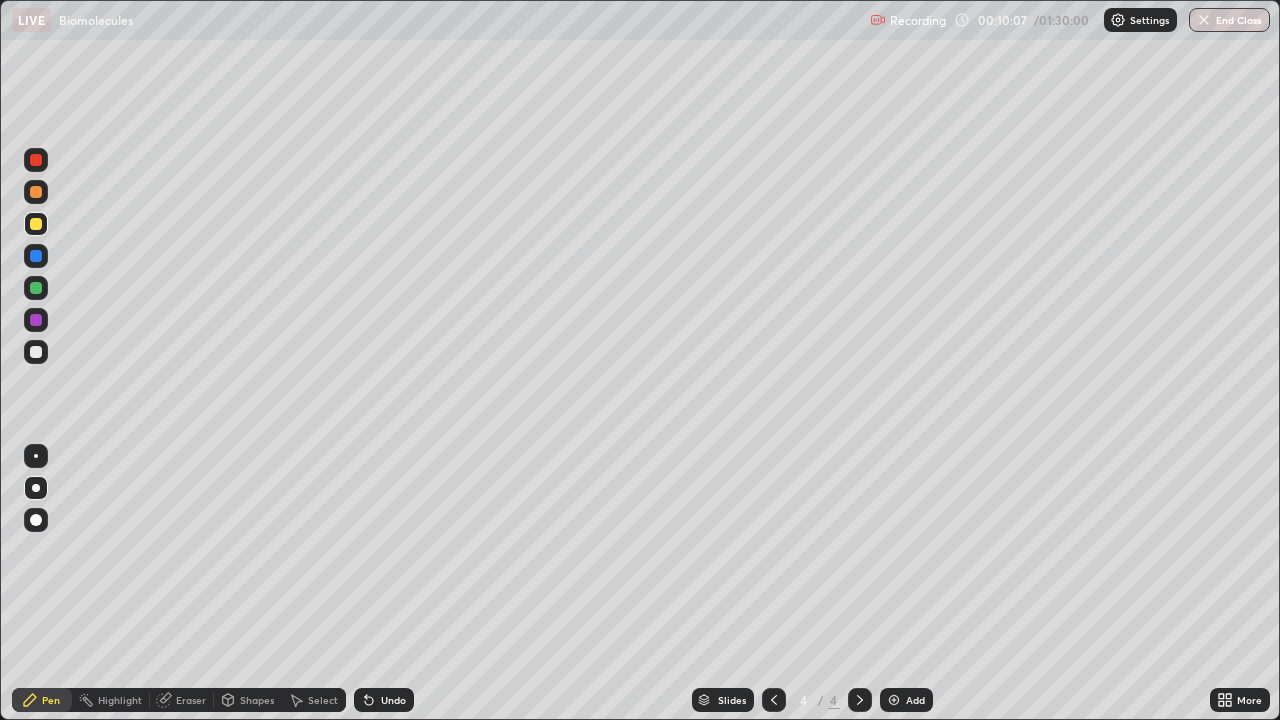click at bounding box center (36, 288) 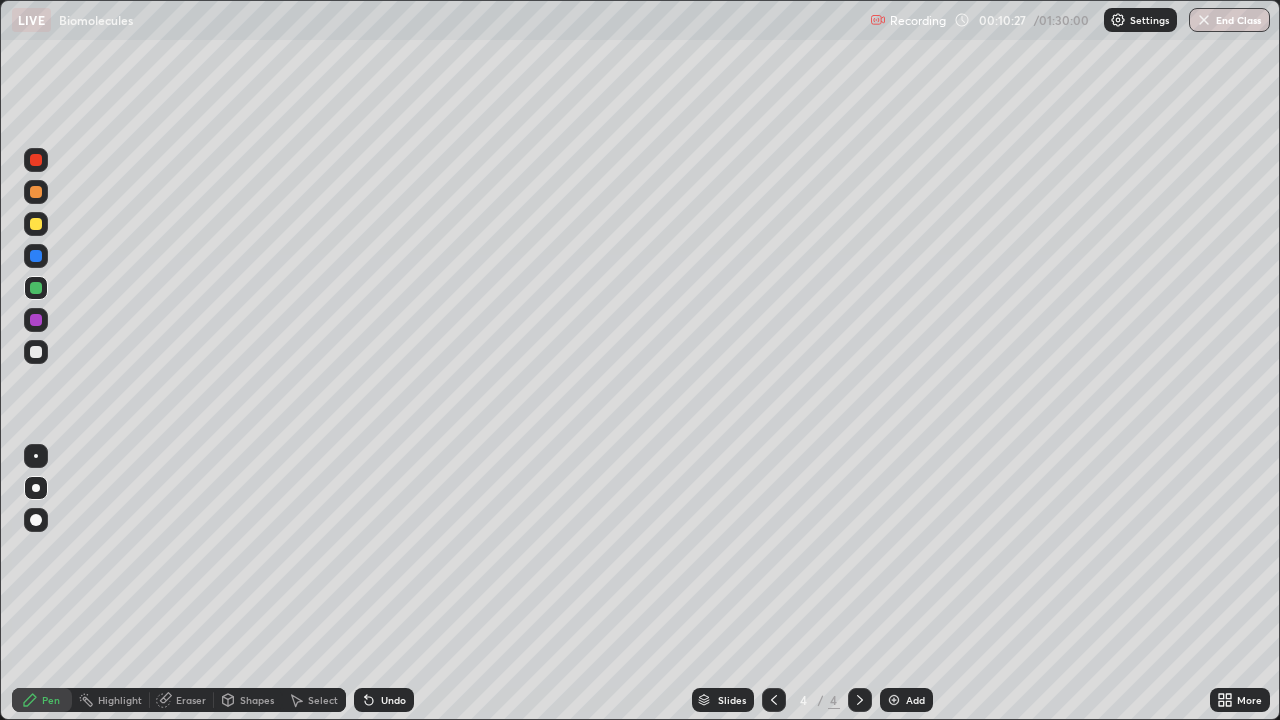 click 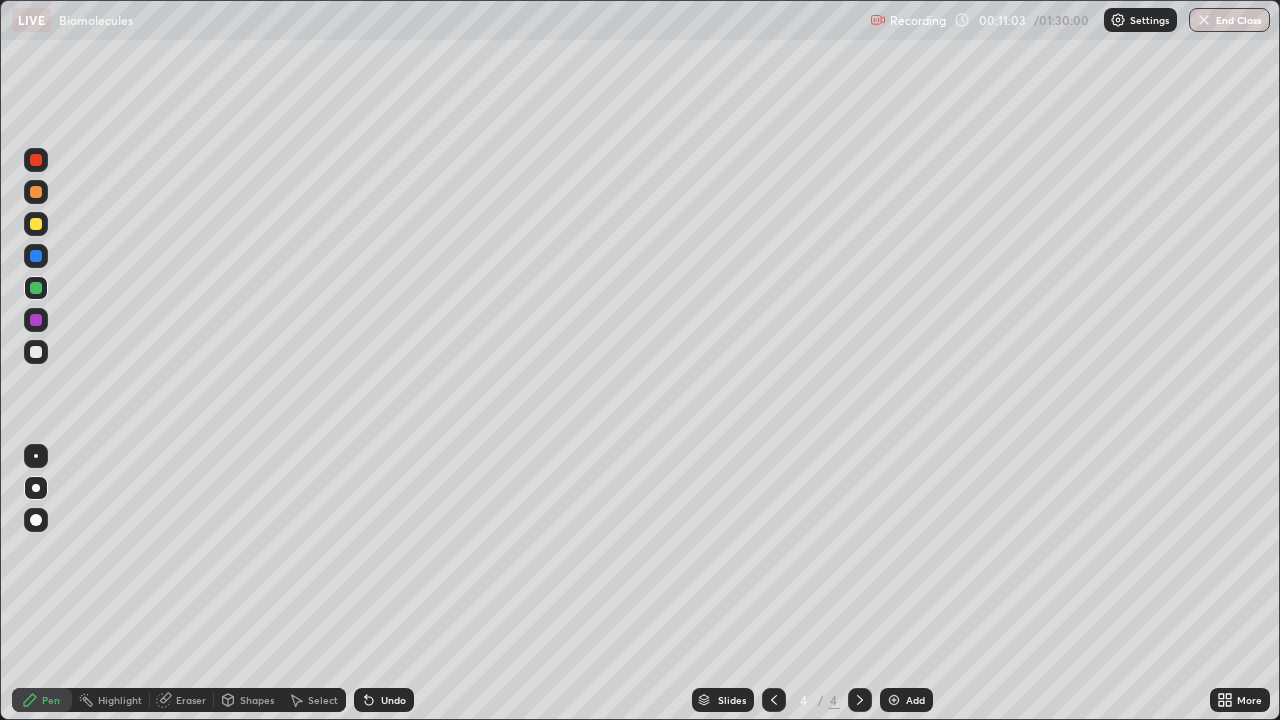 click on "Undo" at bounding box center [384, 700] 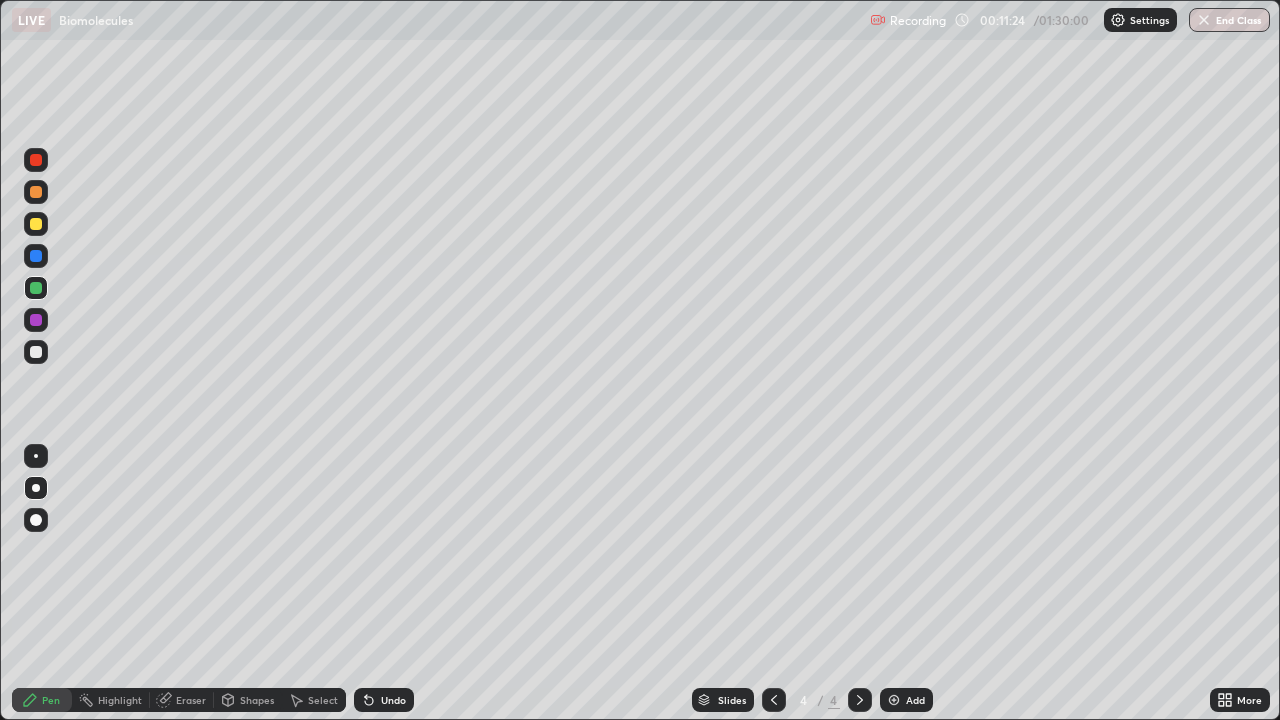 click on "Undo" at bounding box center [393, 700] 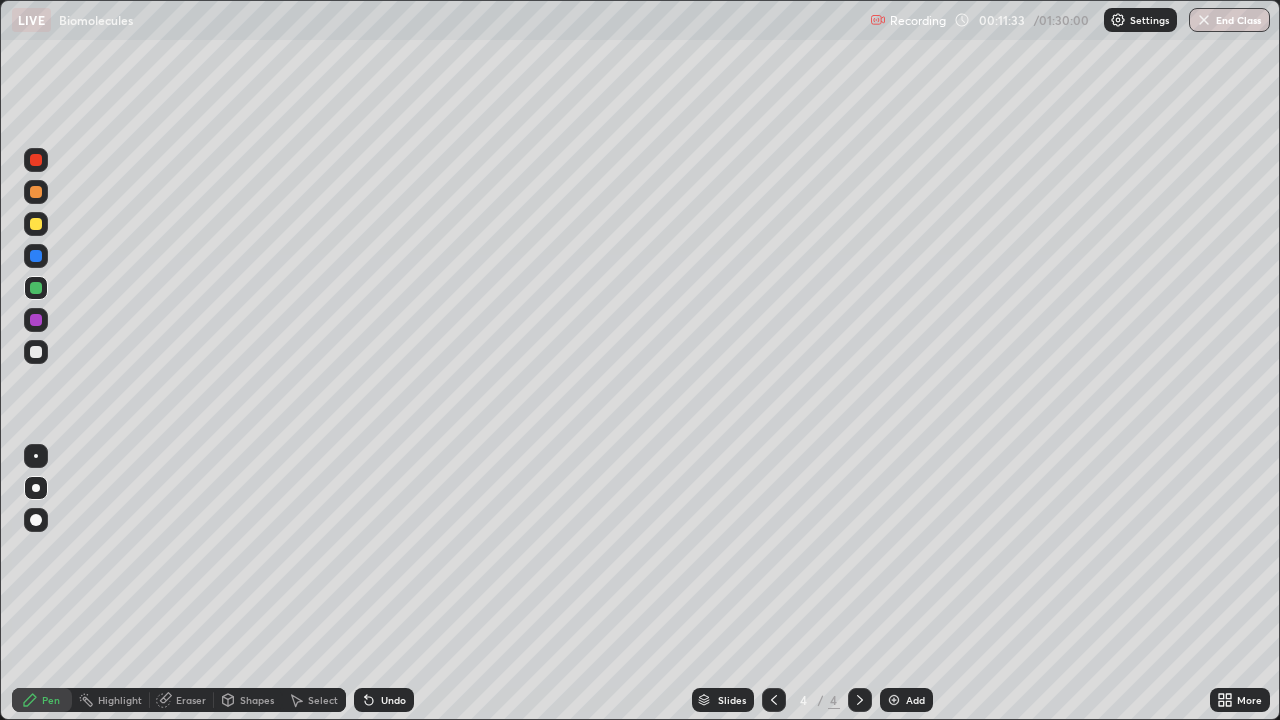 click on "Undo" at bounding box center (384, 700) 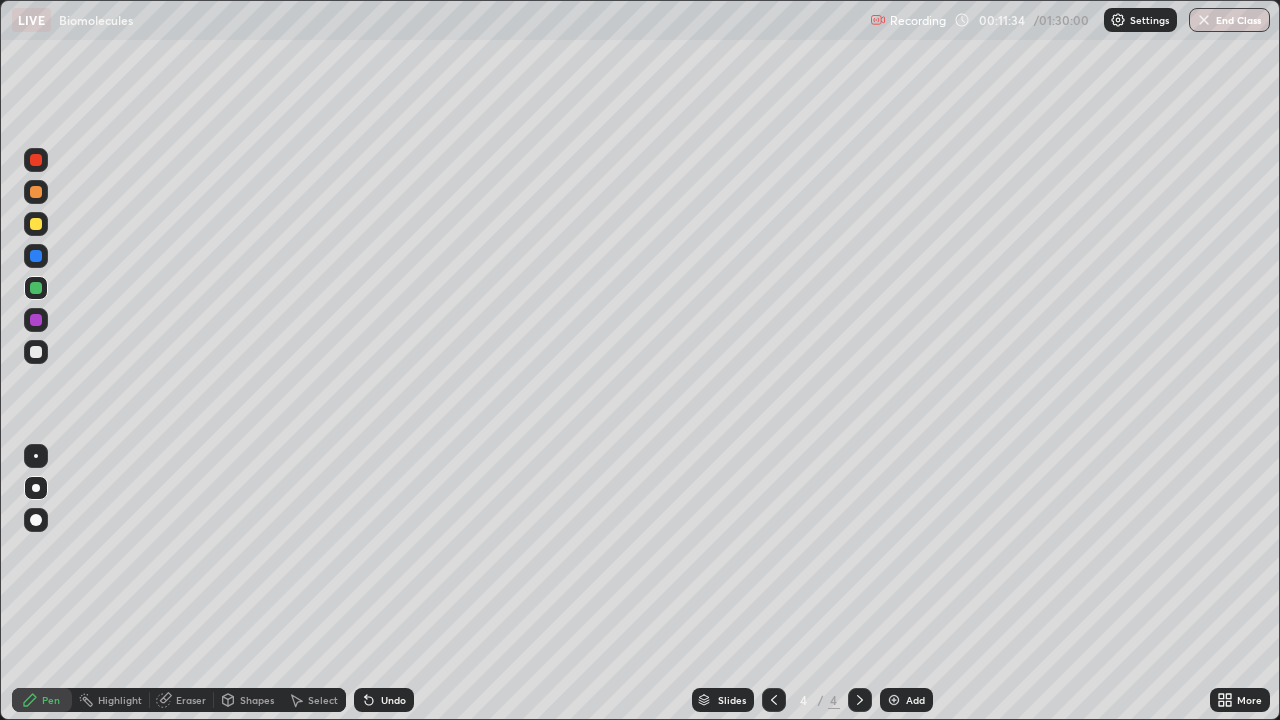 click on "Undo" at bounding box center [393, 700] 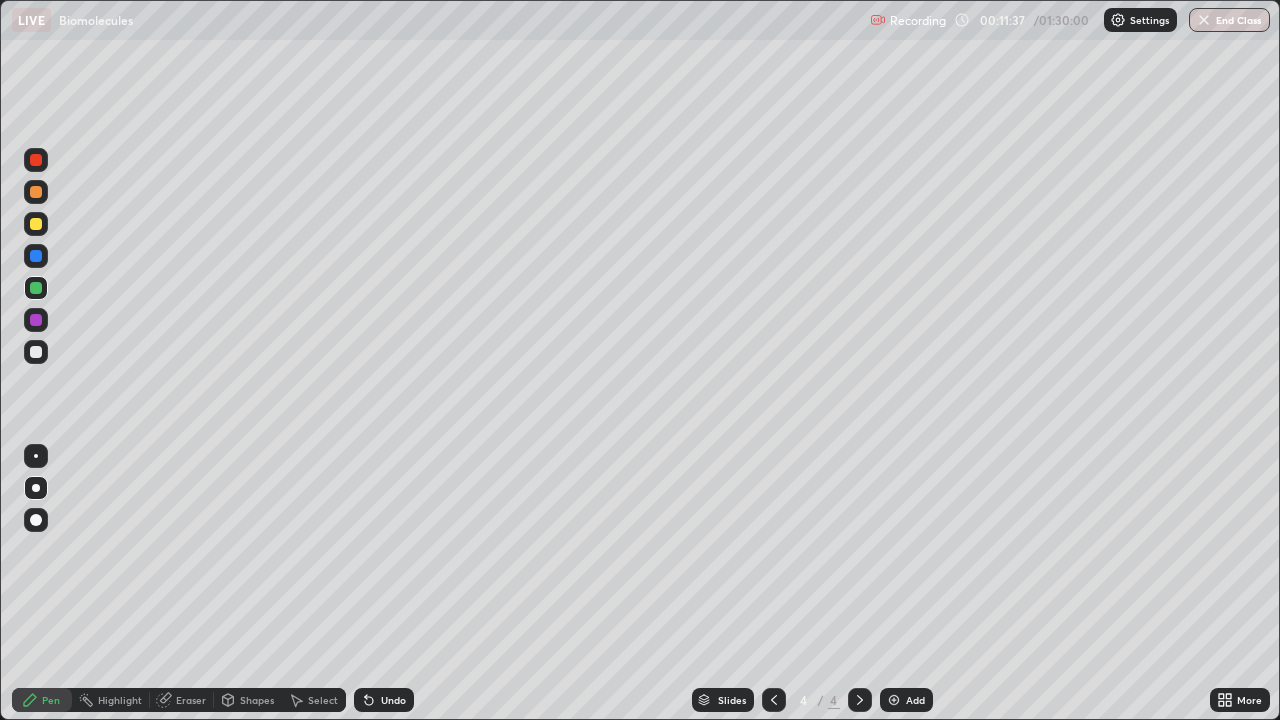 click 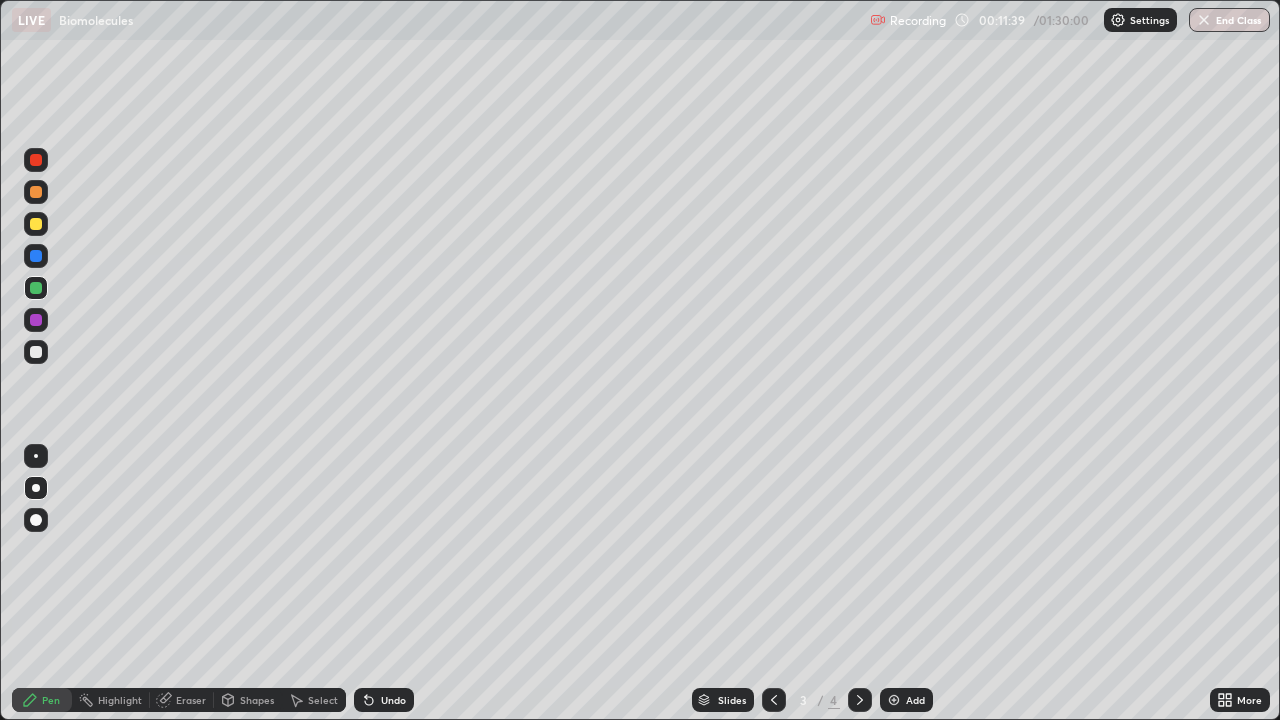click 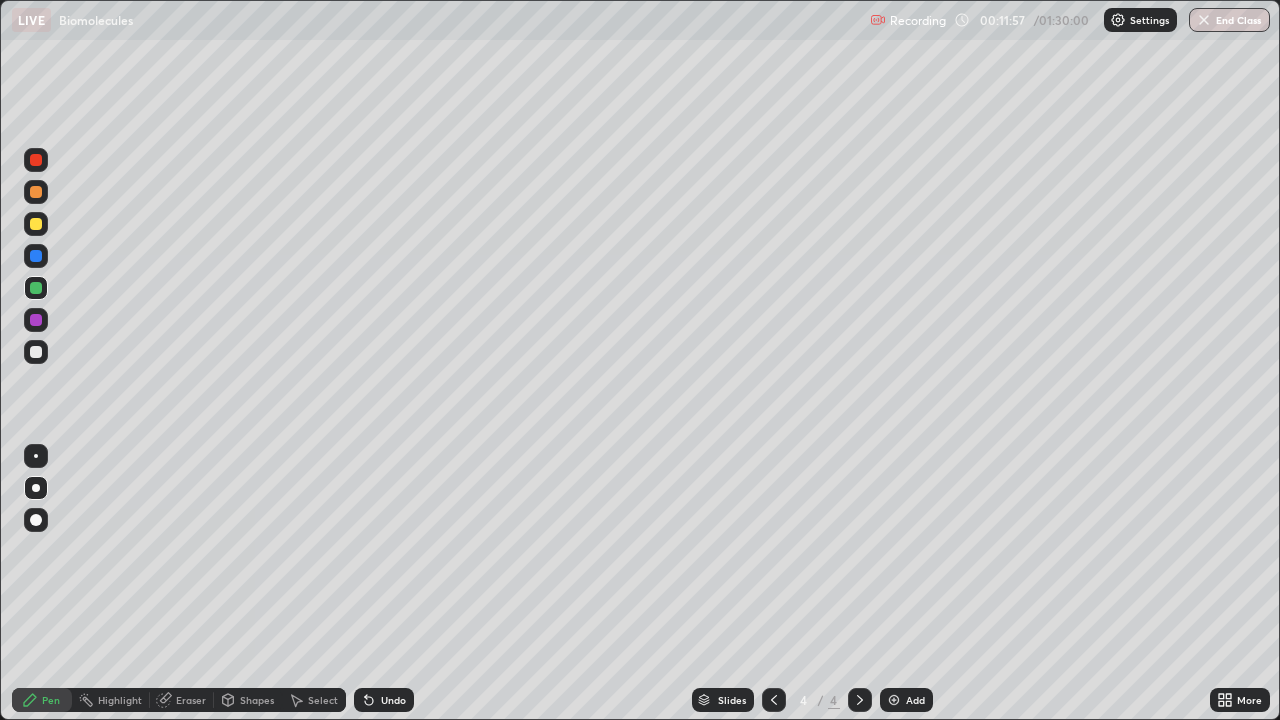 click on "Undo" at bounding box center [384, 700] 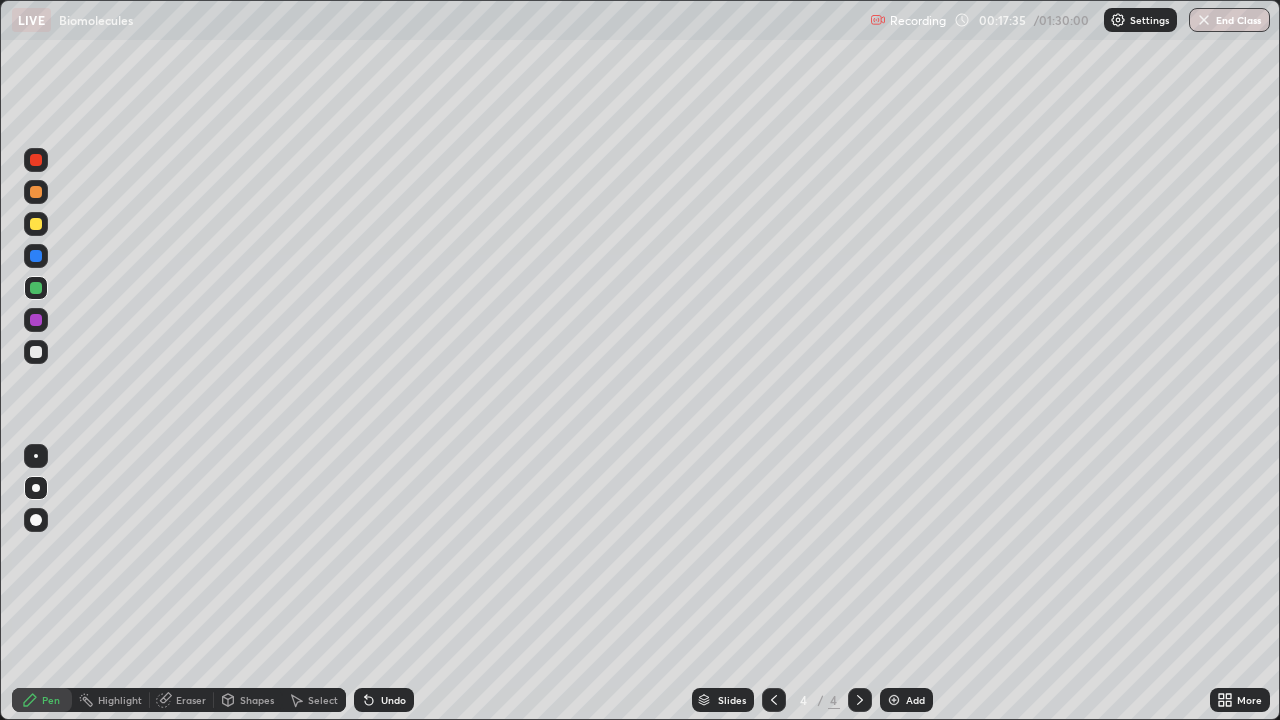 click at bounding box center (894, 700) 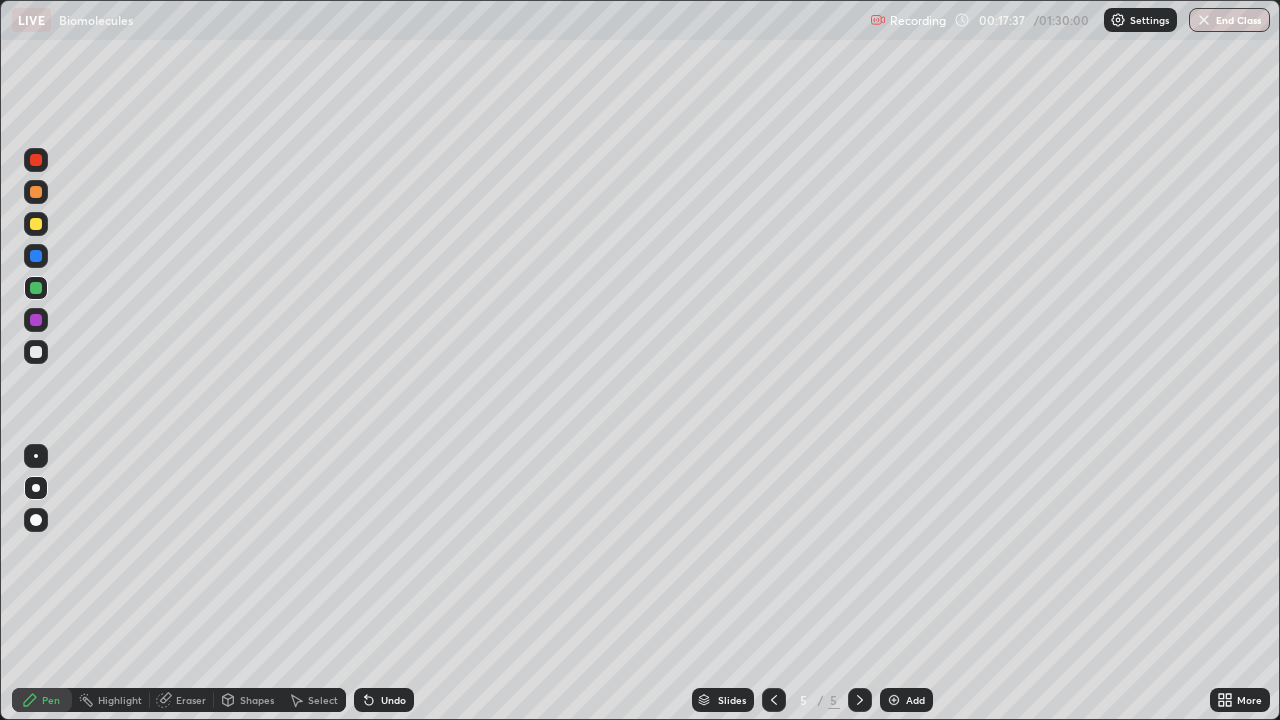 click at bounding box center [36, 352] 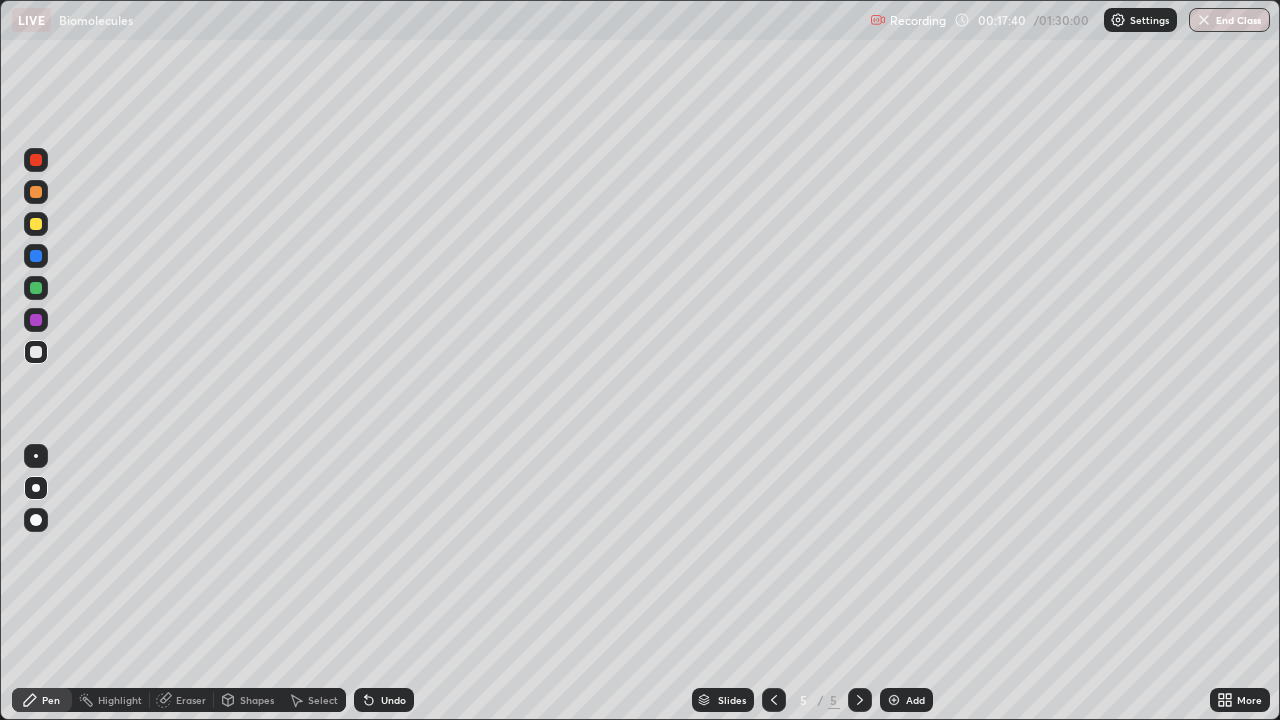 click 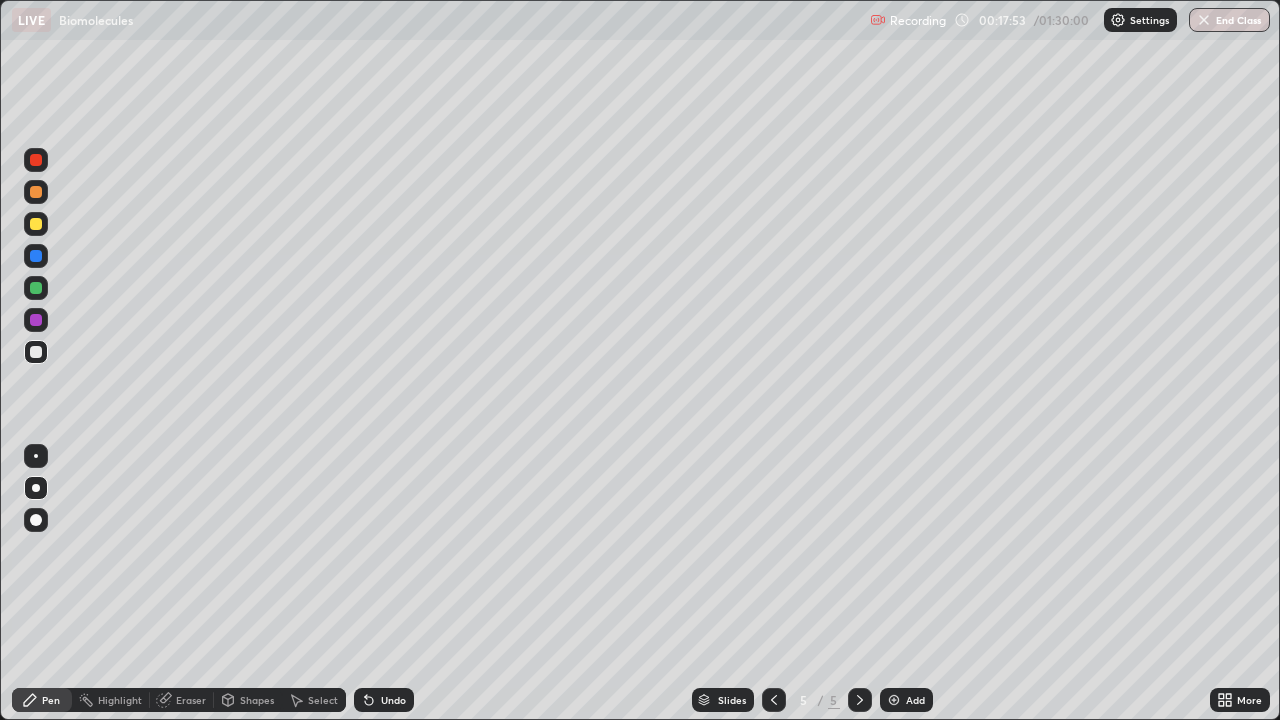 click at bounding box center (36, 320) 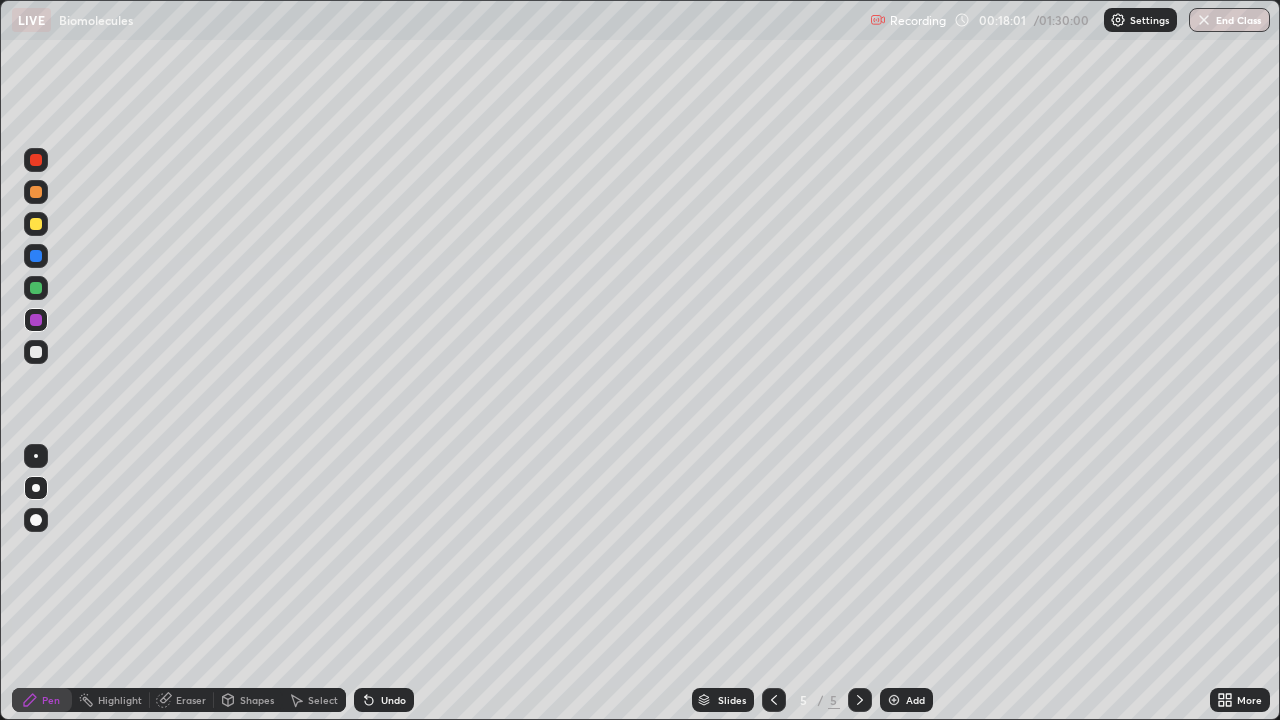 click on "Undo" at bounding box center [384, 700] 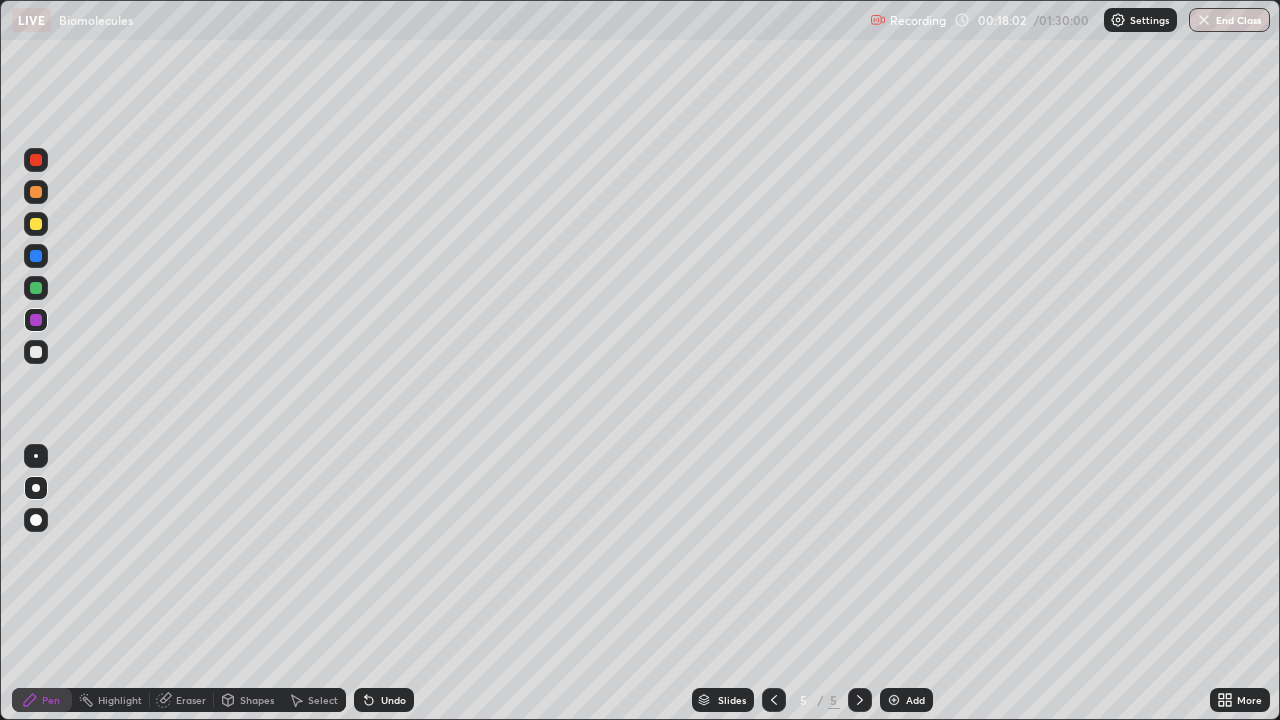 click on "Undo" at bounding box center [384, 700] 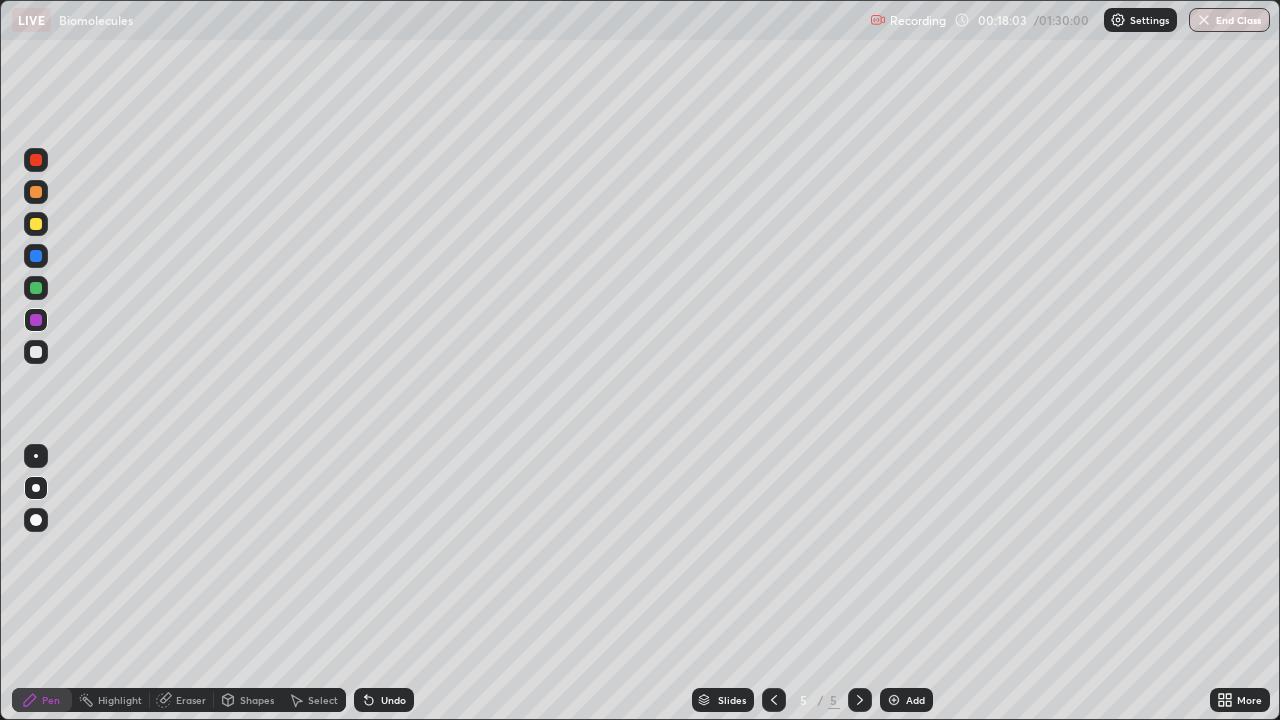 click on "Undo" at bounding box center [384, 700] 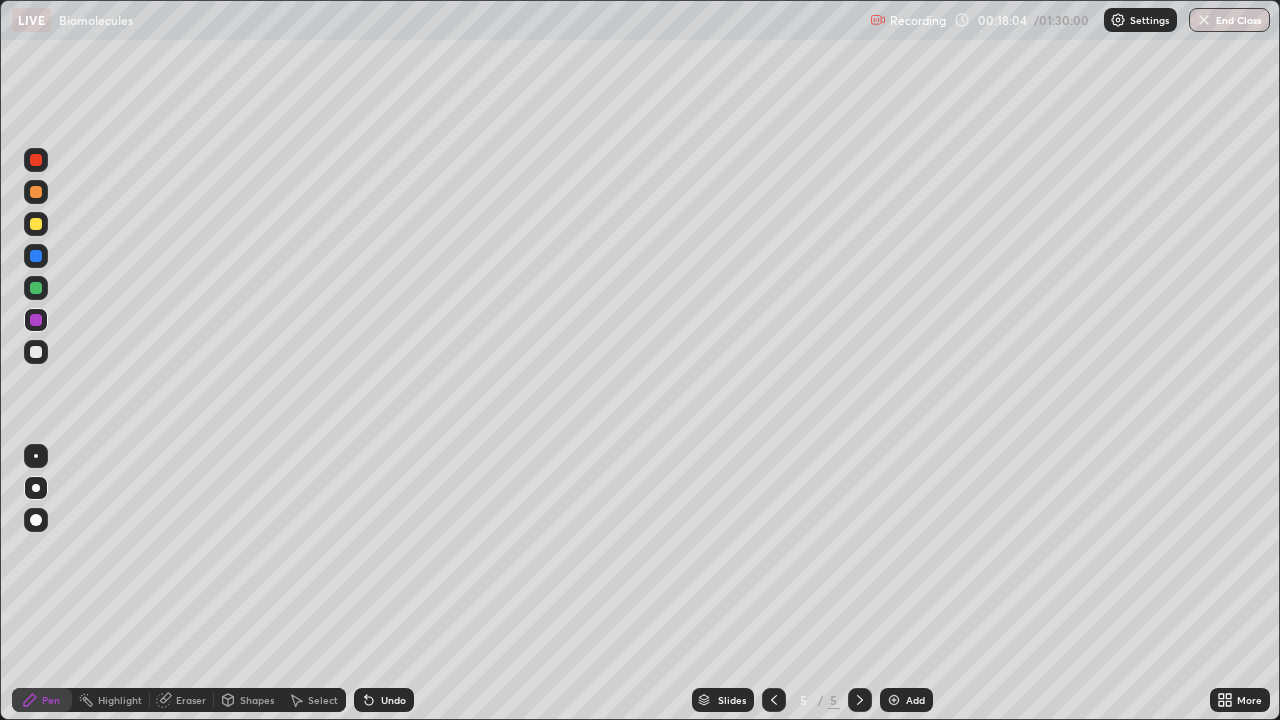 click on "Undo" at bounding box center [384, 700] 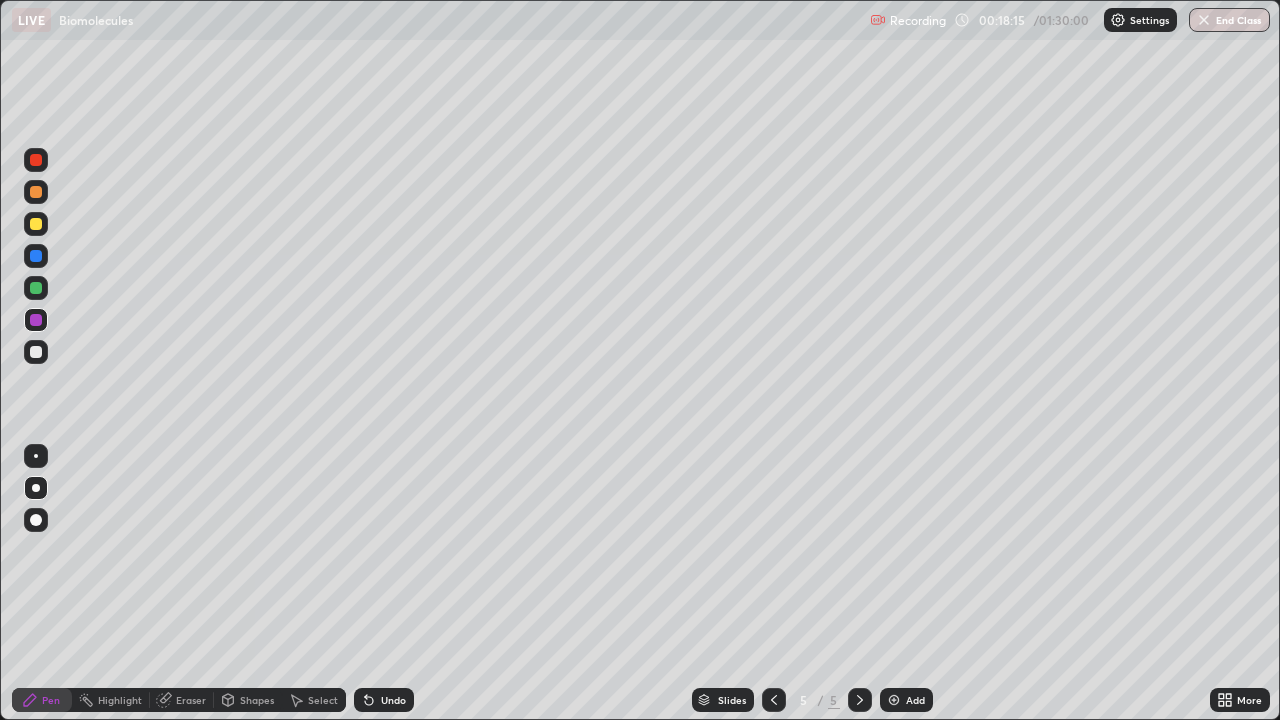 click at bounding box center [36, 192] 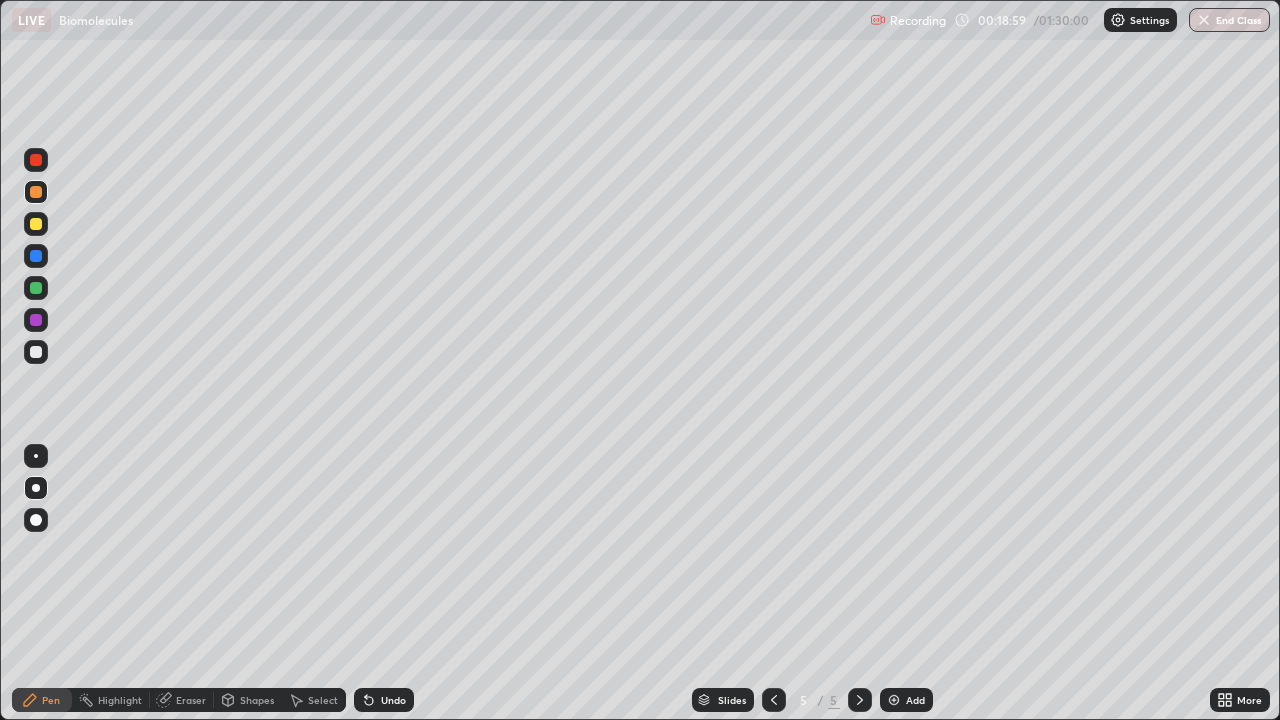 click on "Undo" at bounding box center [393, 700] 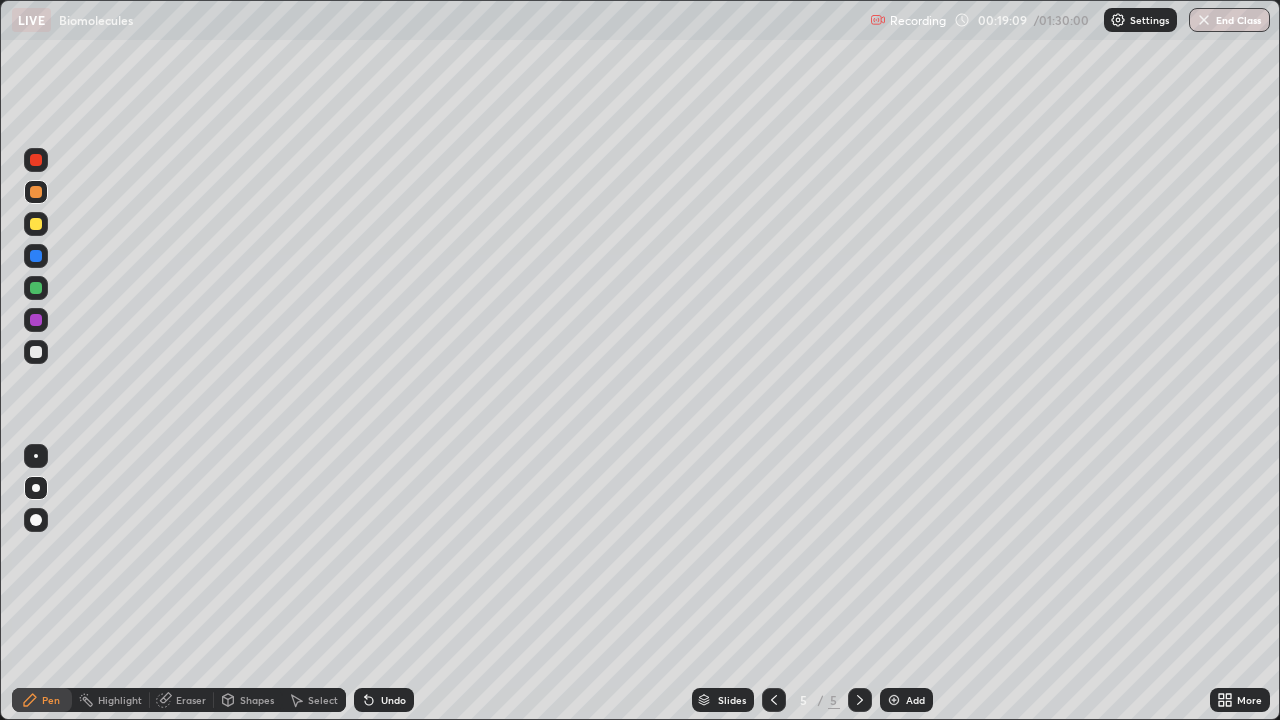 click on "Pen" at bounding box center (51, 700) 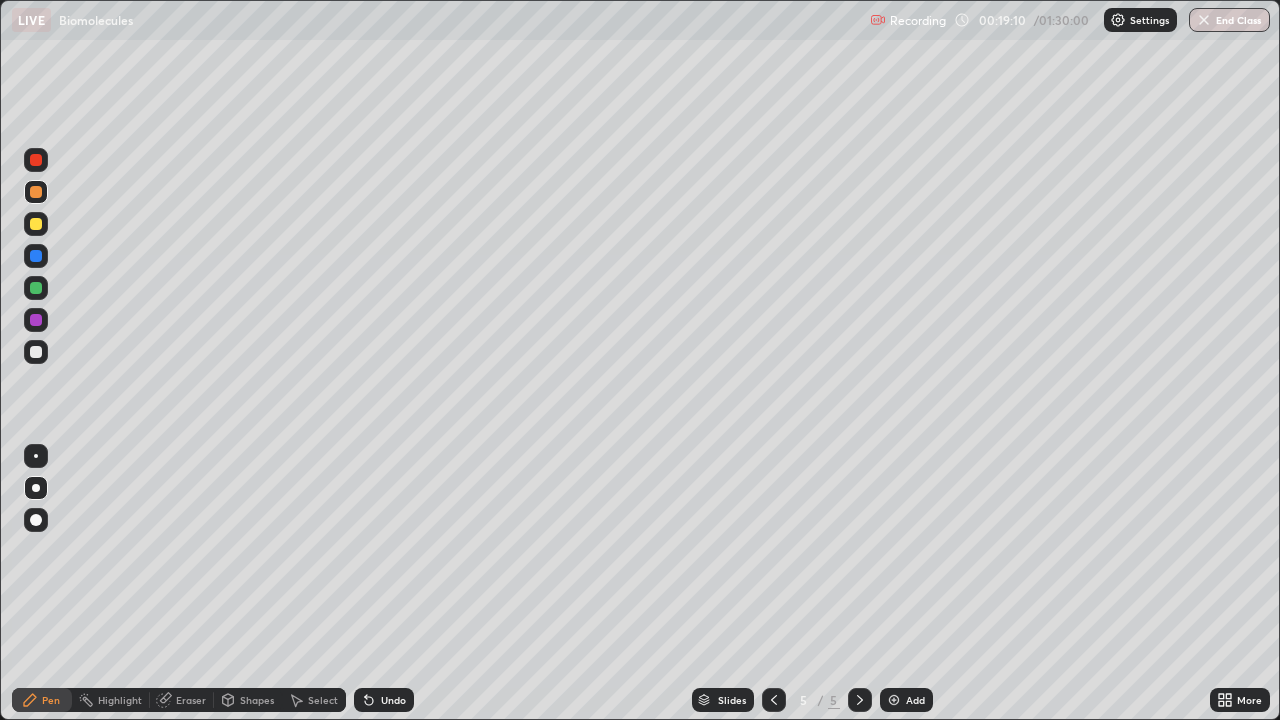 click on "Pen" at bounding box center [51, 700] 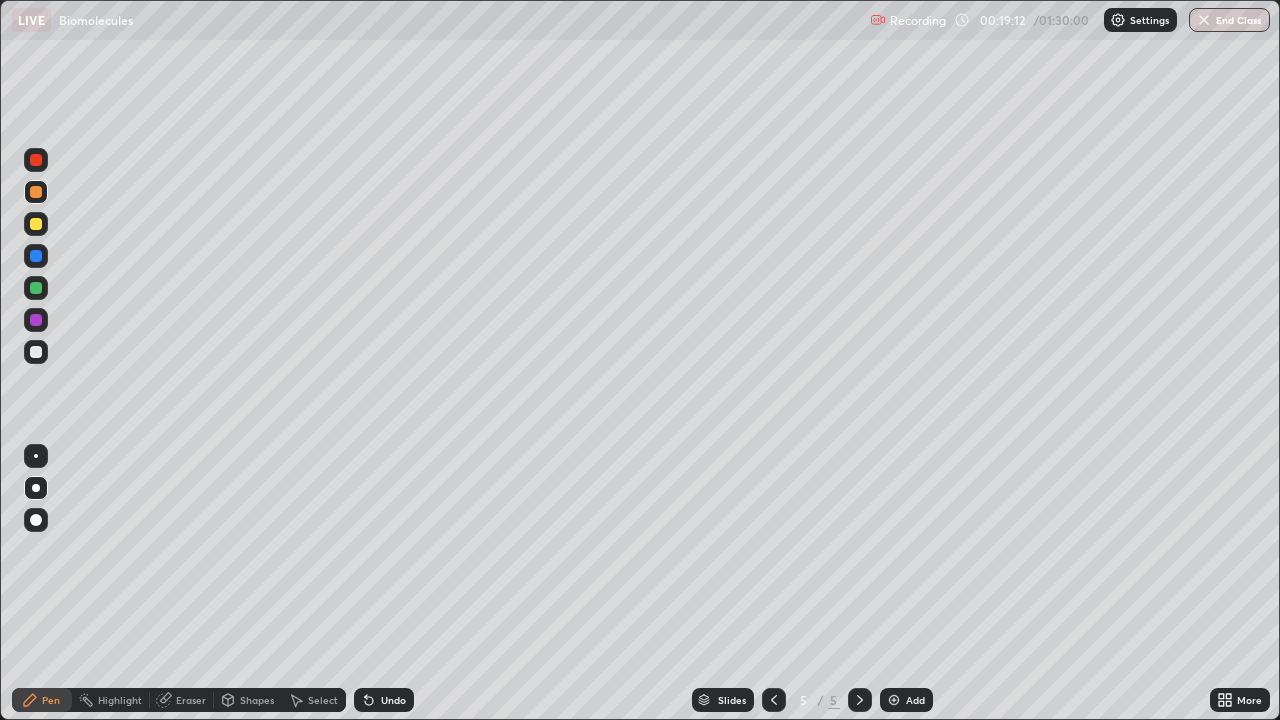 click on "Pen" at bounding box center [51, 700] 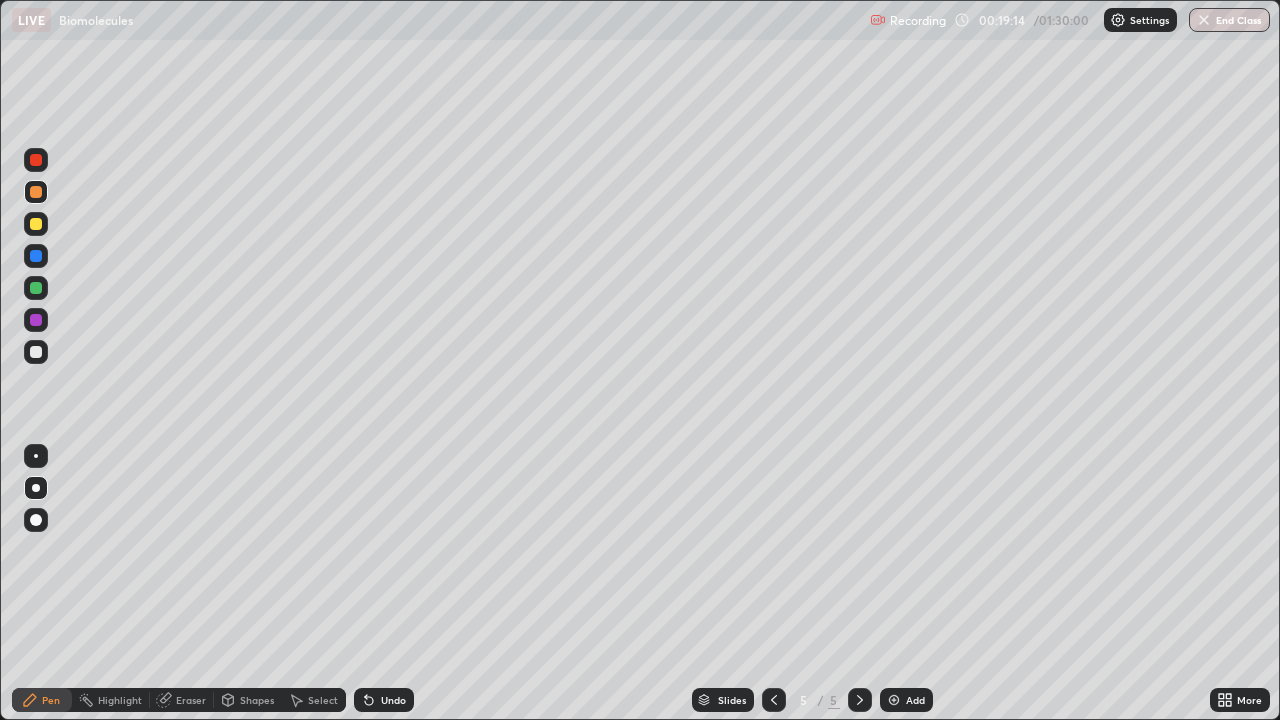 click at bounding box center (36, 288) 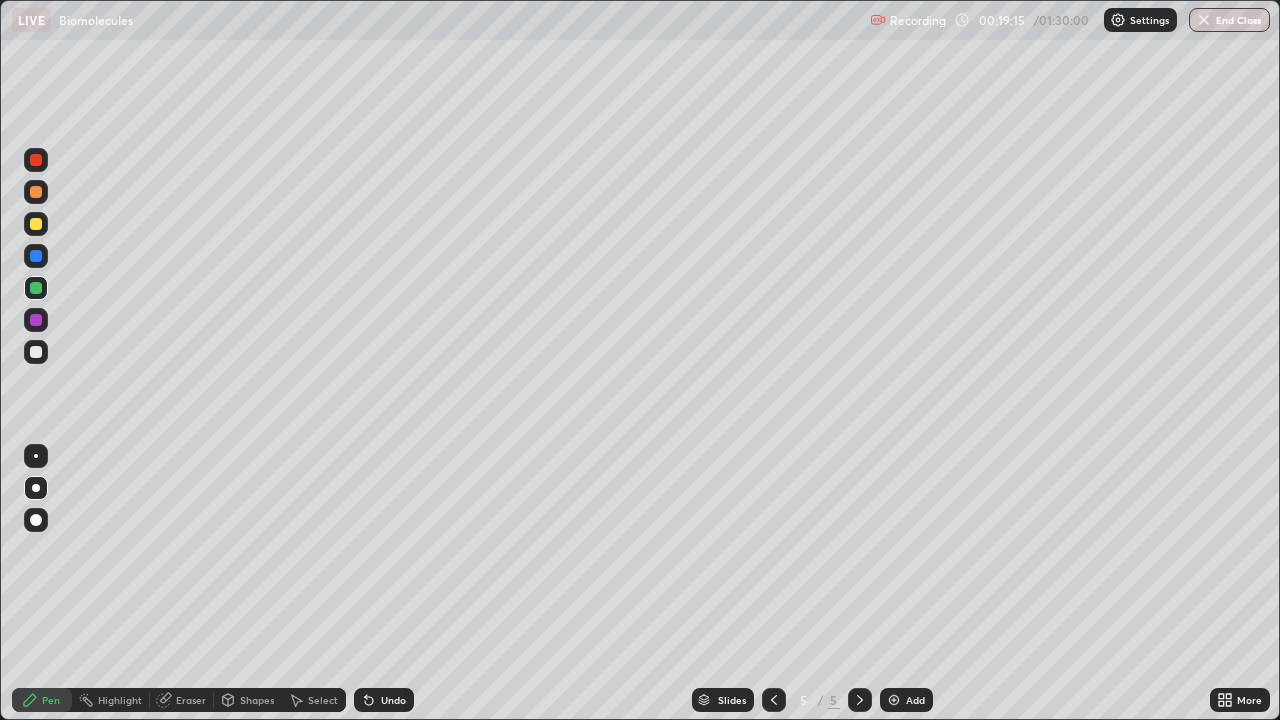 click at bounding box center (36, 224) 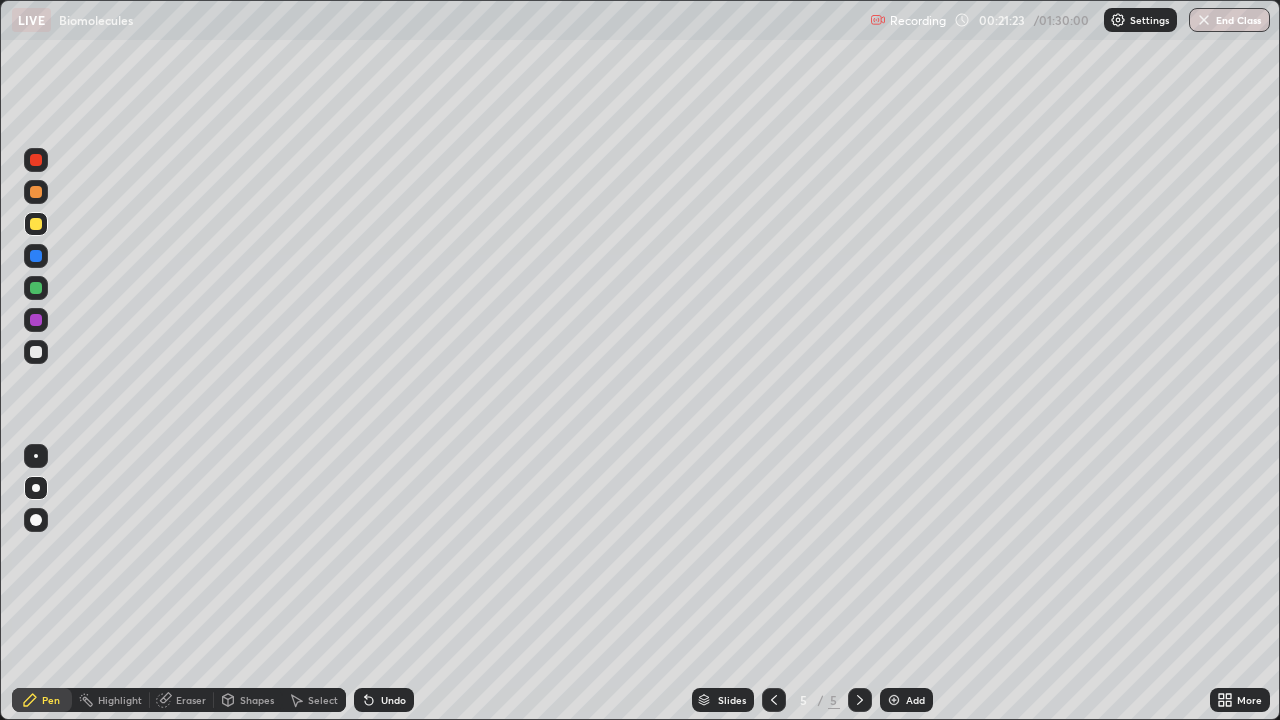 click on "Eraser" at bounding box center (191, 700) 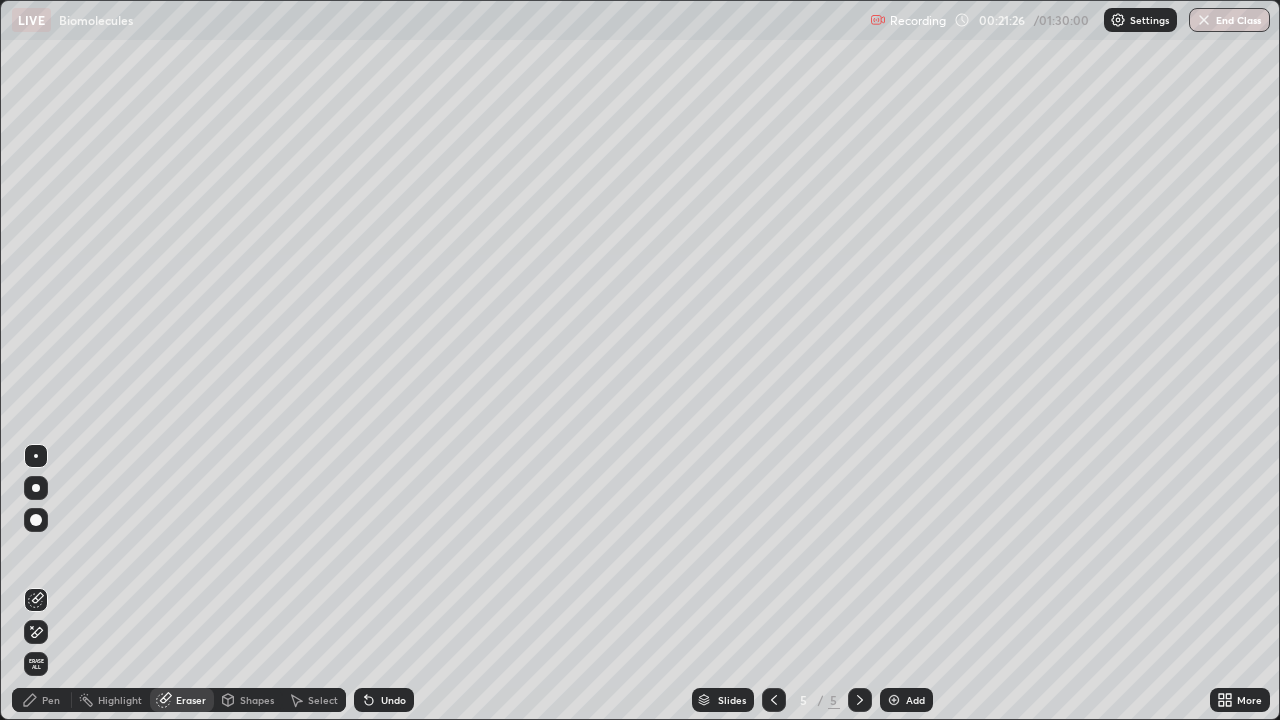 click on "Pen" at bounding box center [42, 700] 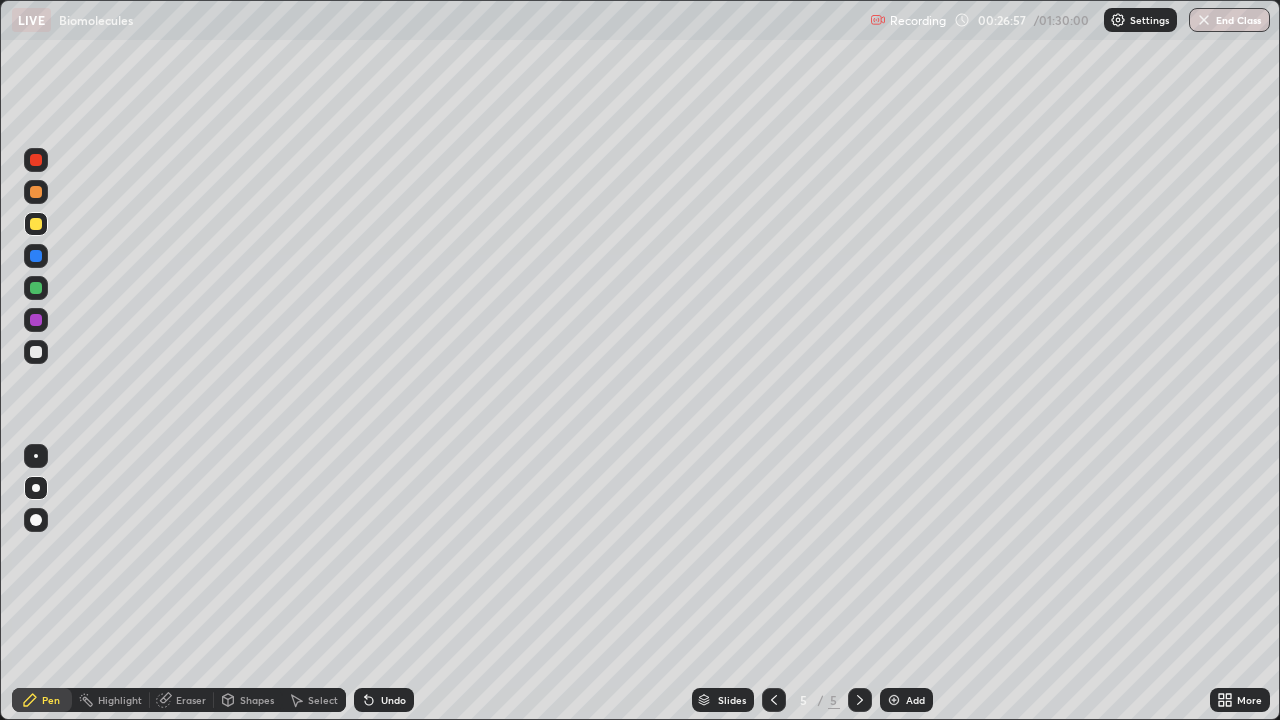 click on "Undo" at bounding box center (393, 700) 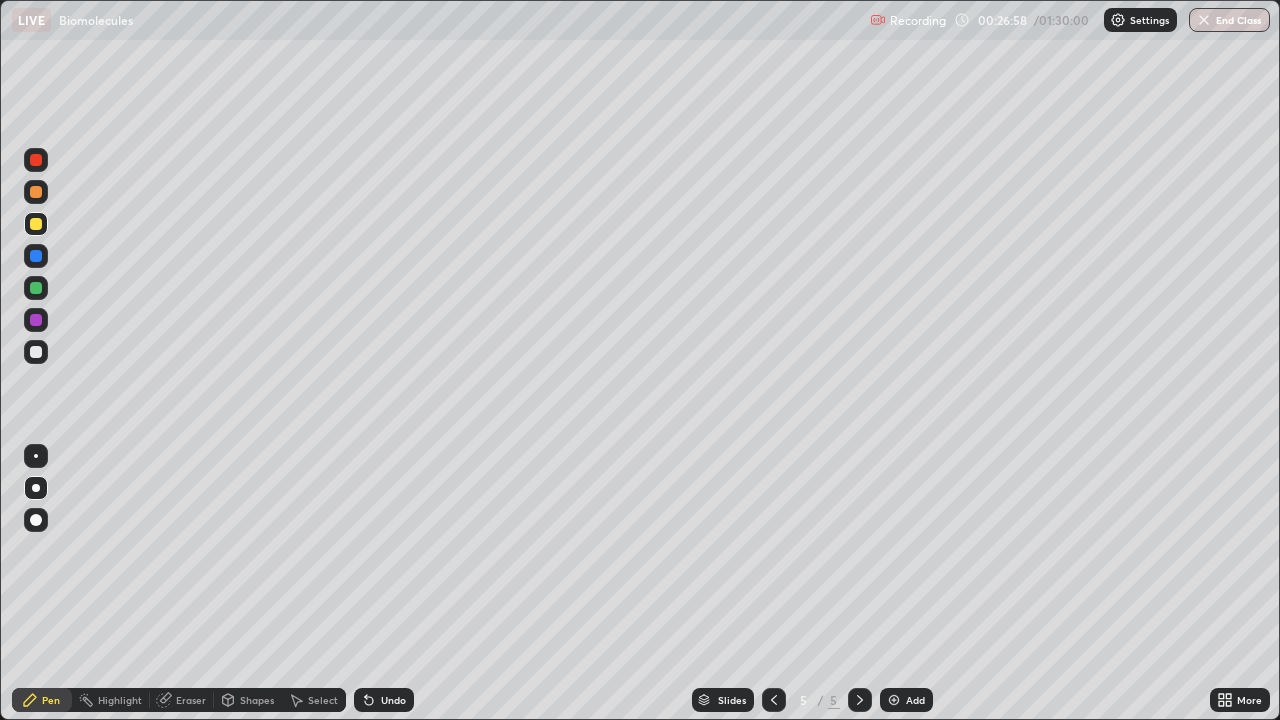 click on "Undo" at bounding box center (384, 700) 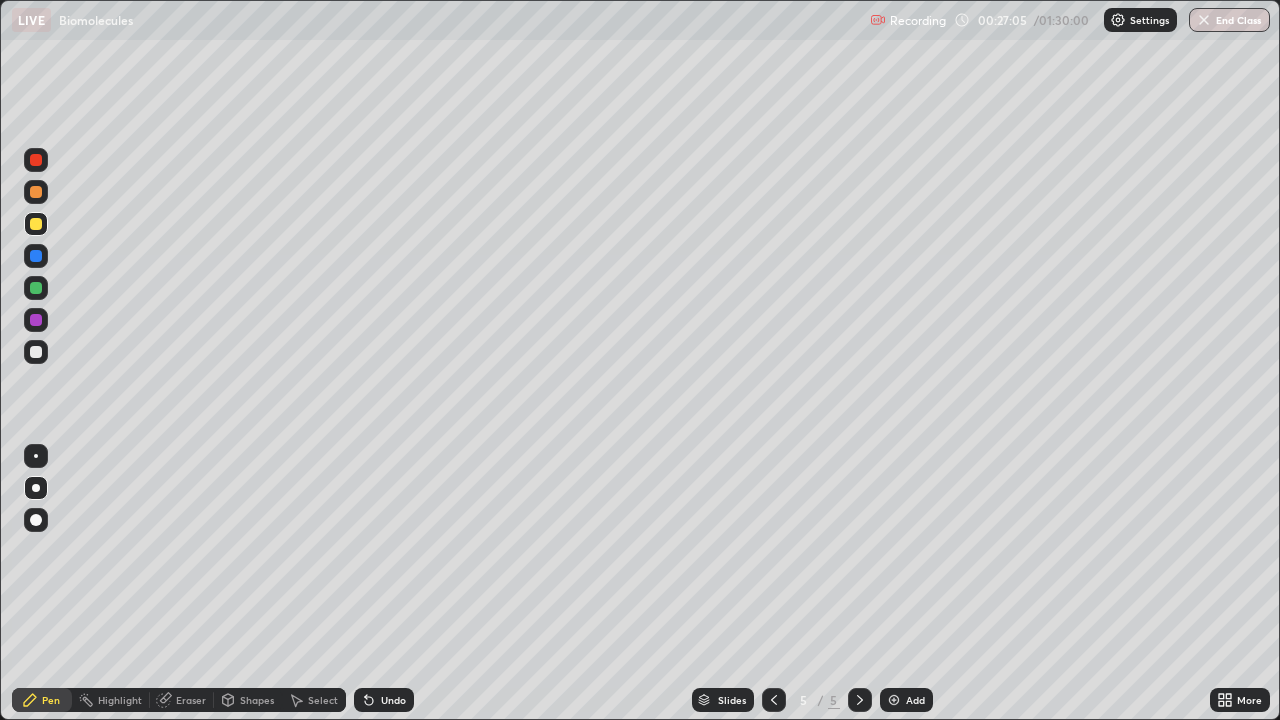 click on "Undo" at bounding box center [384, 700] 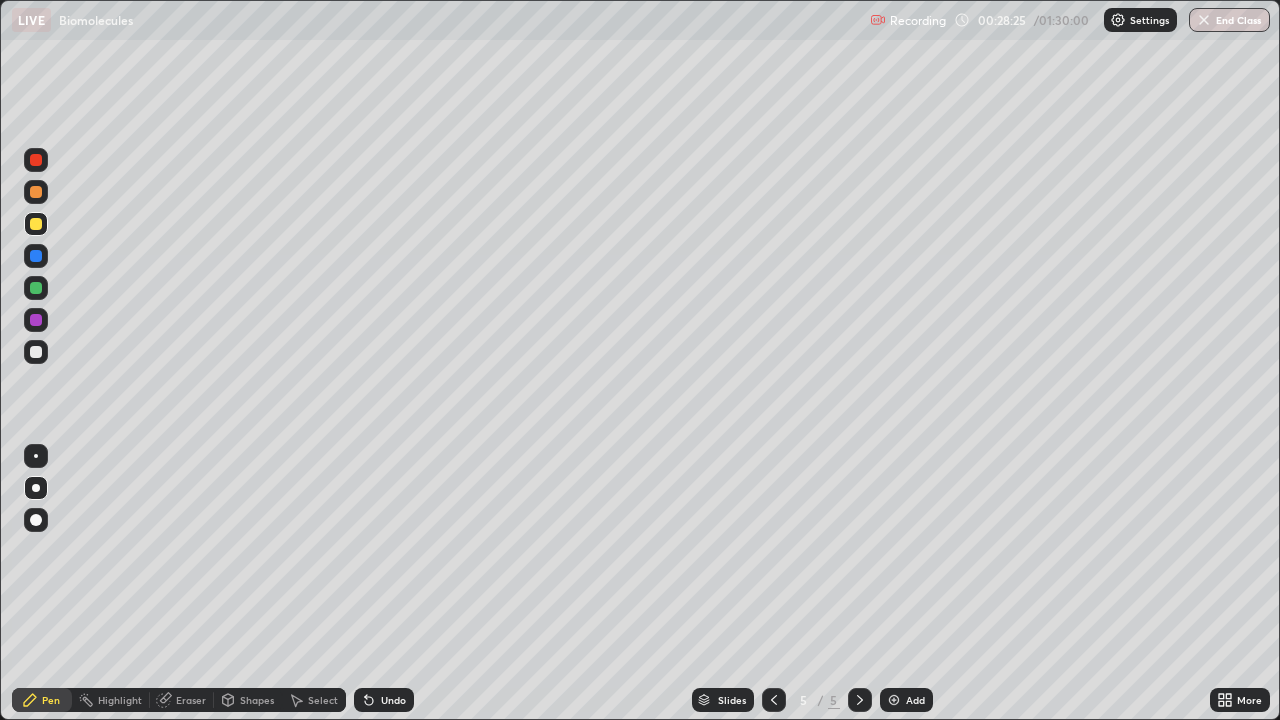 click on "Eraser" at bounding box center (182, 700) 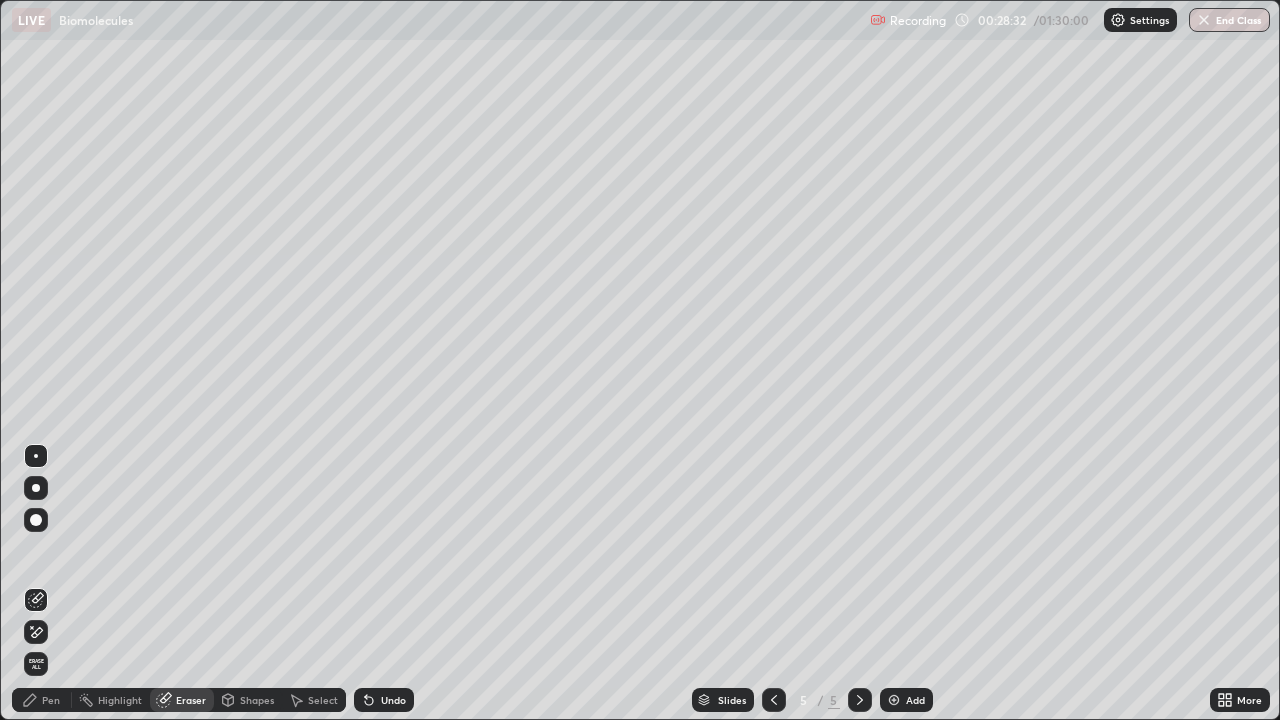 click on "Pen" at bounding box center [42, 700] 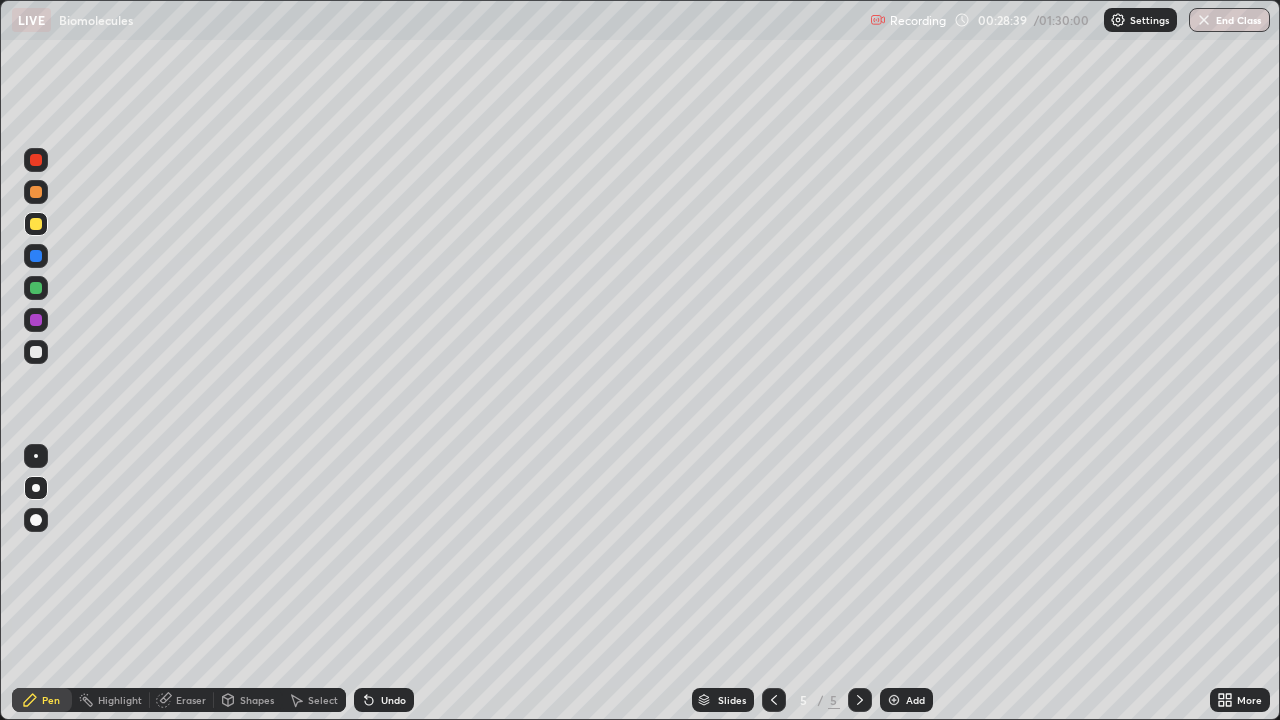 click on "Undo" at bounding box center (384, 700) 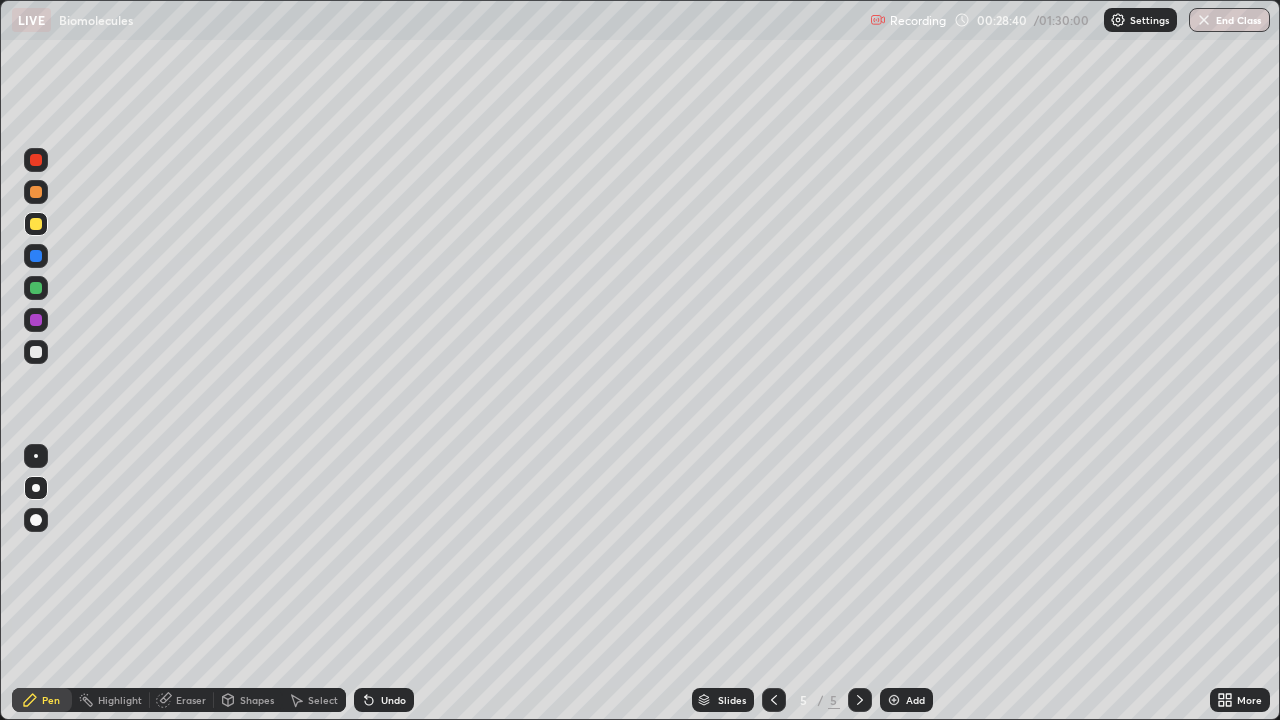 click 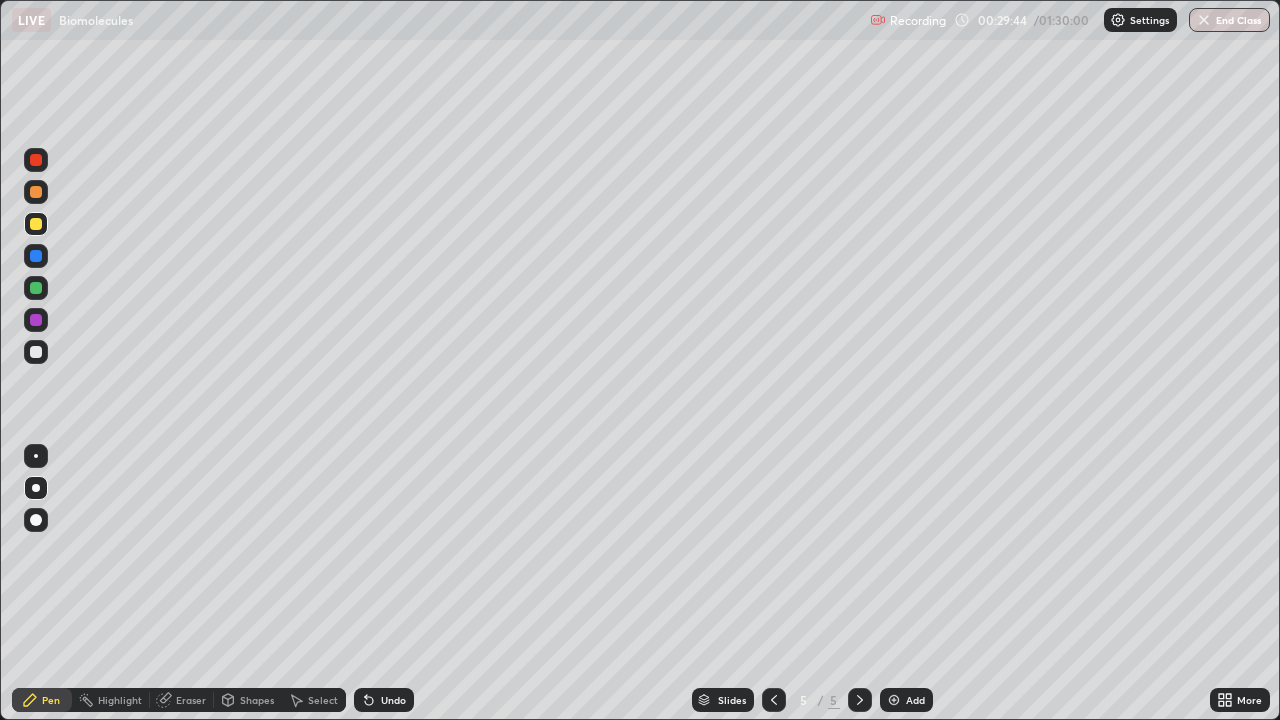 click at bounding box center (36, 288) 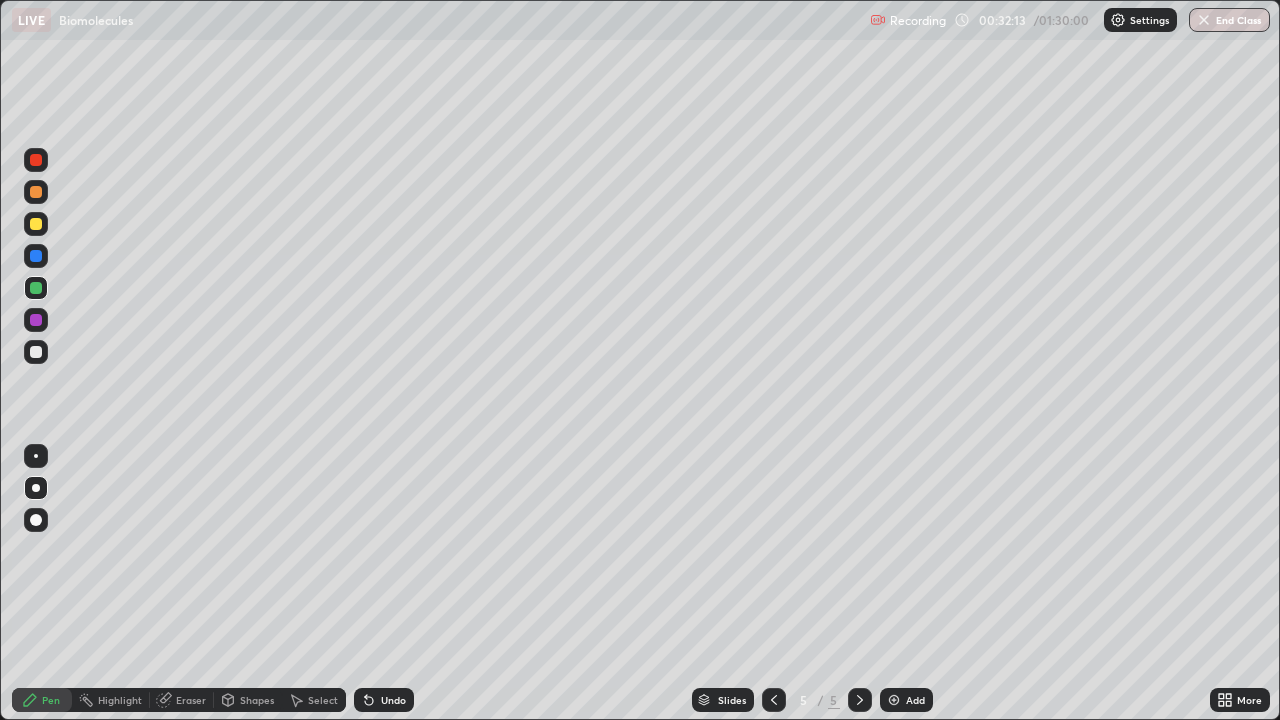 click on "Add" at bounding box center (906, 700) 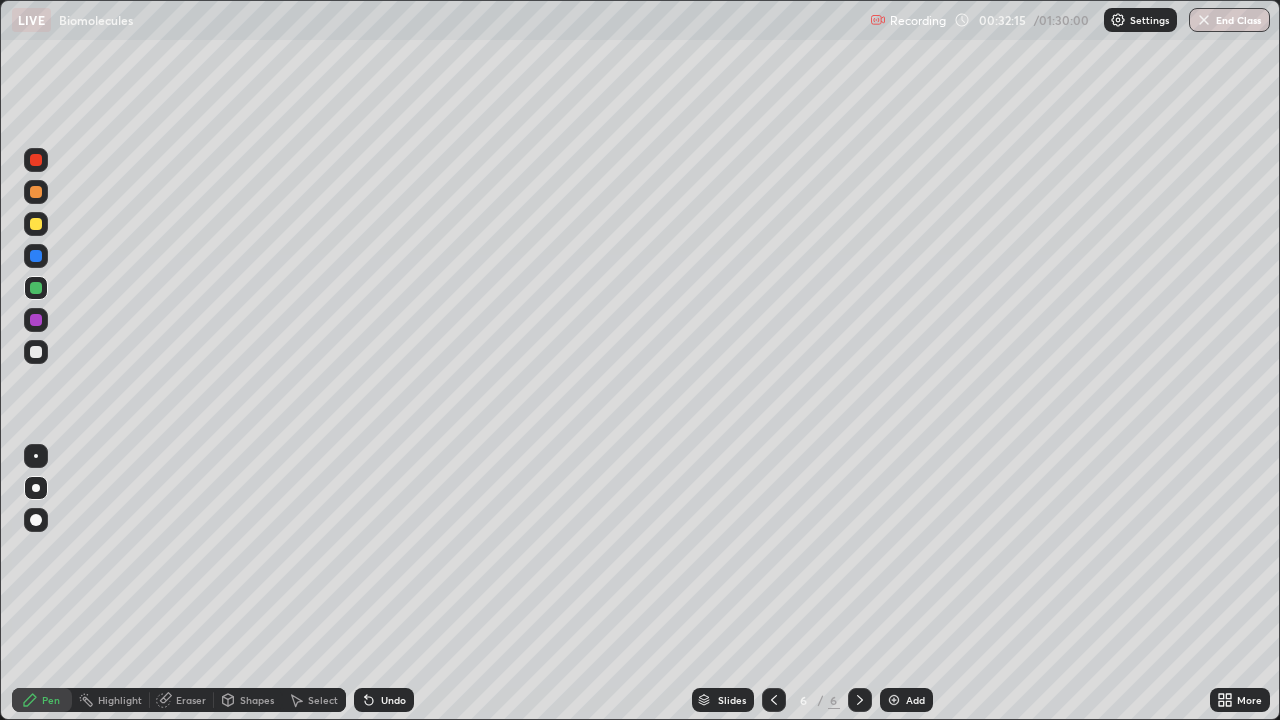 click at bounding box center [36, 352] 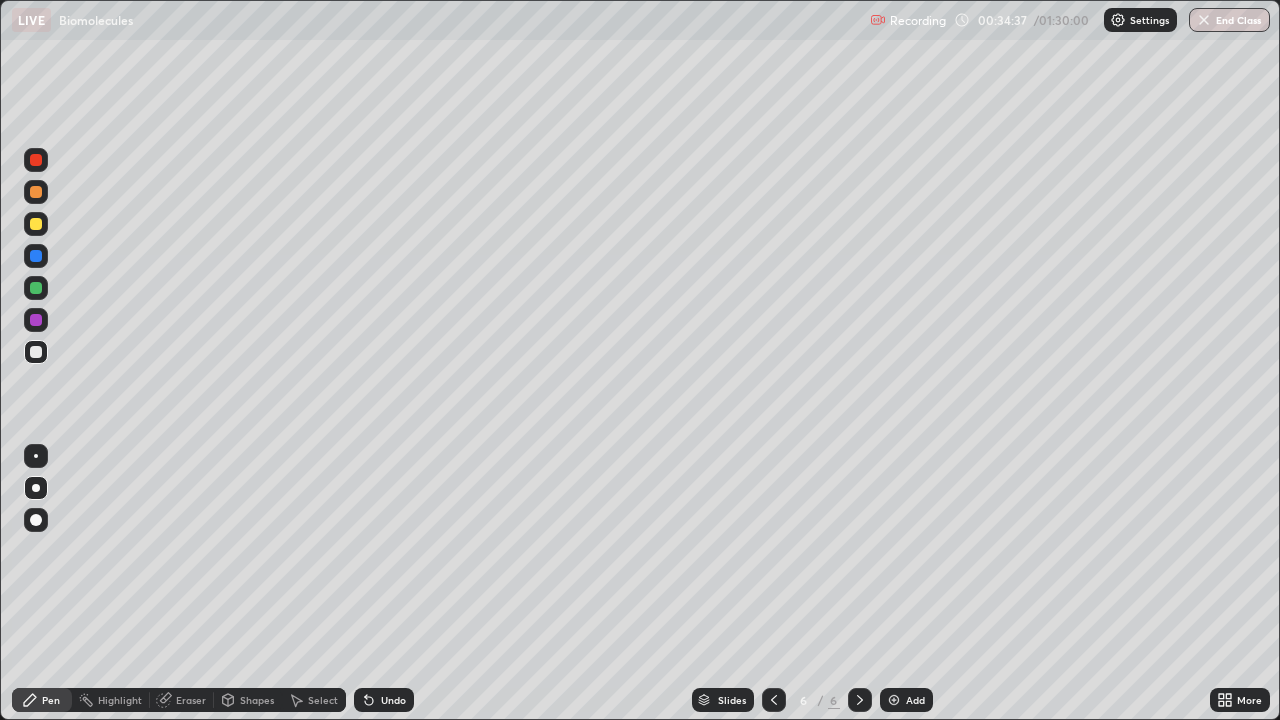 click on "Undo" at bounding box center (384, 700) 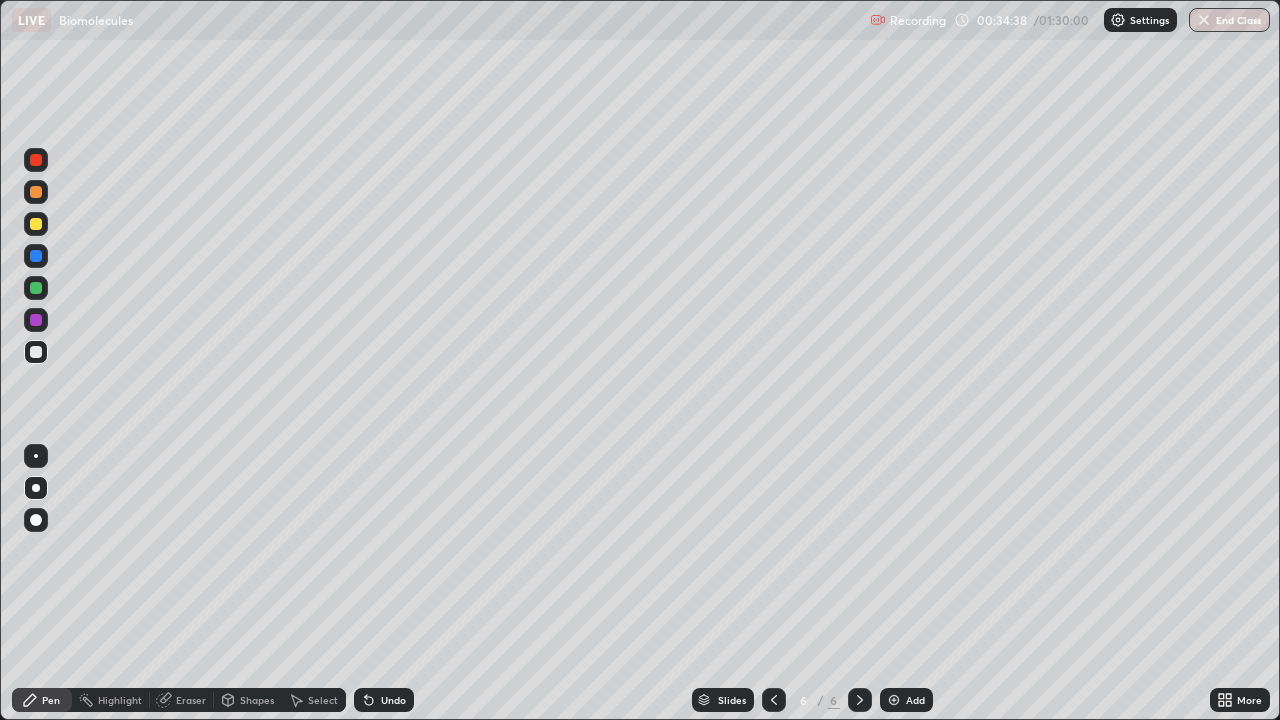 click on "Undo" at bounding box center (393, 700) 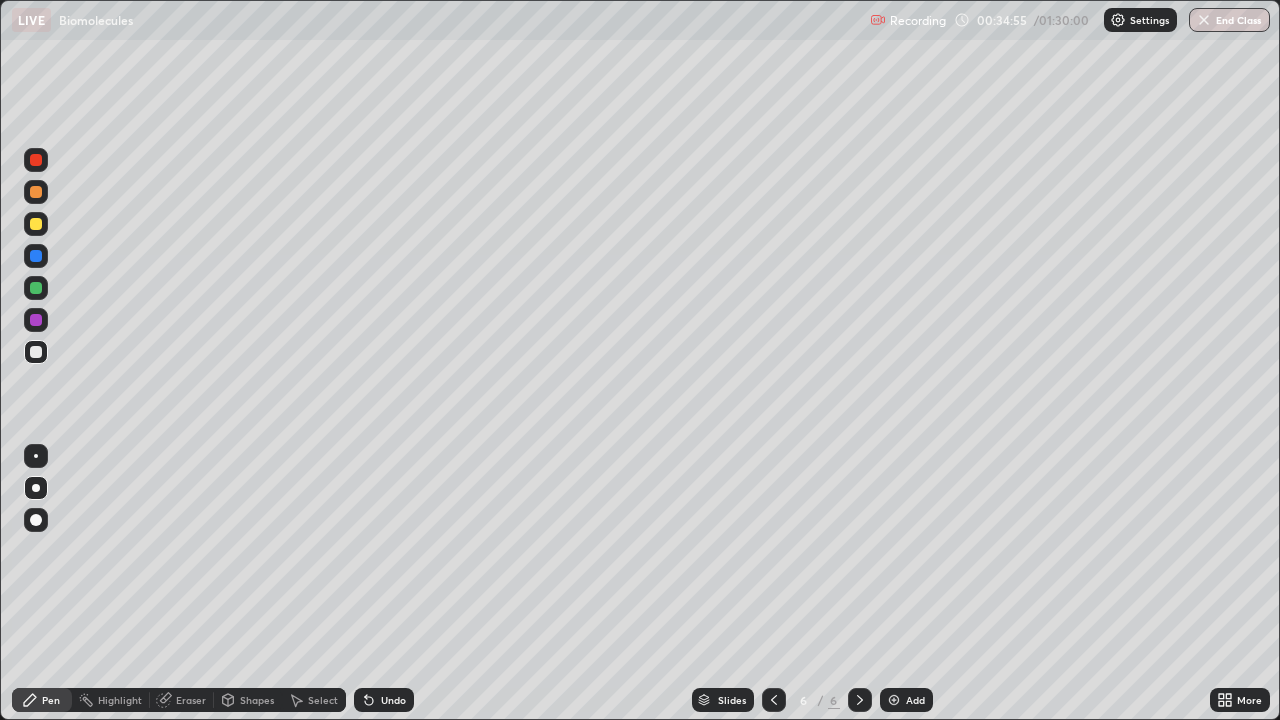 click at bounding box center (36, 288) 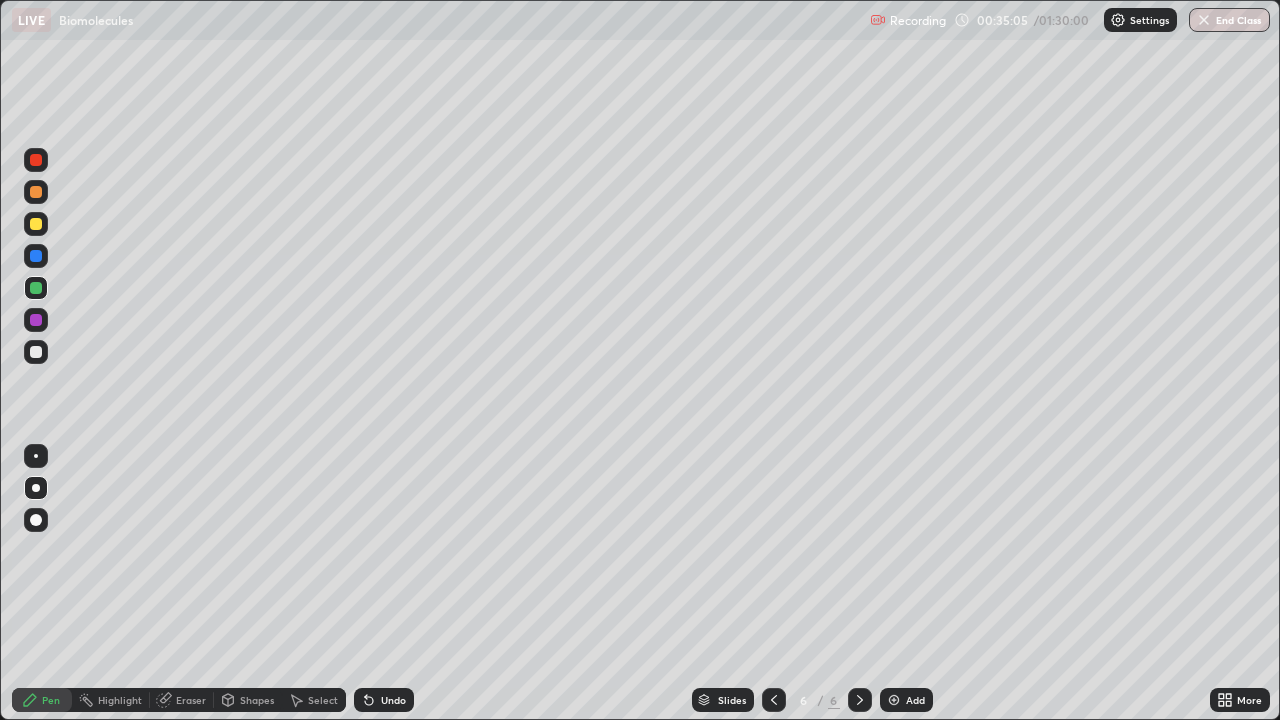 click 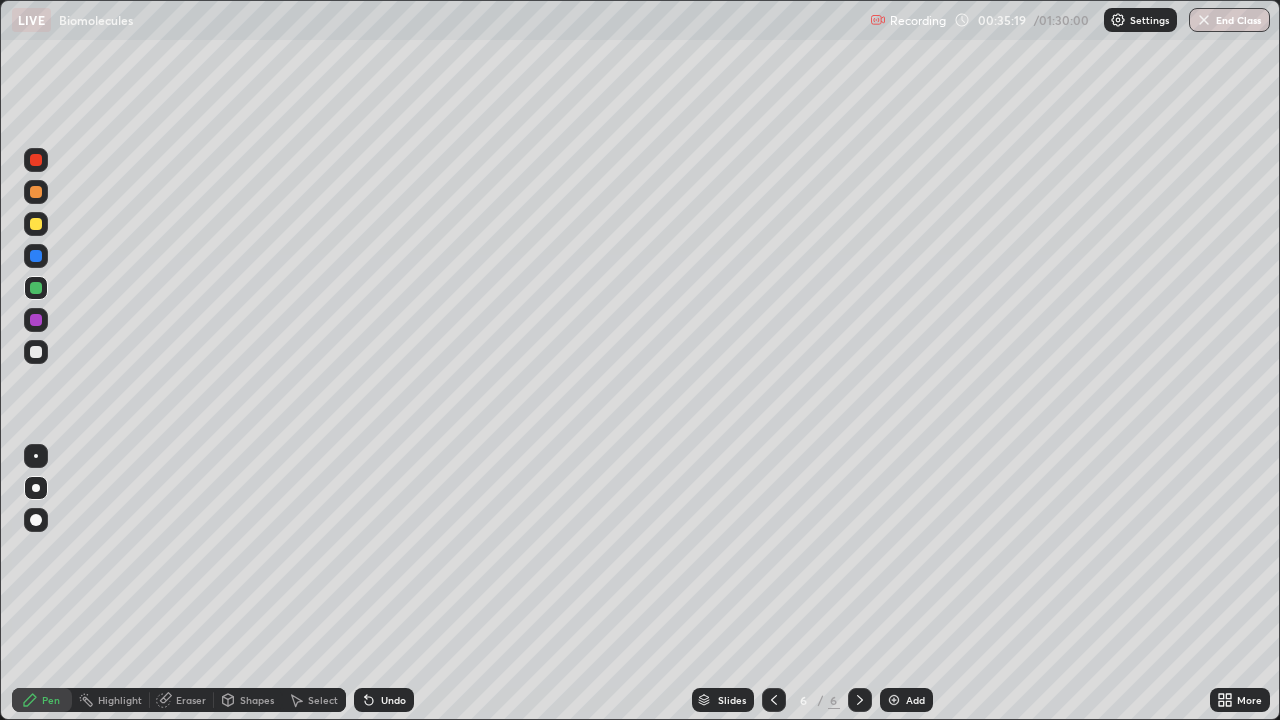 click at bounding box center [36, 352] 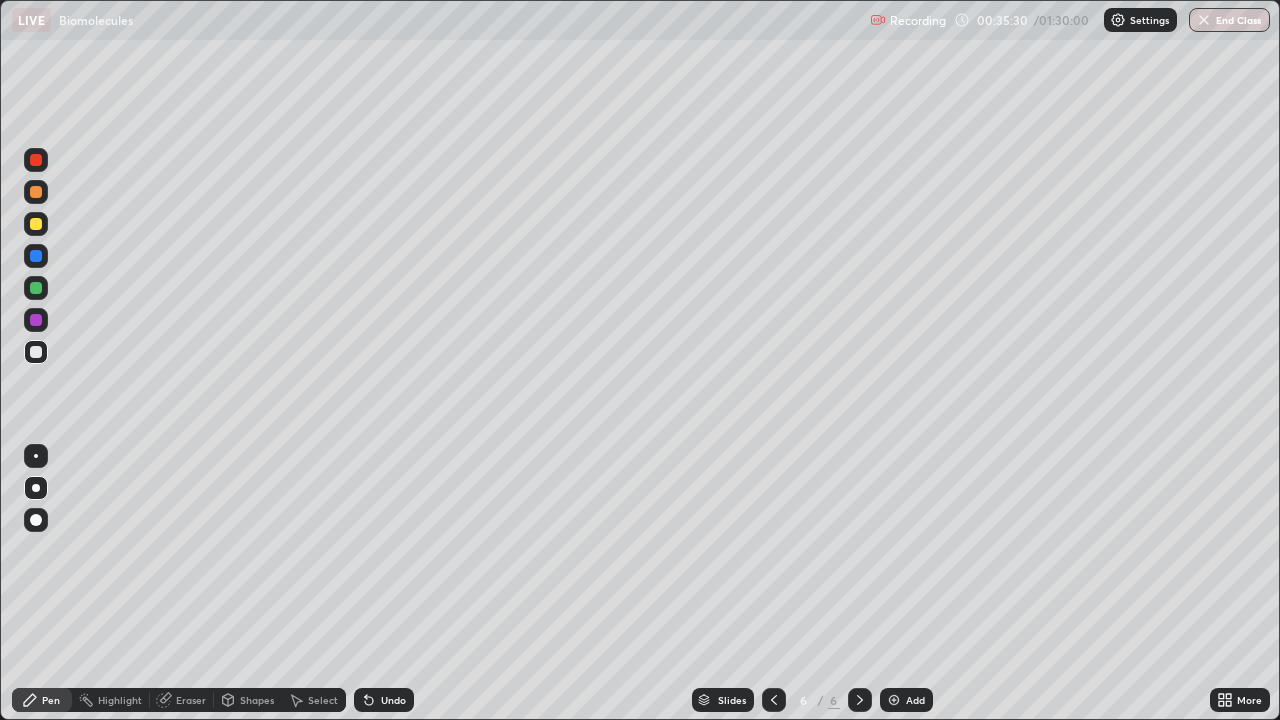 click at bounding box center [36, 288] 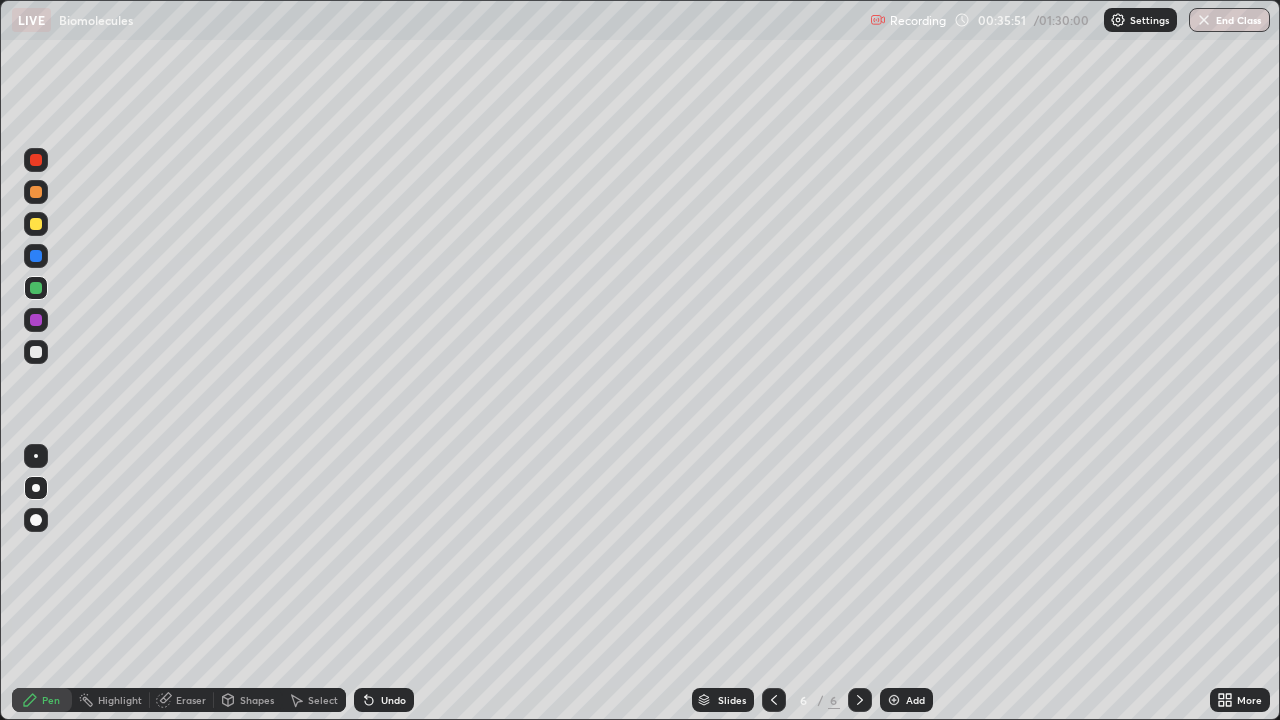click on "Undo" at bounding box center (384, 700) 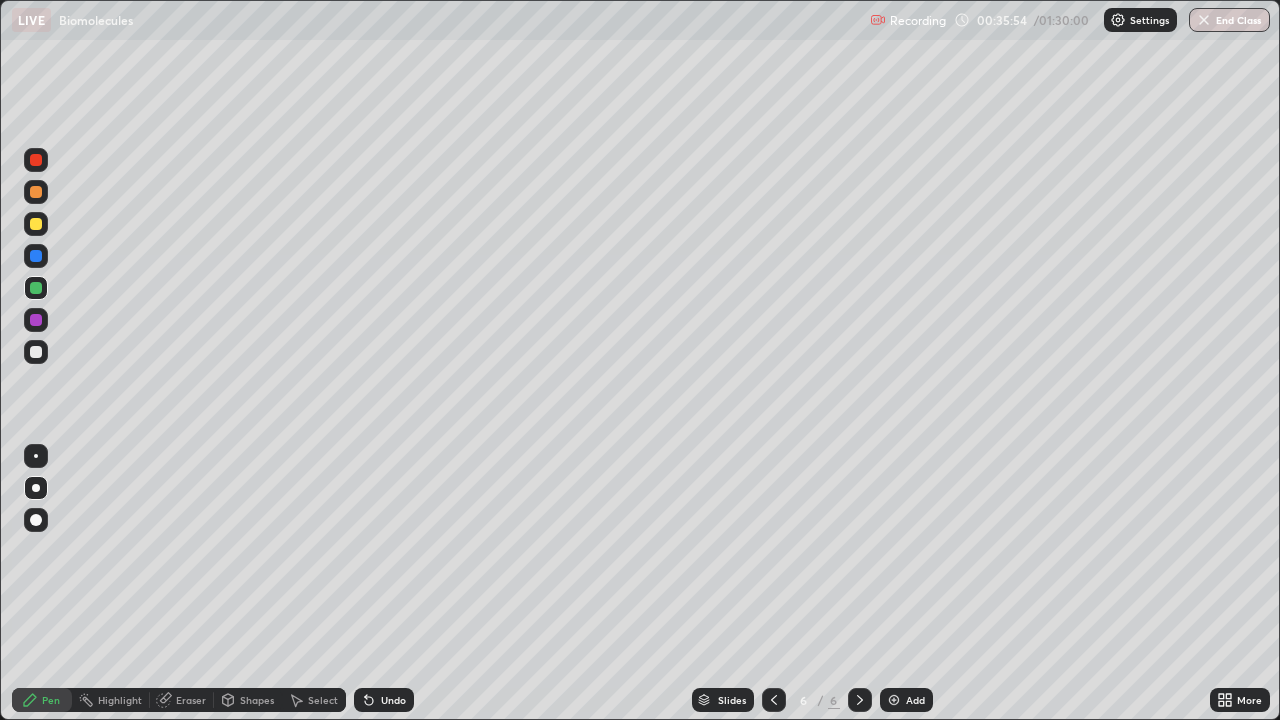 click on "Undo" at bounding box center (384, 700) 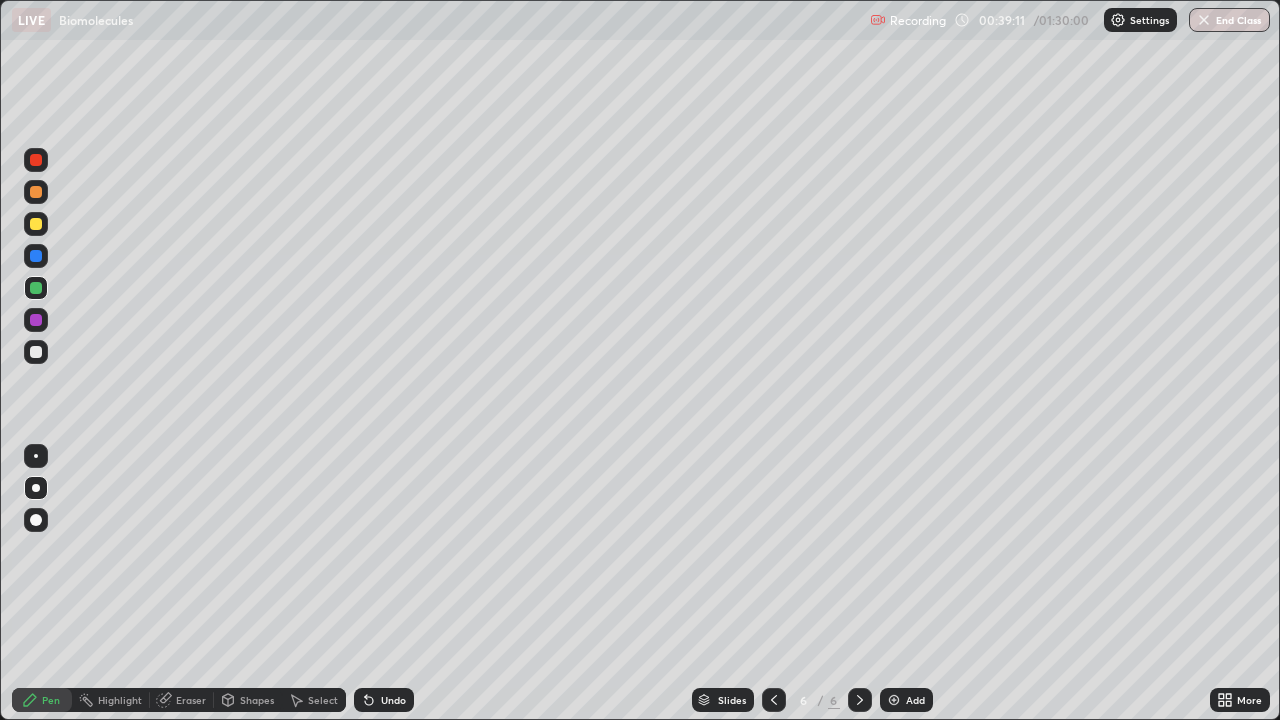 click 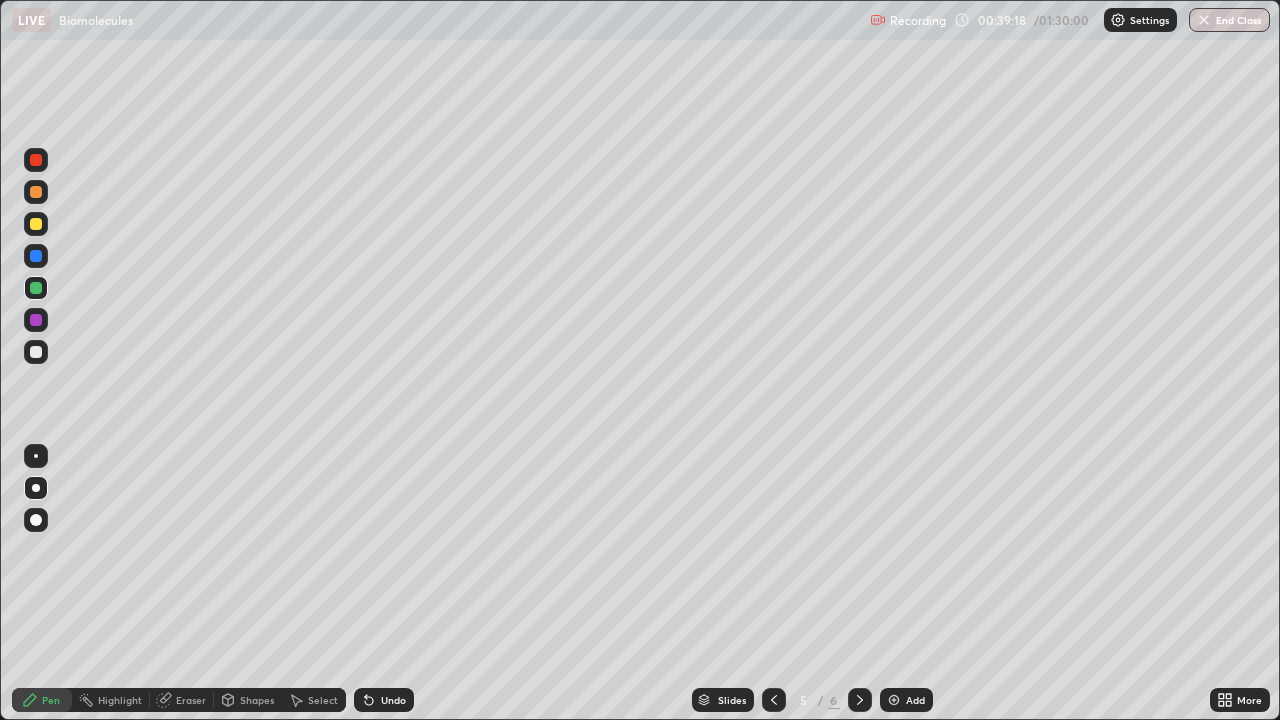 click 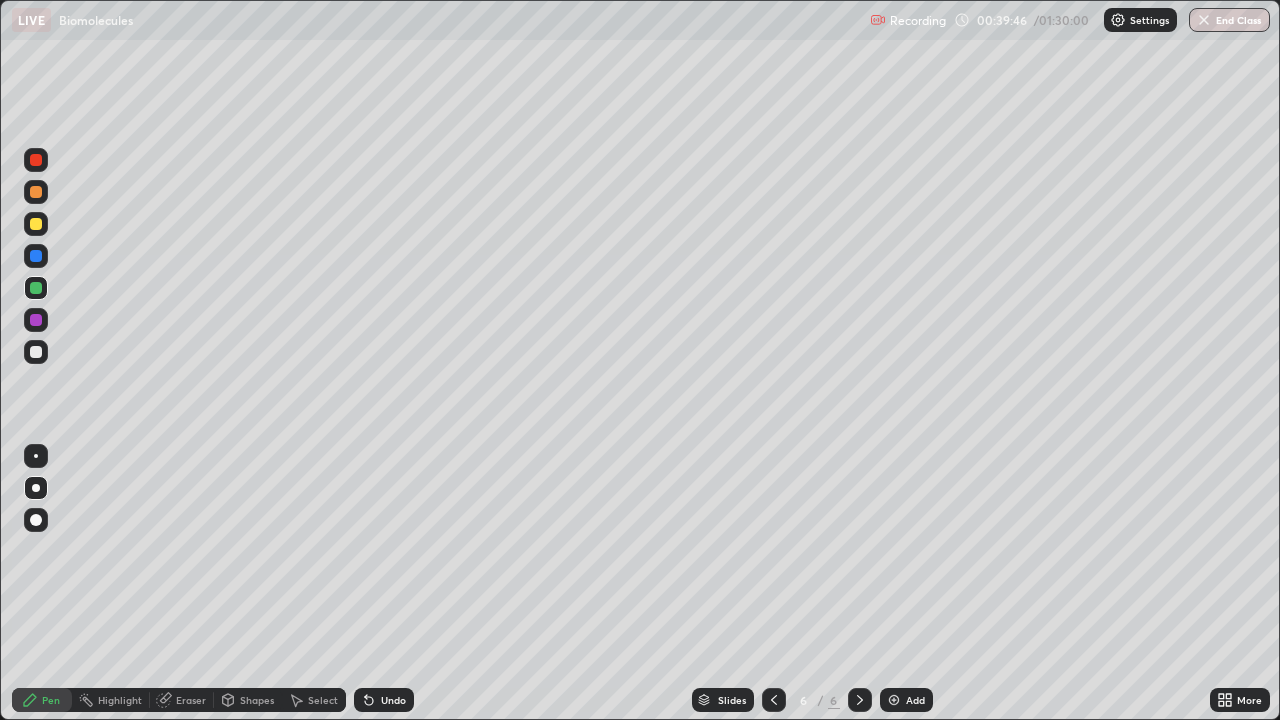 click on "Add" at bounding box center (906, 700) 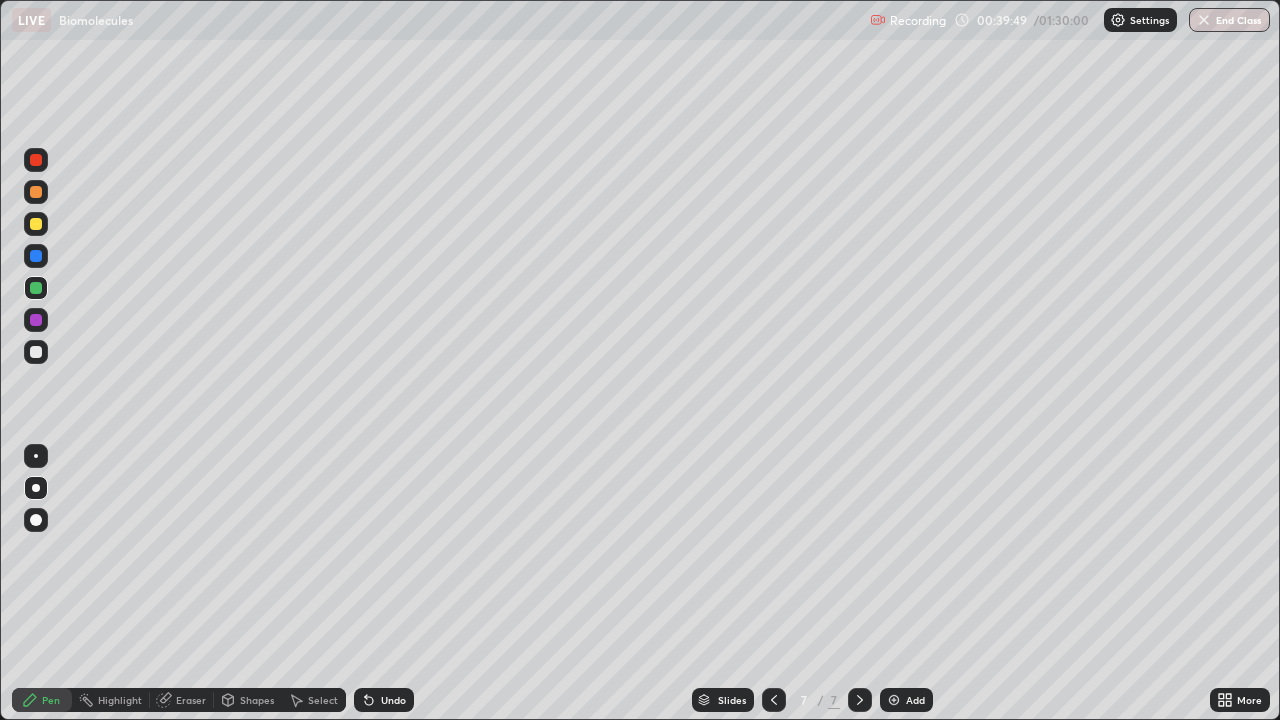 click at bounding box center [36, 224] 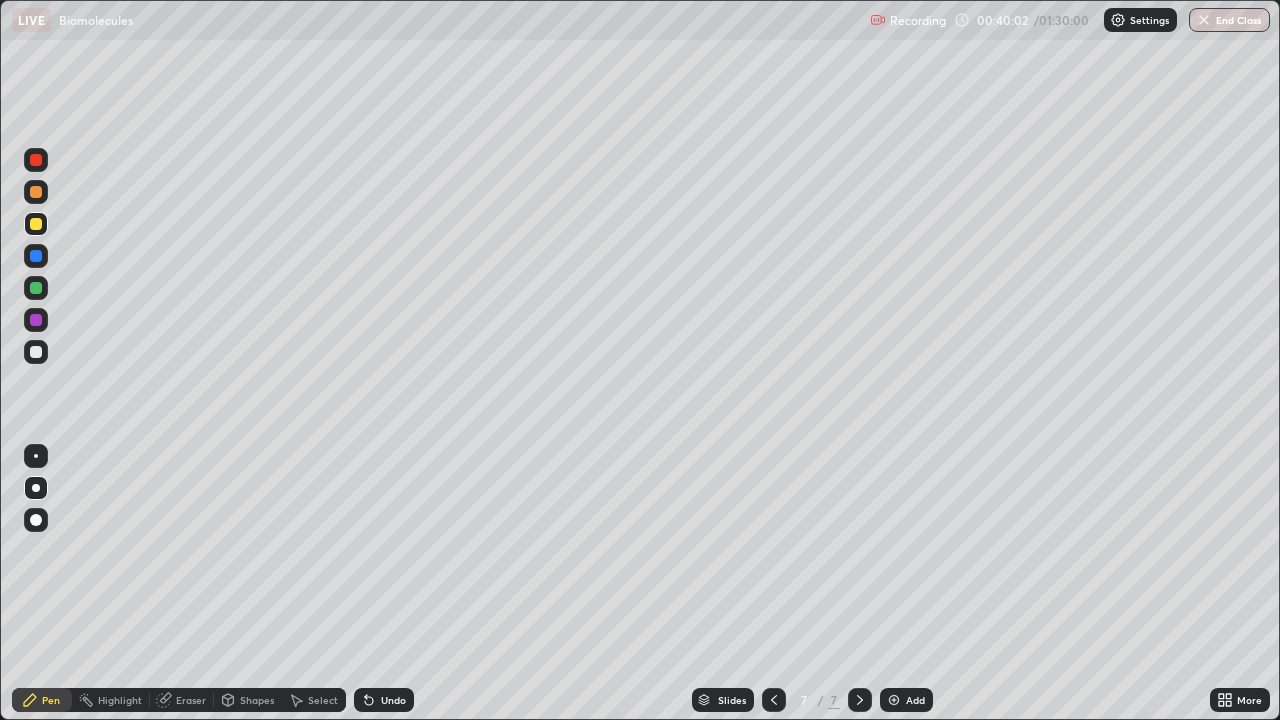 click 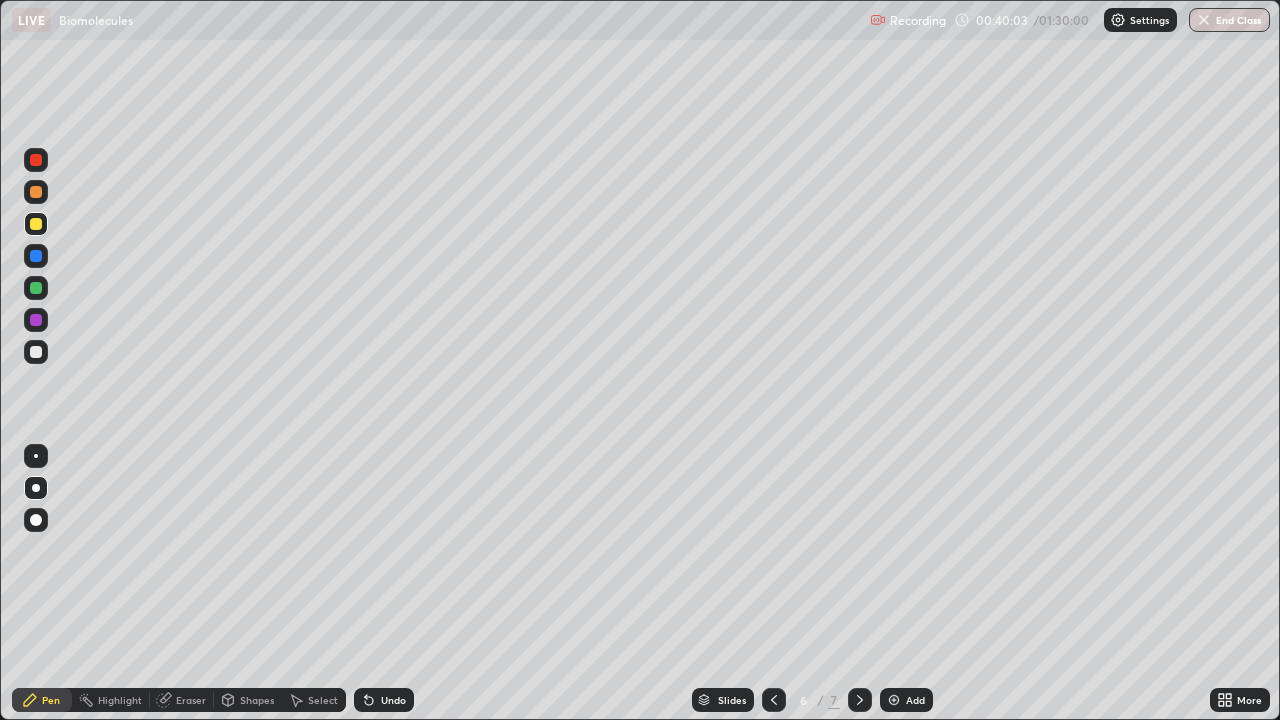 click 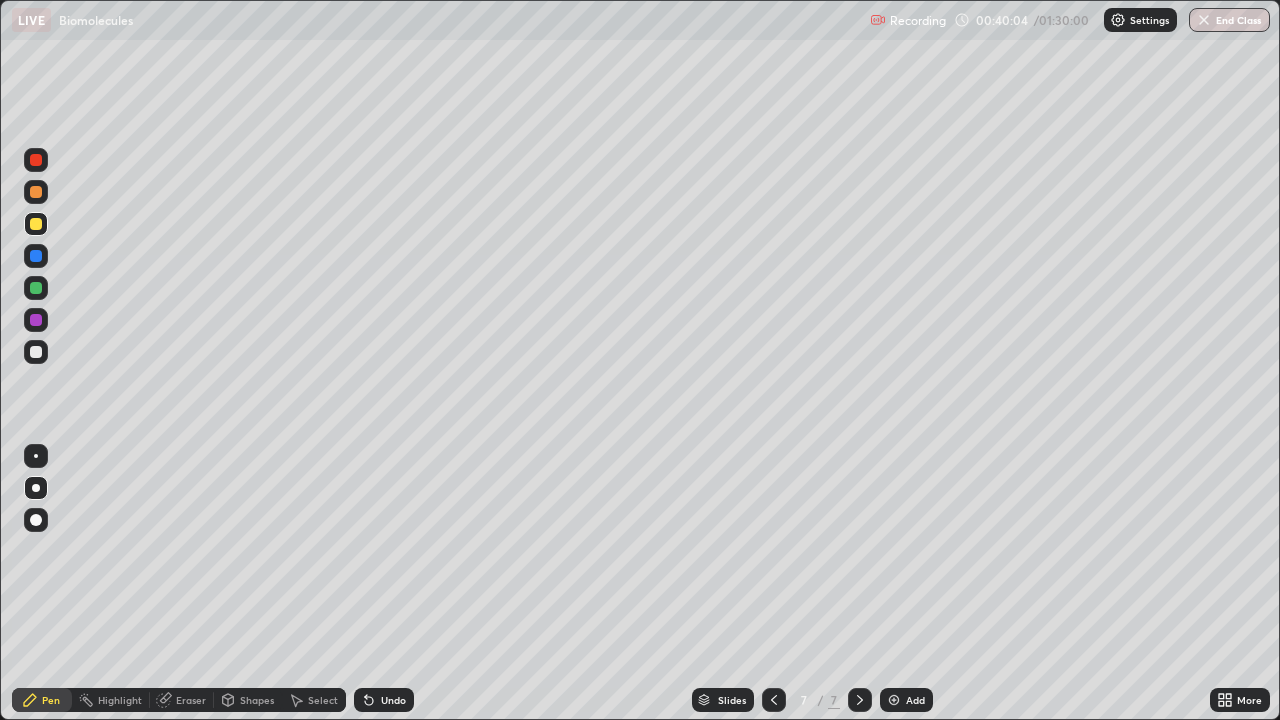 click at bounding box center (36, 288) 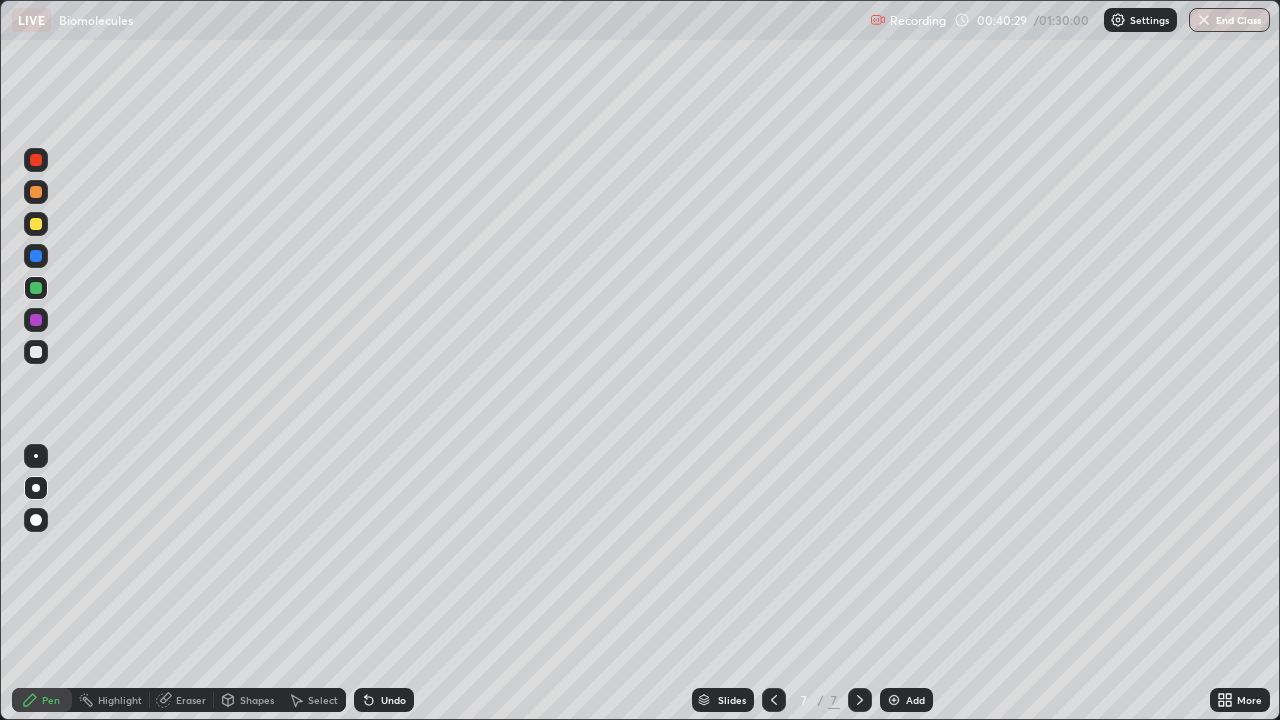click at bounding box center [36, 256] 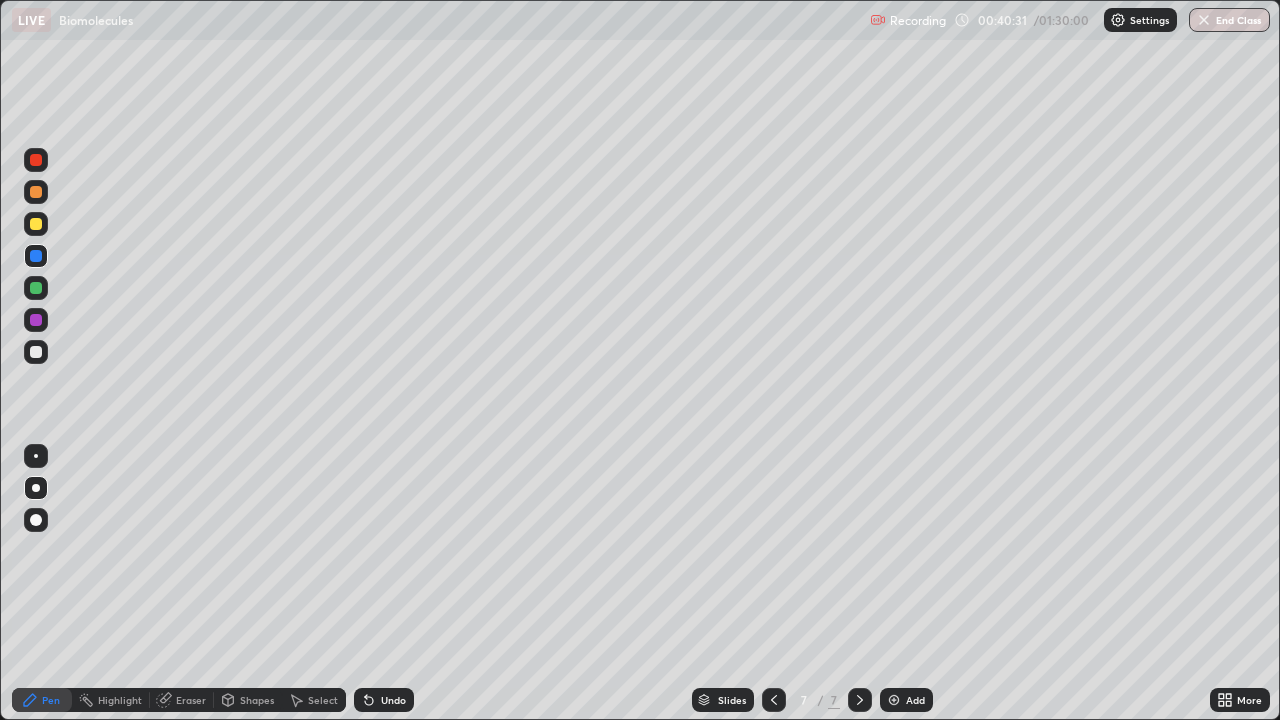 click 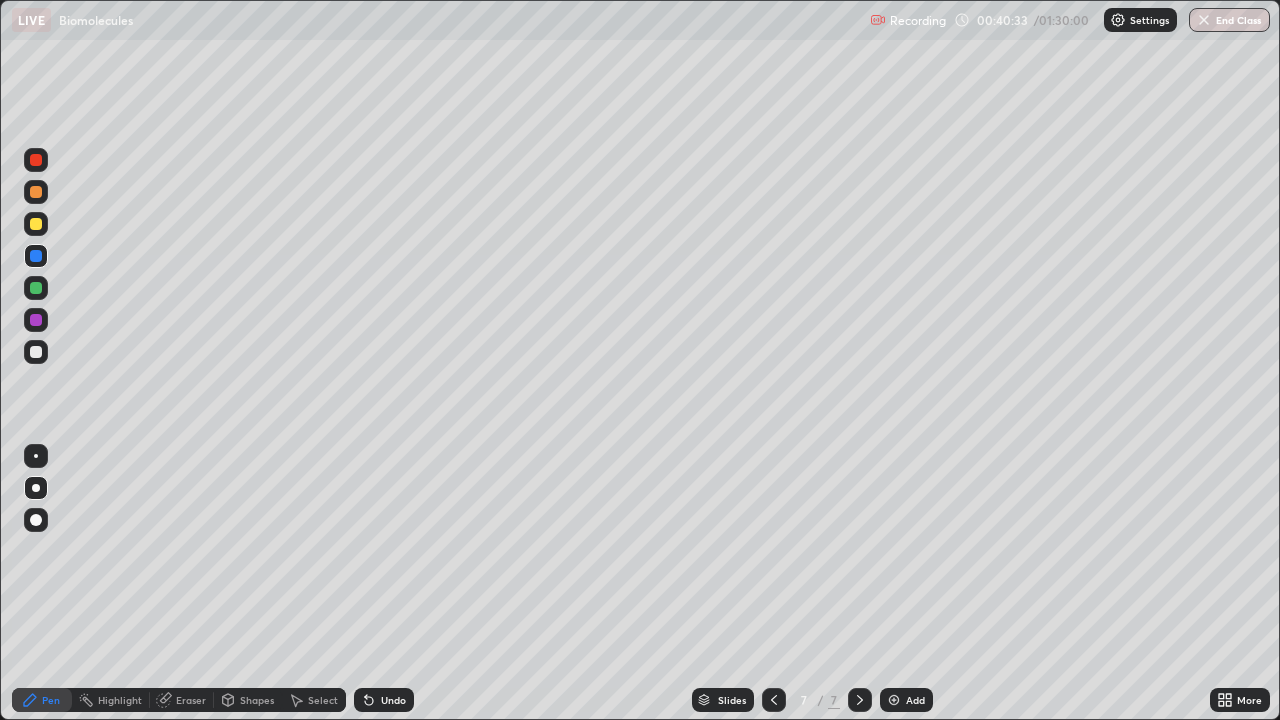 click at bounding box center [36, 160] 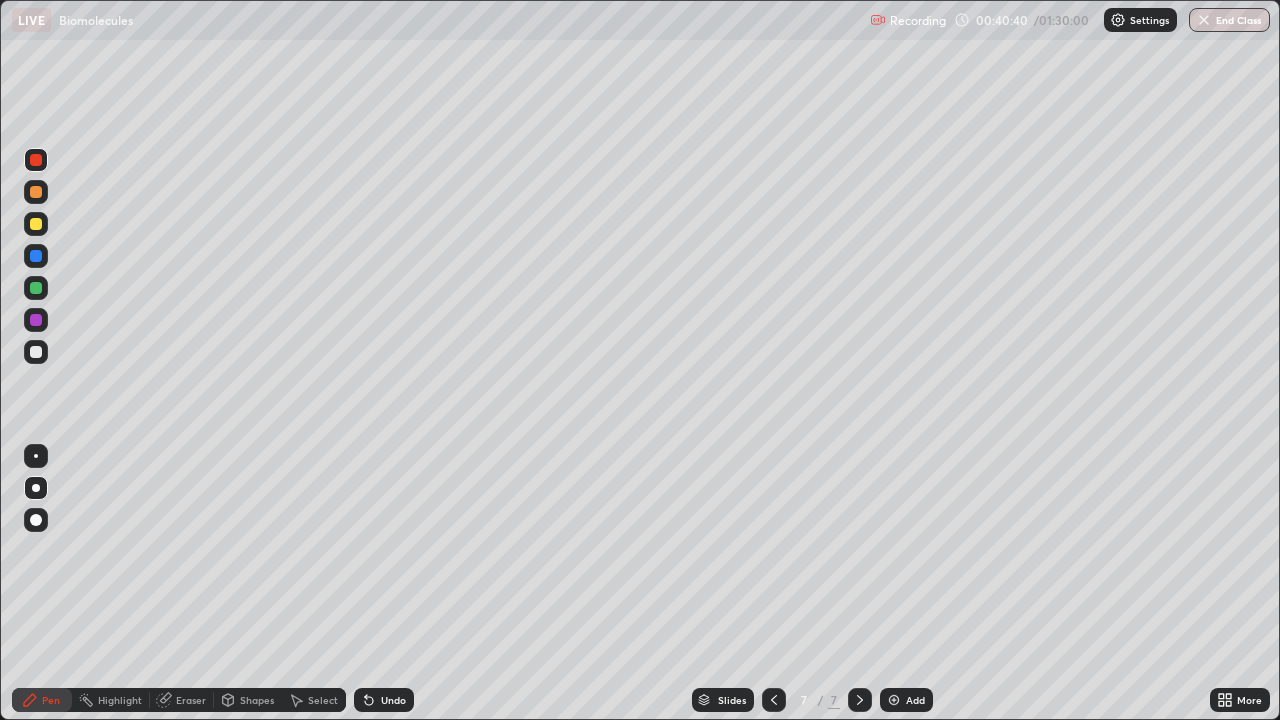 click at bounding box center [36, 320] 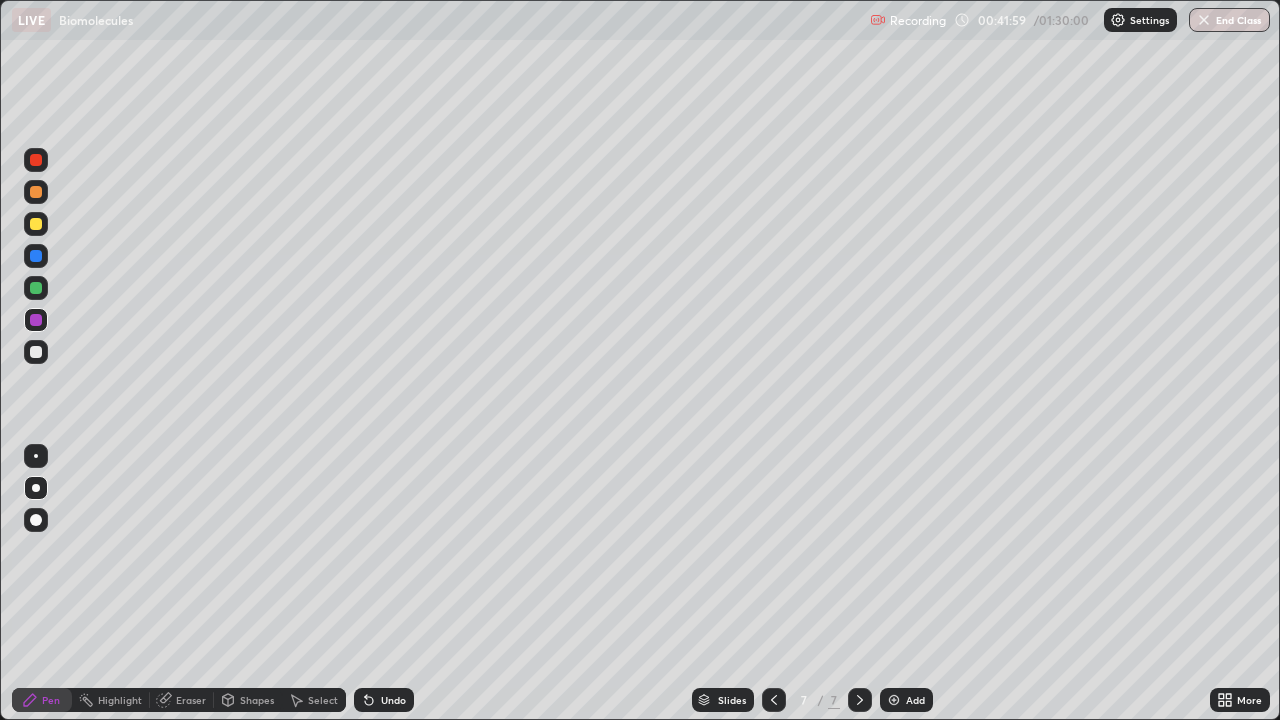 click at bounding box center (36, 288) 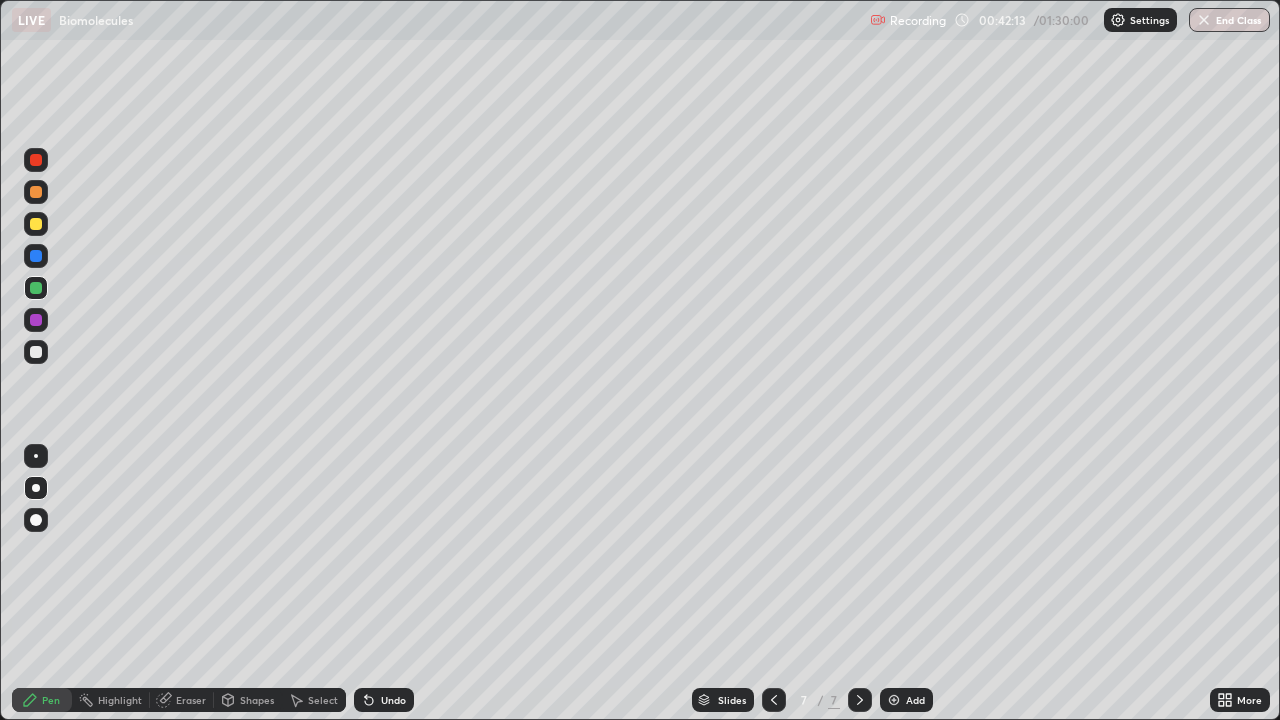click at bounding box center [36, 160] 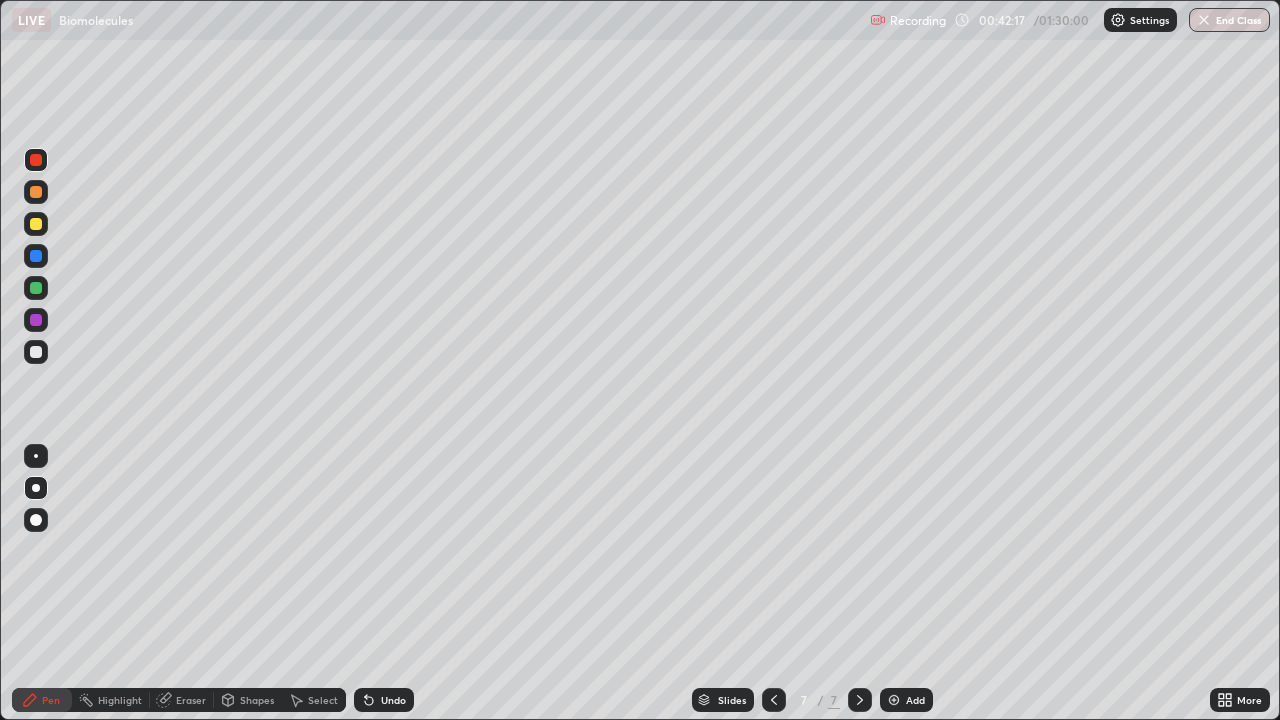 click at bounding box center [36, 320] 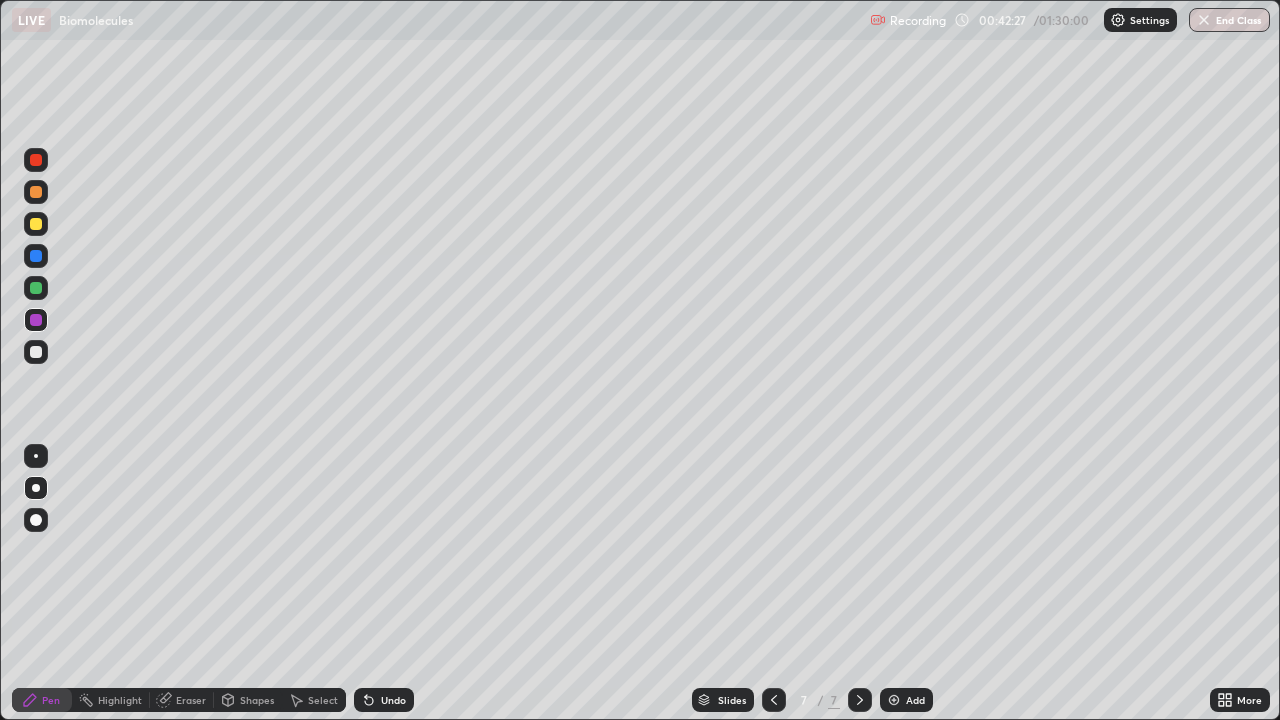 click at bounding box center (36, 160) 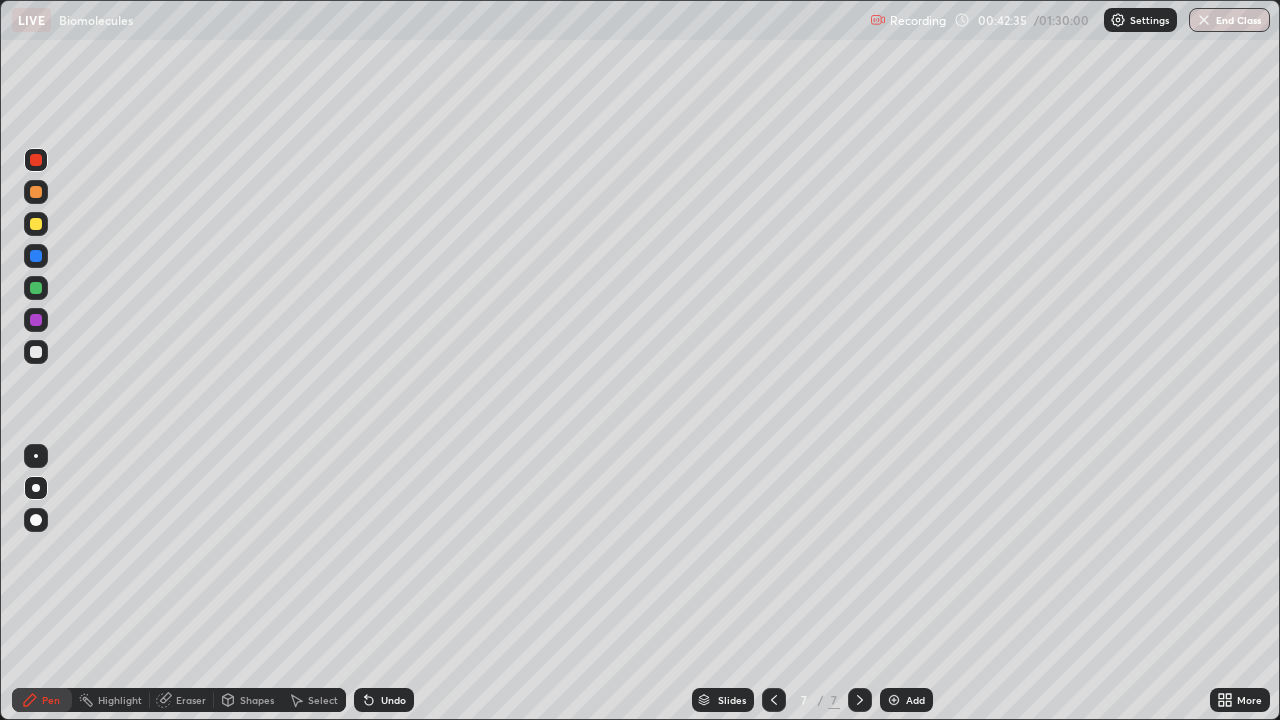 click at bounding box center (36, 288) 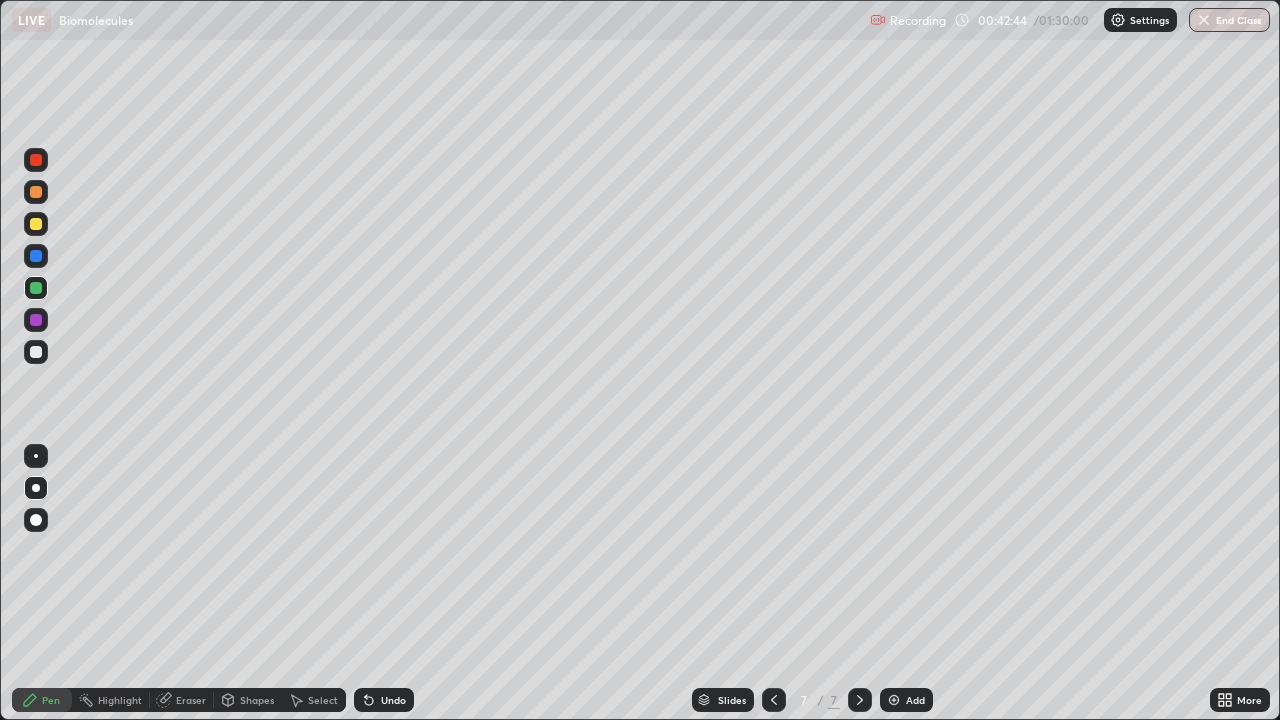 click on "Undo" at bounding box center (393, 700) 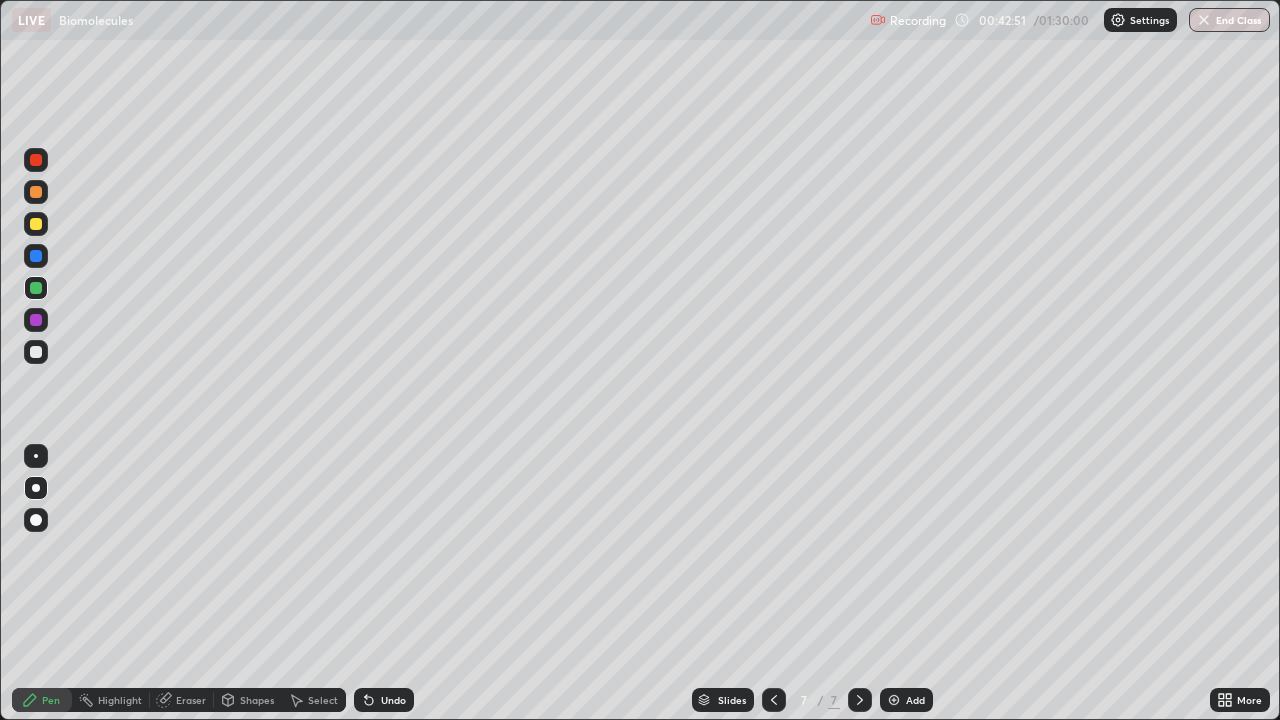 click on "Undo" at bounding box center (393, 700) 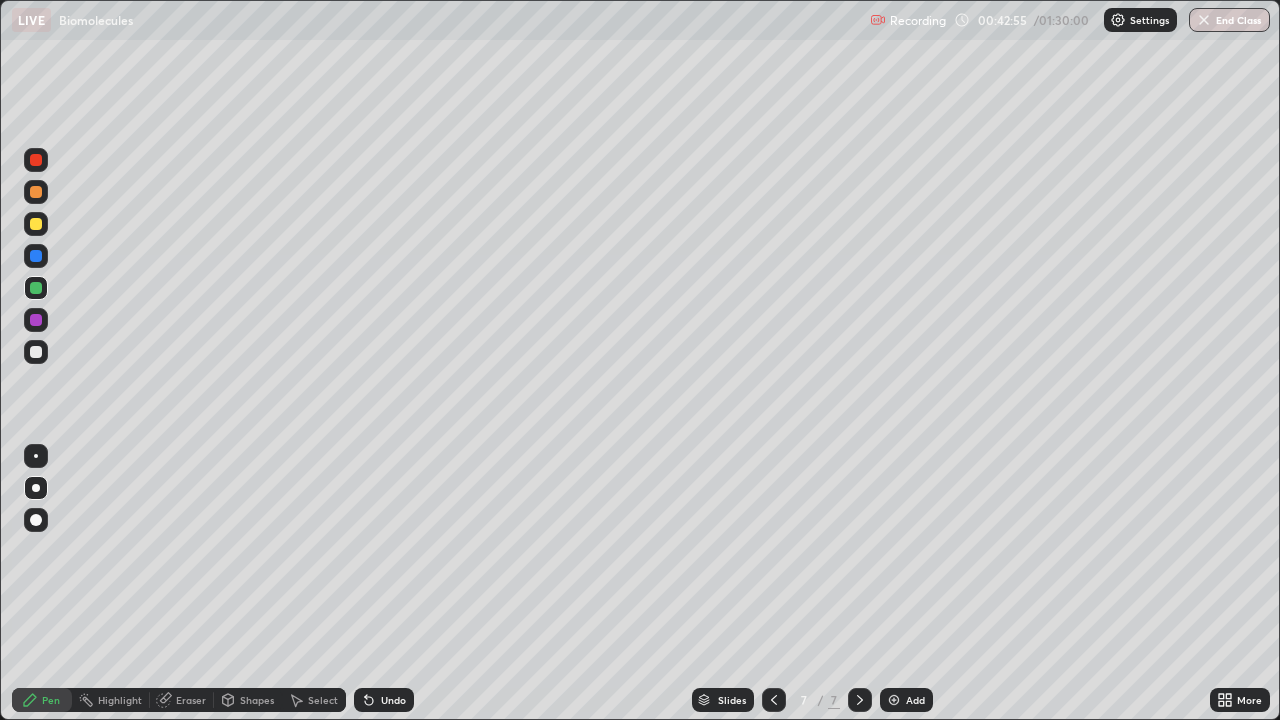 click at bounding box center (36, 160) 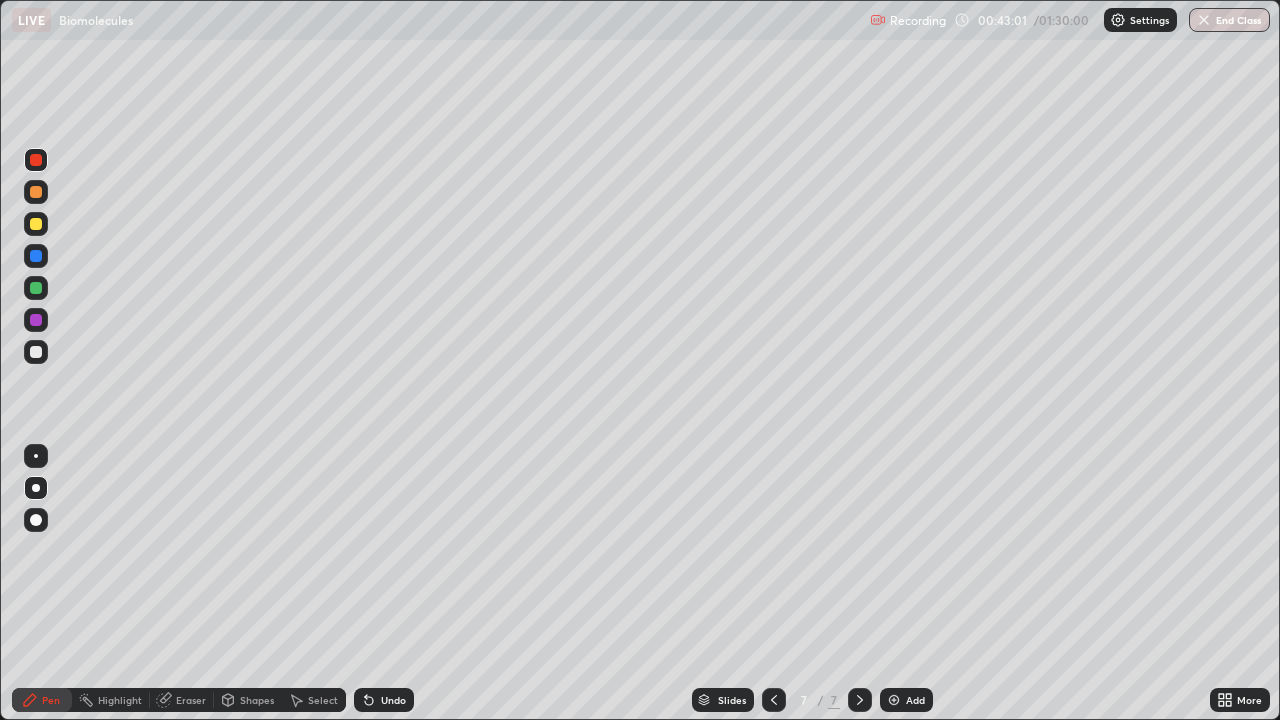 click on "Undo" at bounding box center (393, 700) 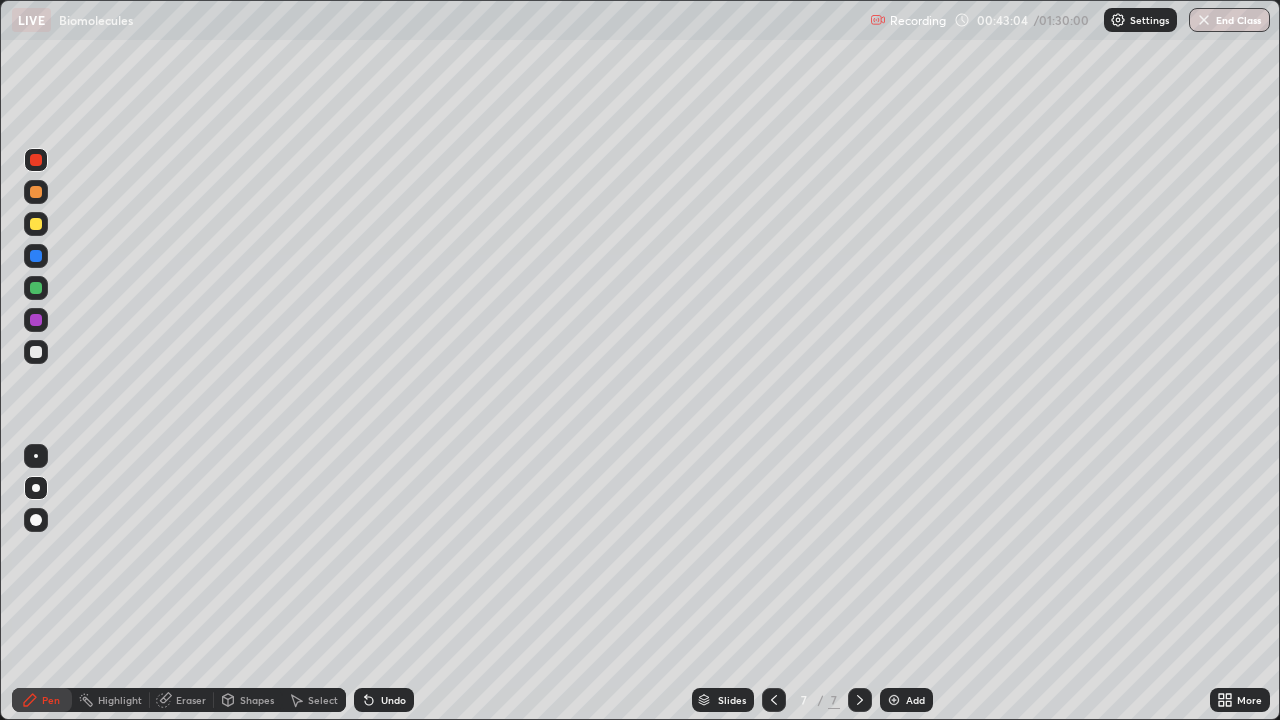 click at bounding box center (36, 320) 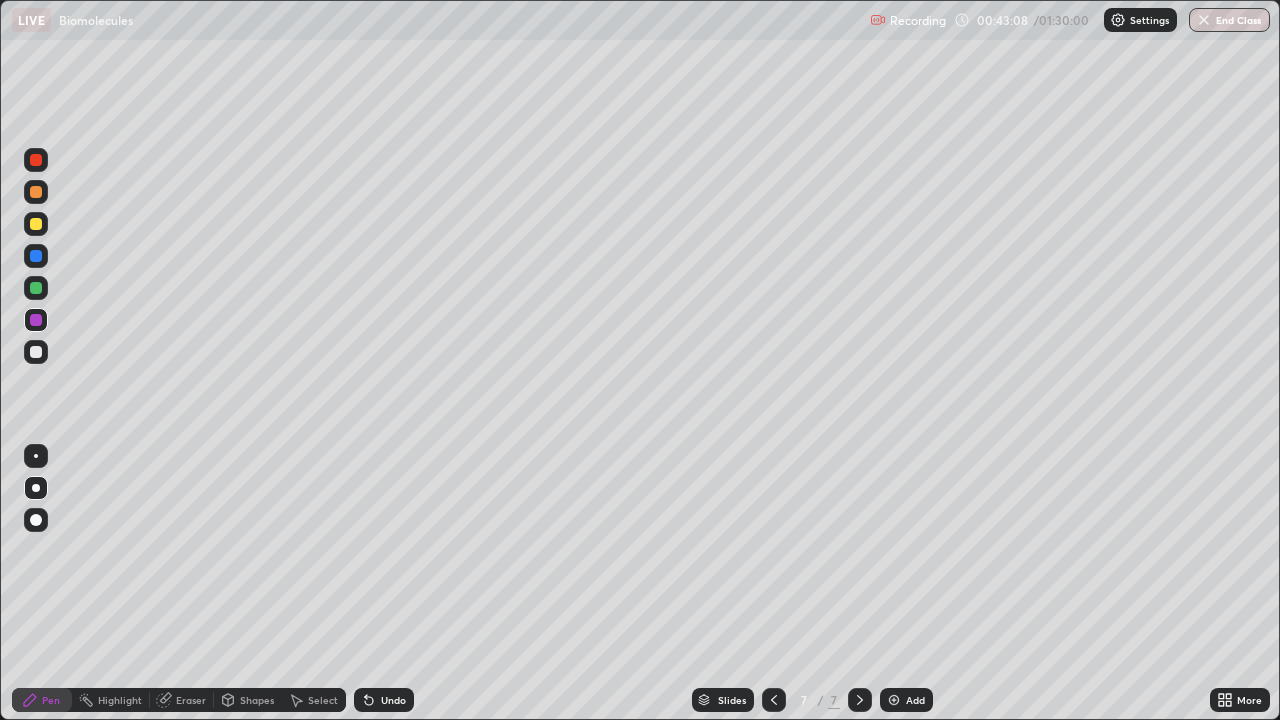 click on "Undo" at bounding box center [393, 700] 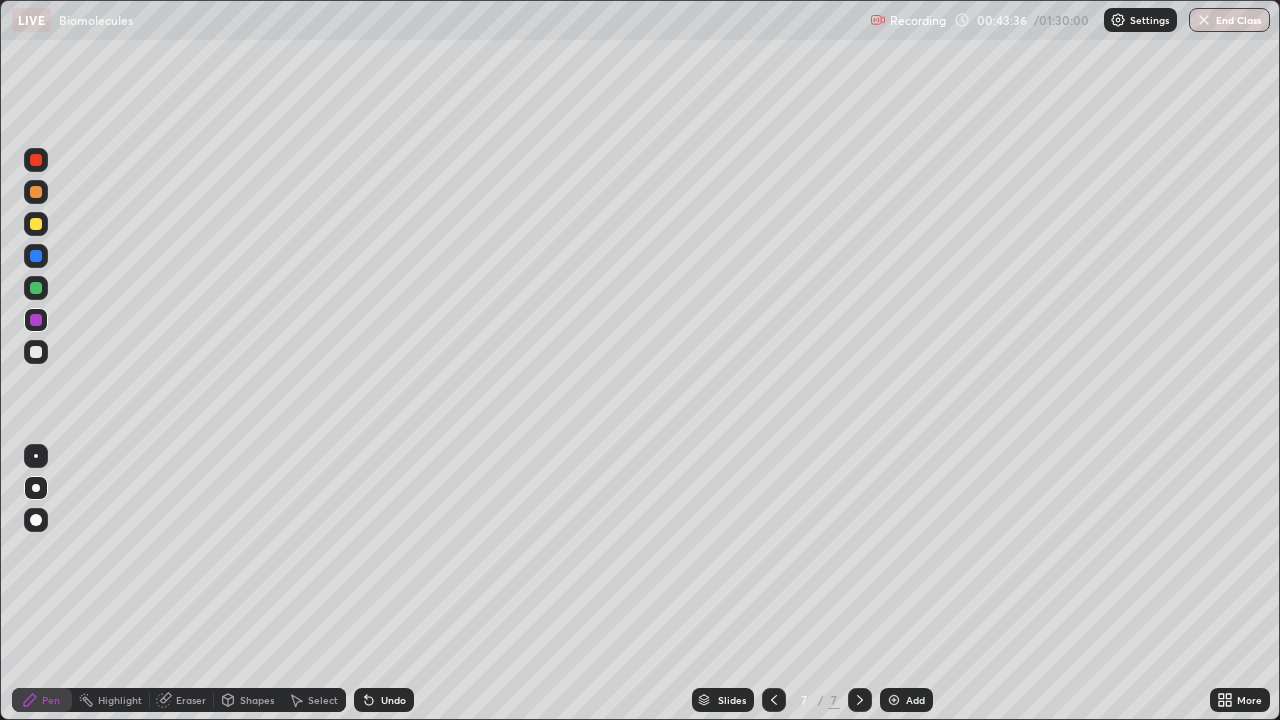 click at bounding box center (36, 256) 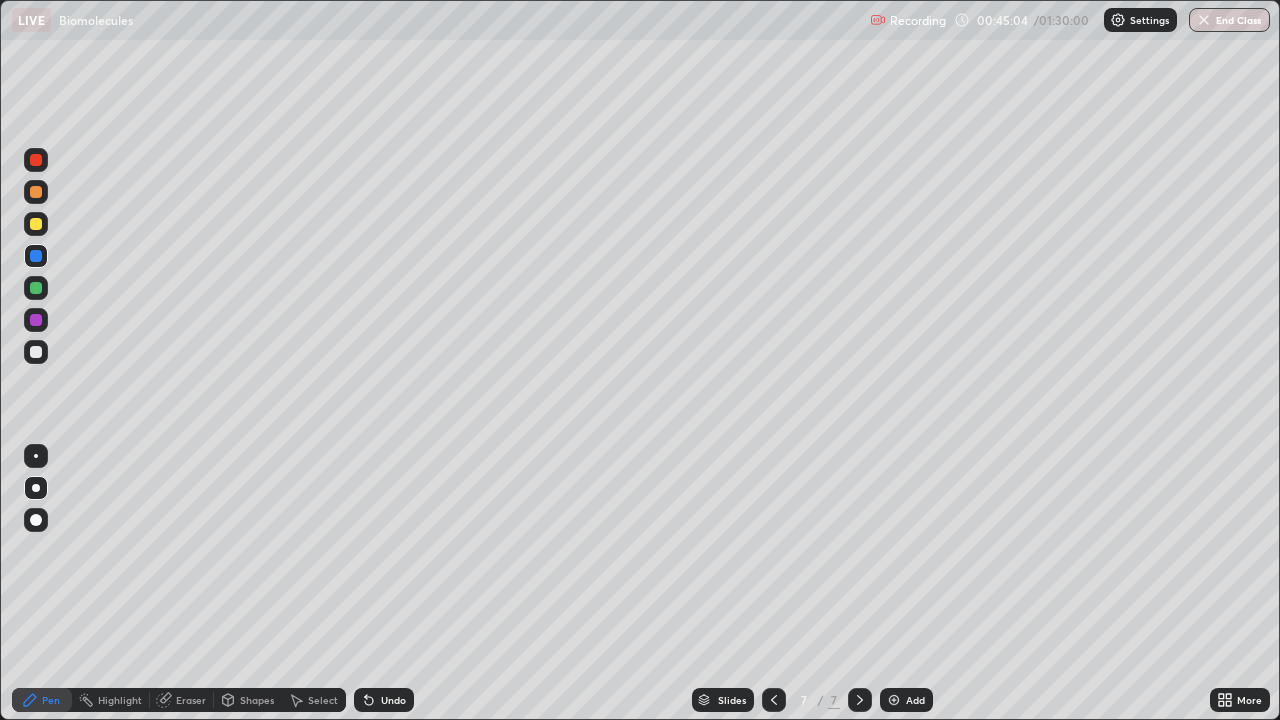 click on "Add" at bounding box center (915, 700) 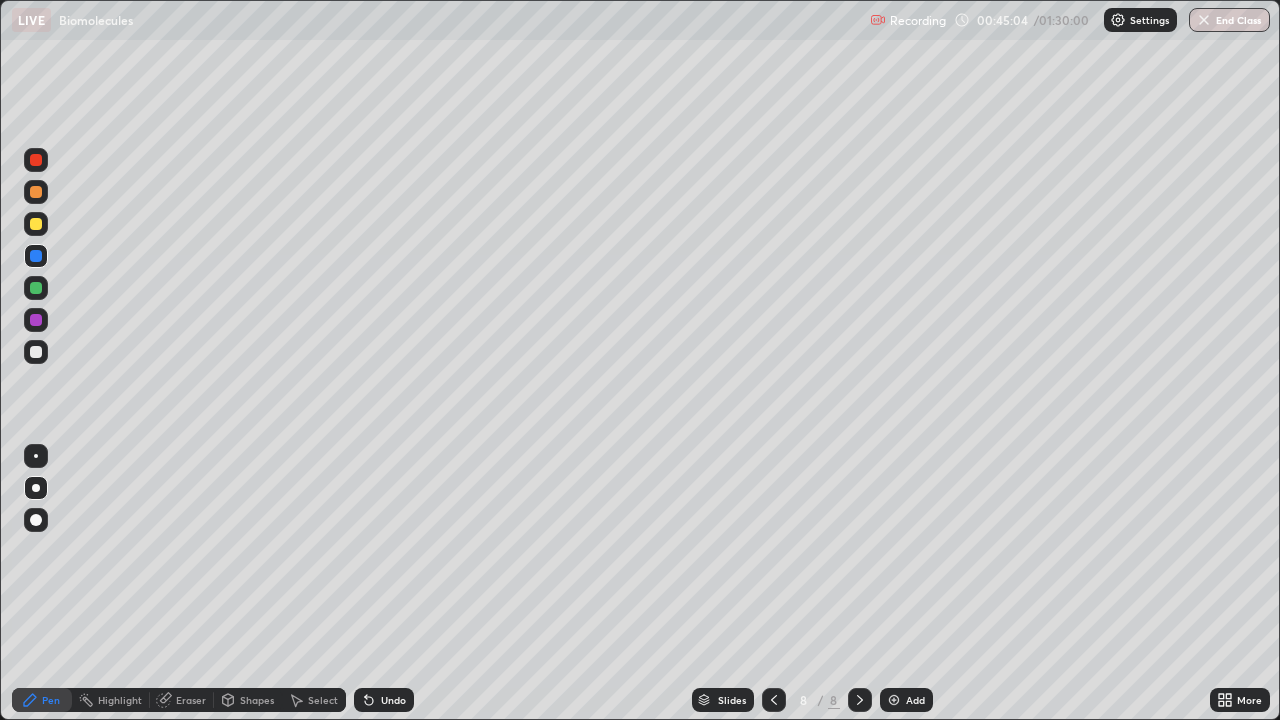 click on "Add" at bounding box center (915, 700) 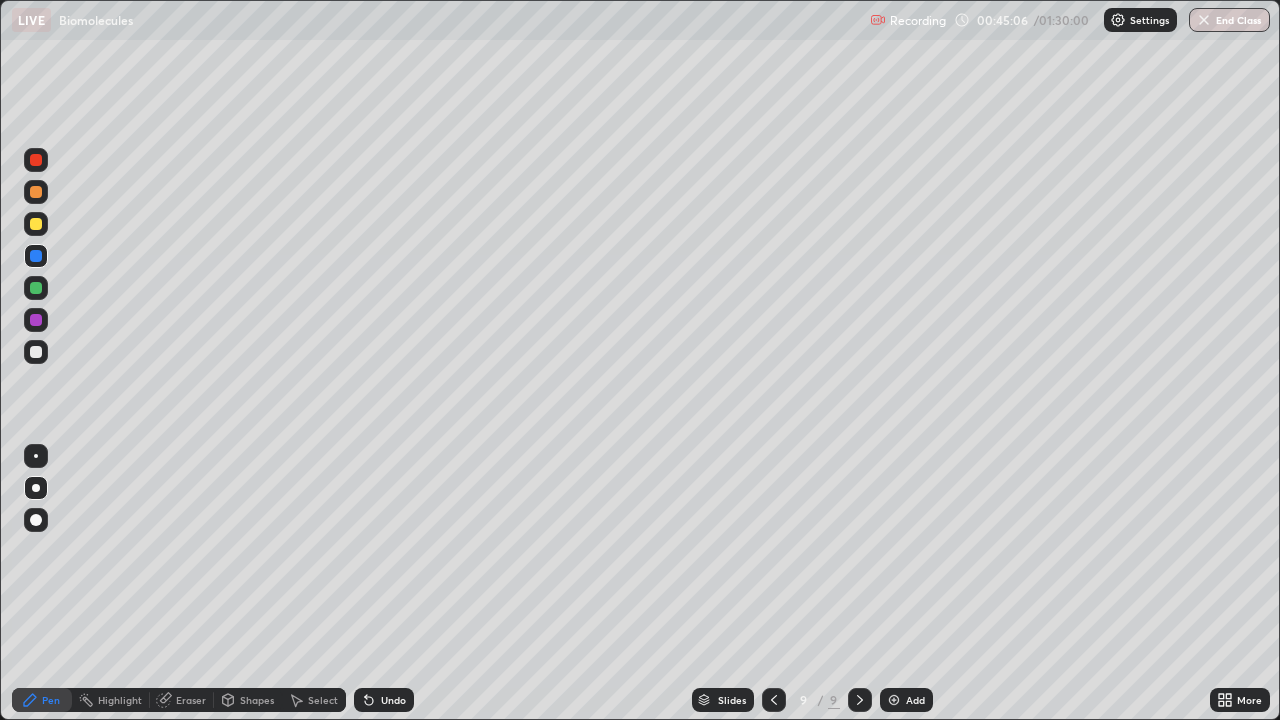click 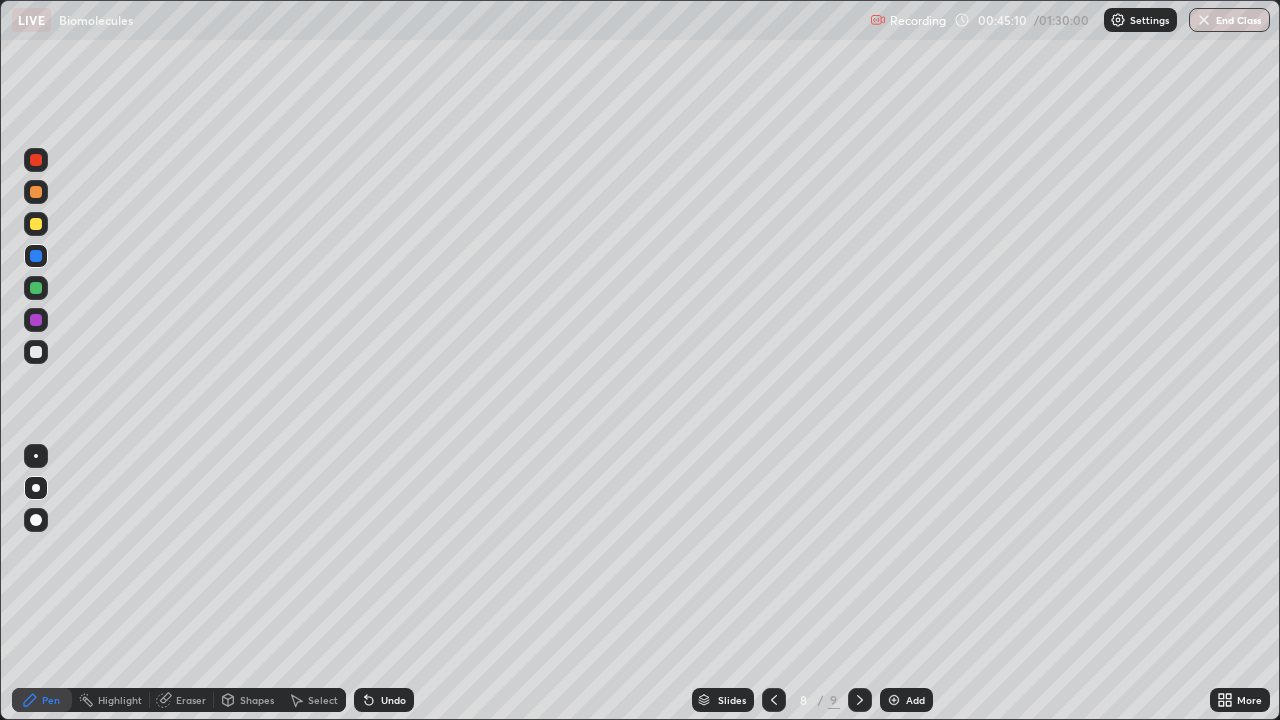 click at bounding box center [36, 224] 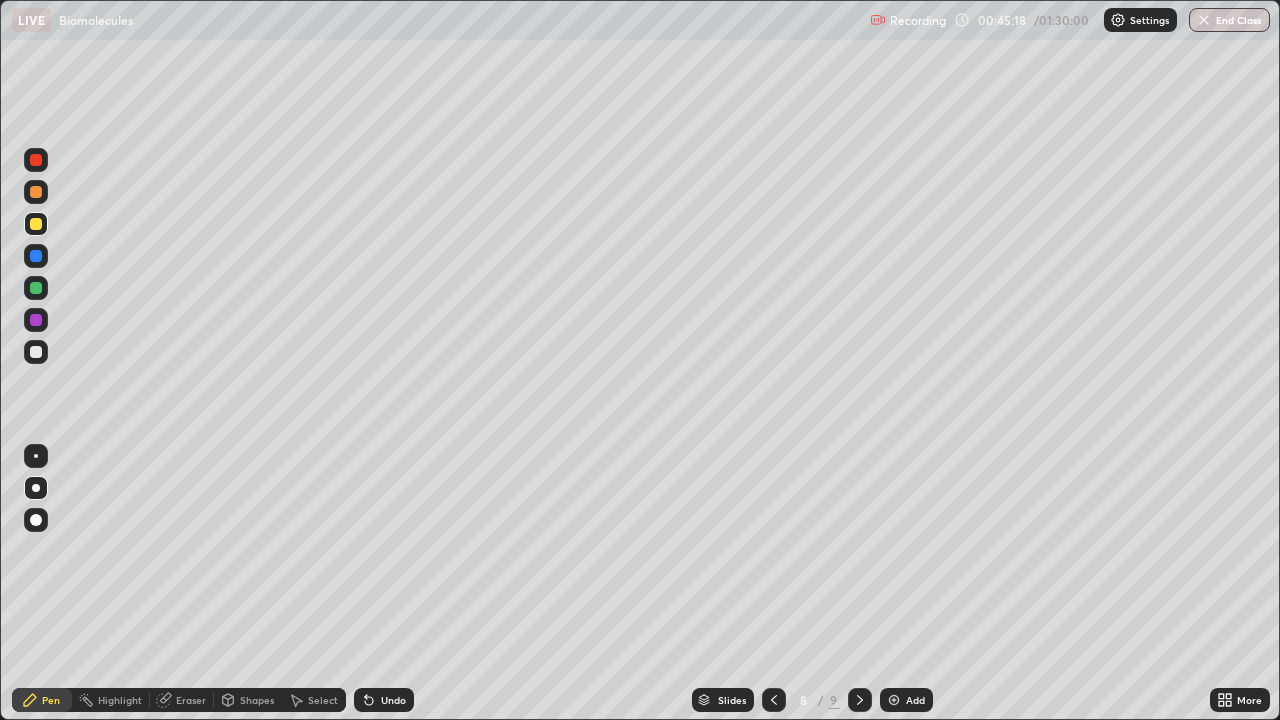 click at bounding box center [36, 352] 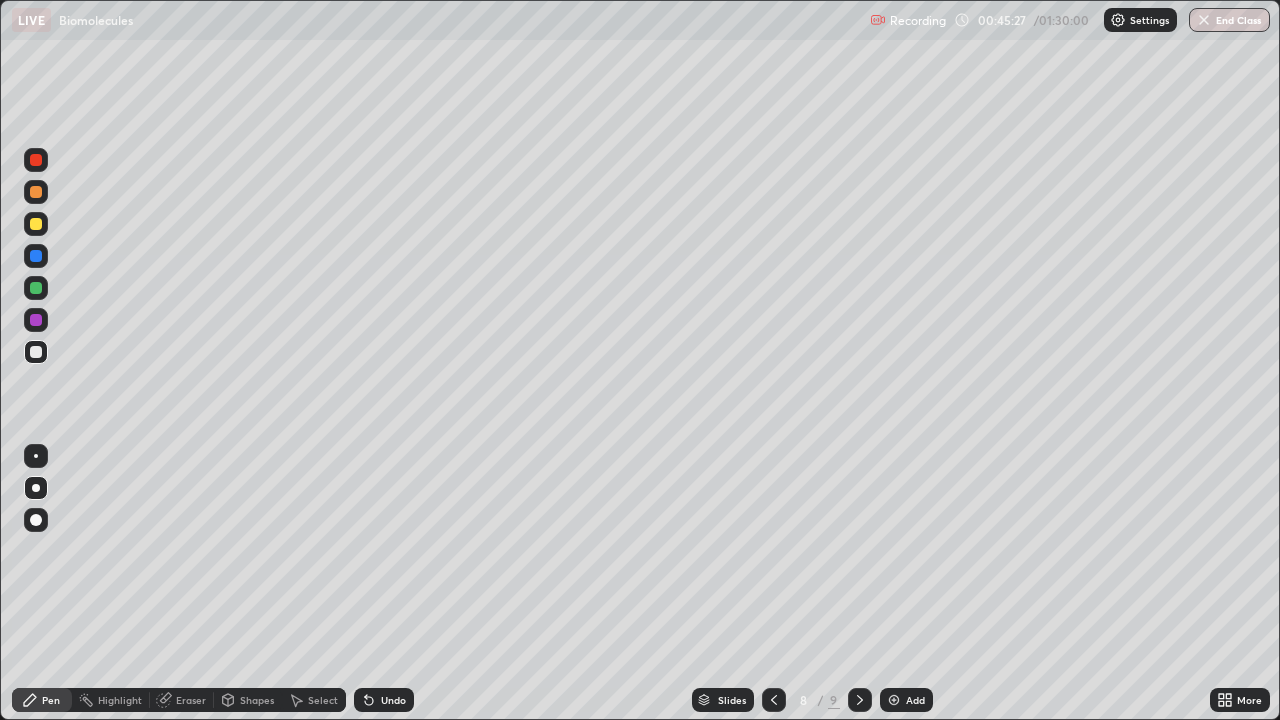 click on "Undo" at bounding box center (384, 700) 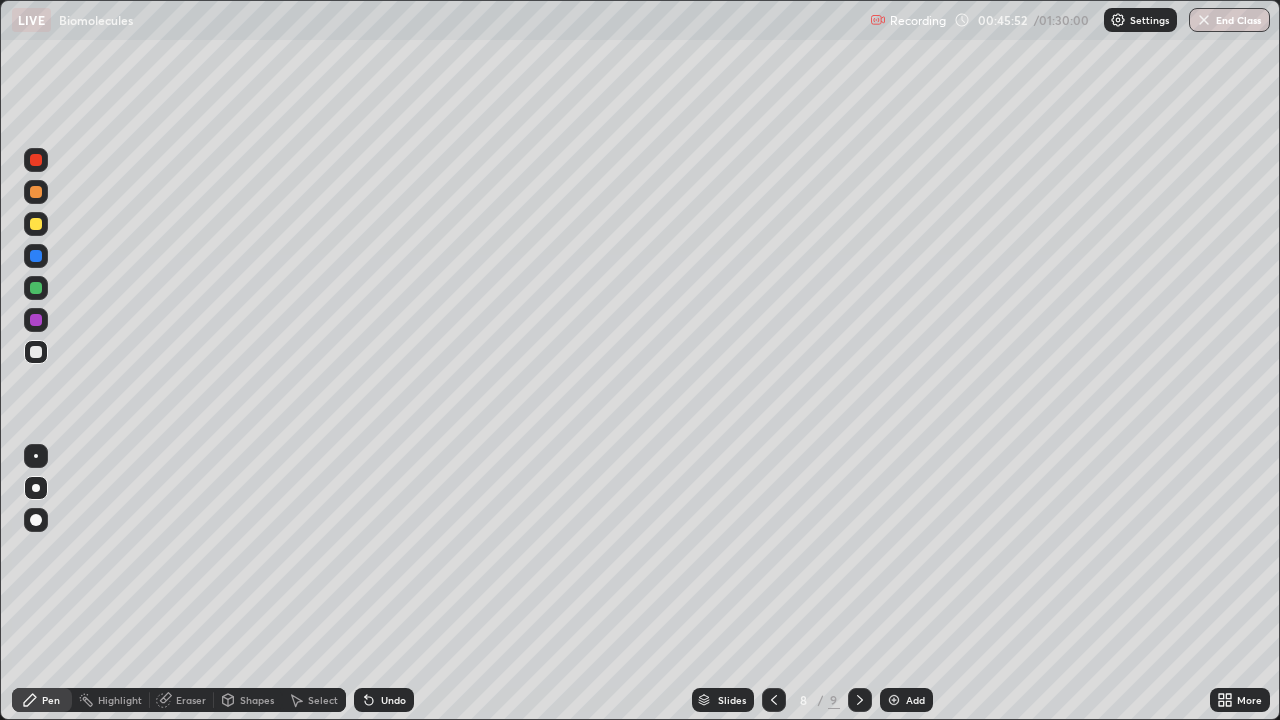 click on "Undo" at bounding box center (384, 700) 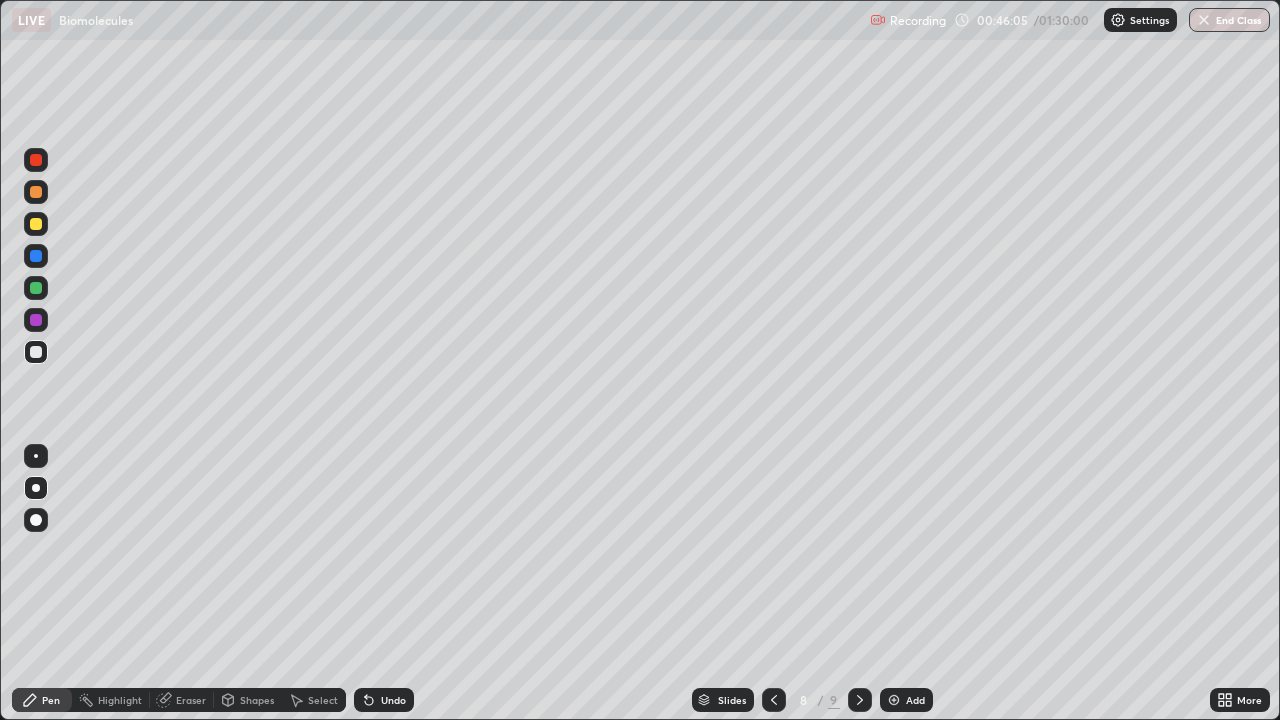 click at bounding box center (36, 288) 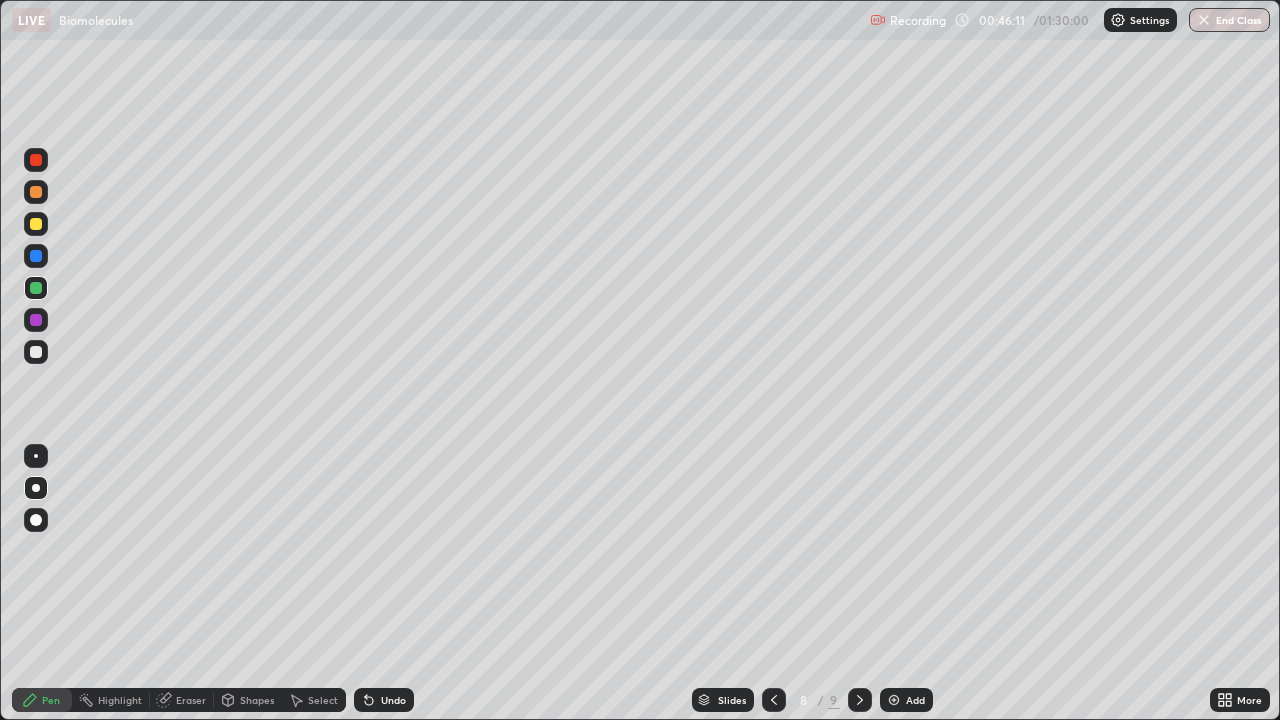 click on "Undo" at bounding box center [384, 700] 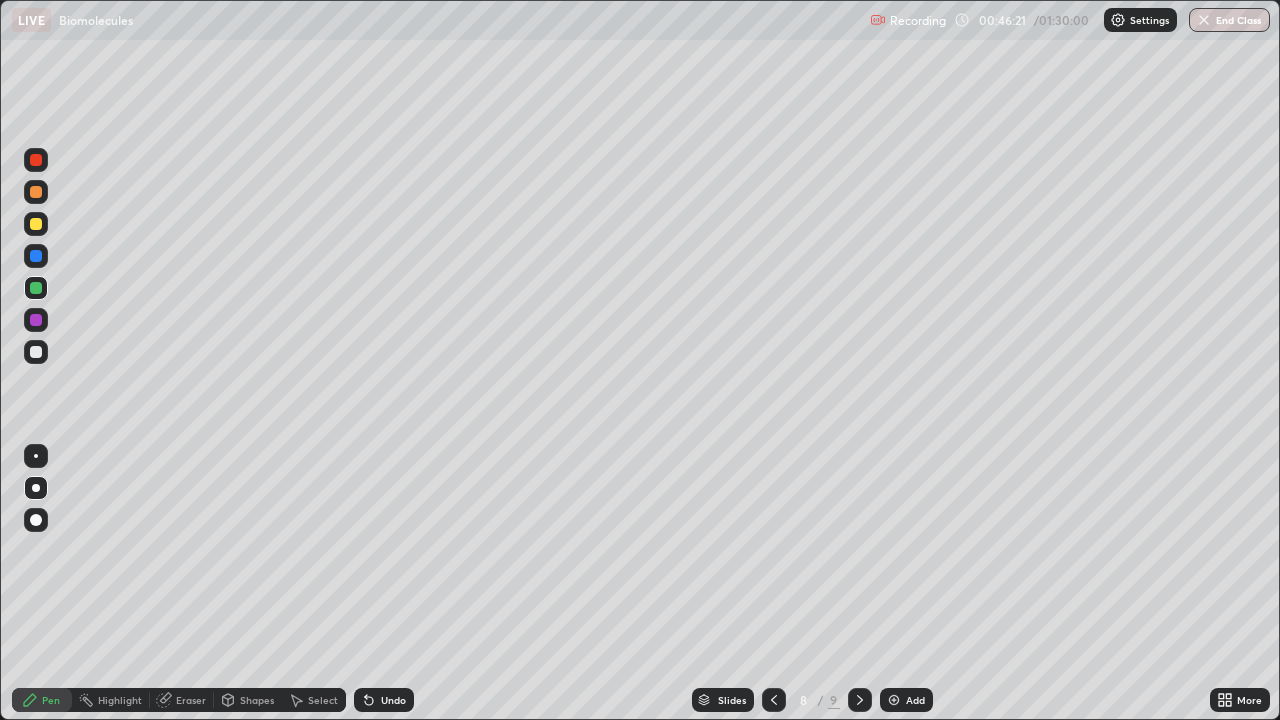 click at bounding box center (36, 320) 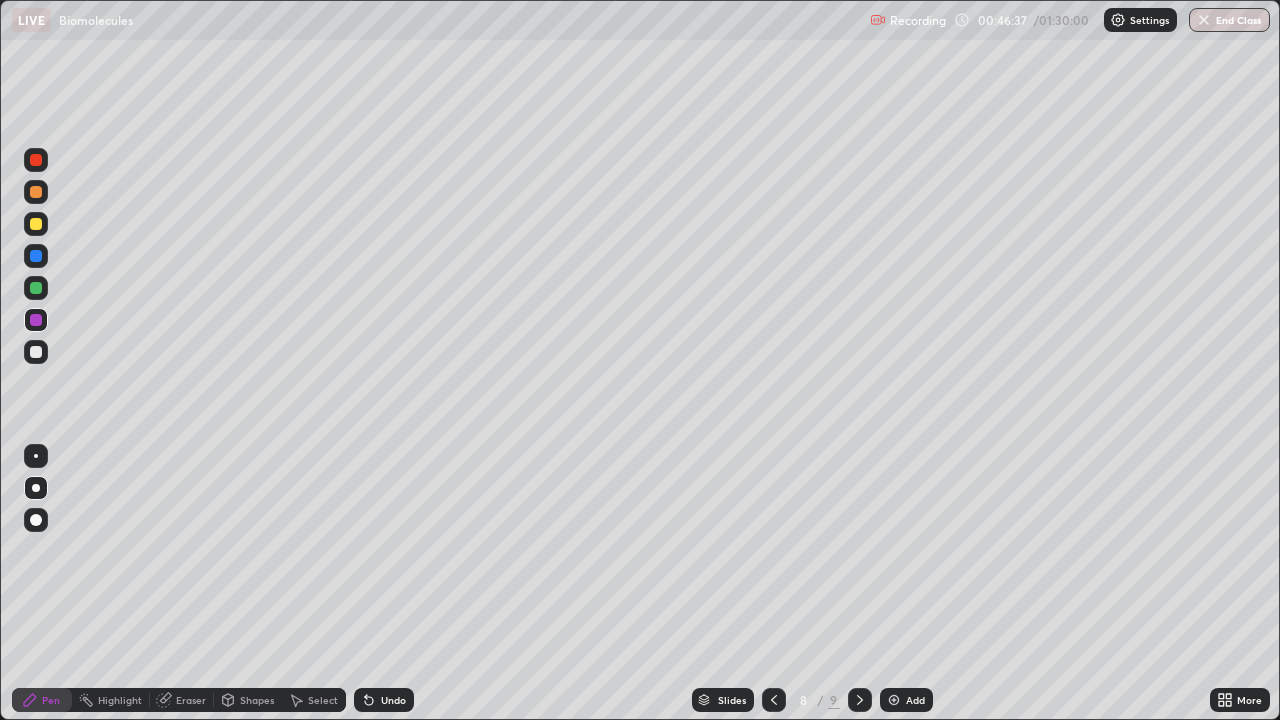 click at bounding box center (36, 352) 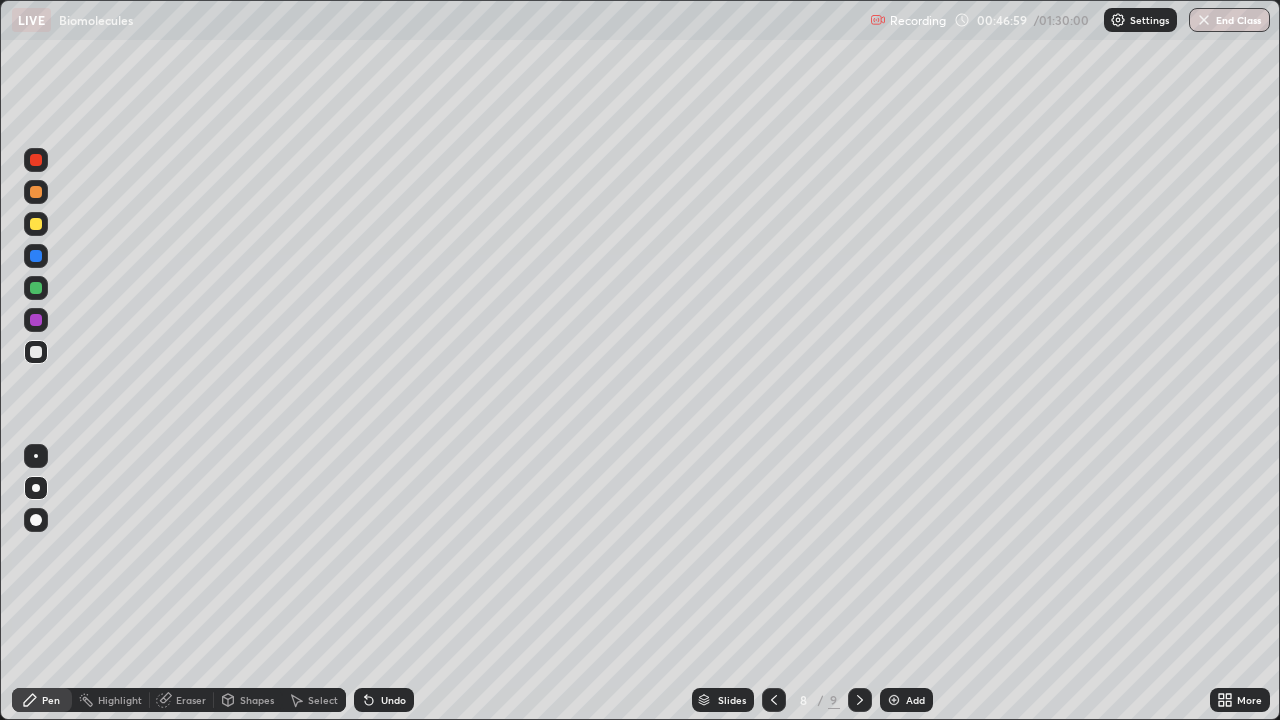 click at bounding box center [36, 288] 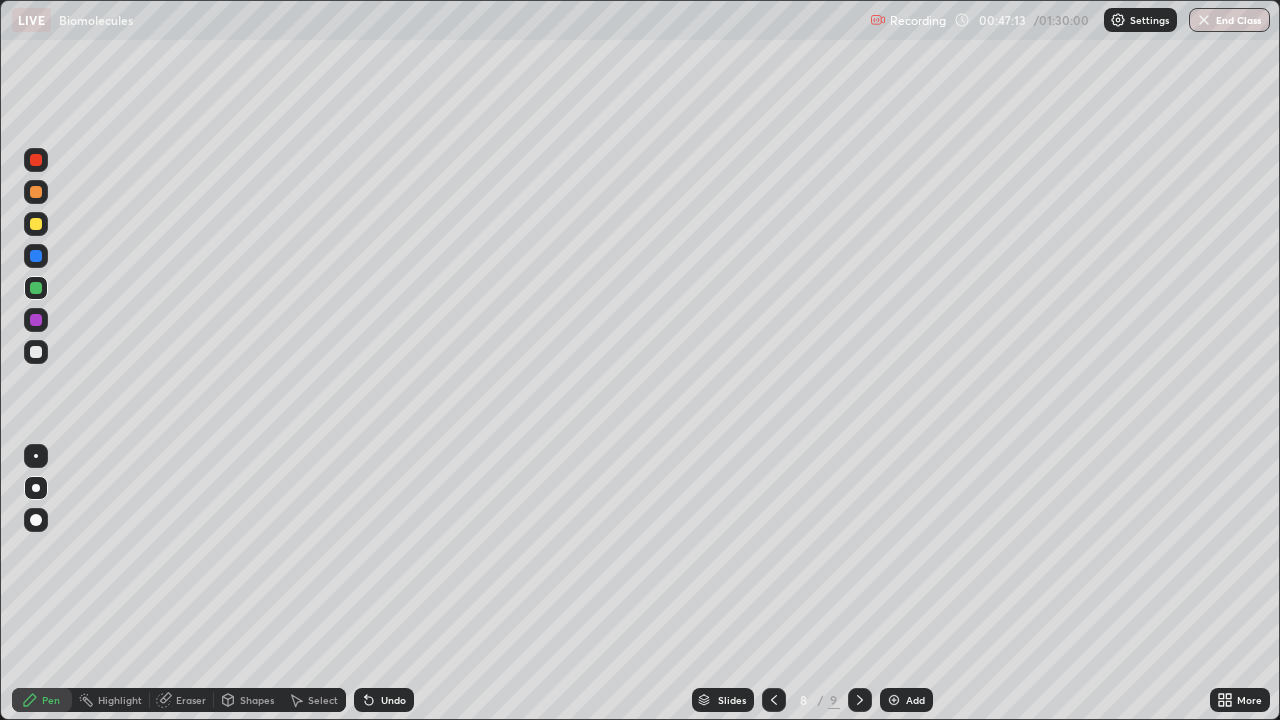 click at bounding box center [36, 320] 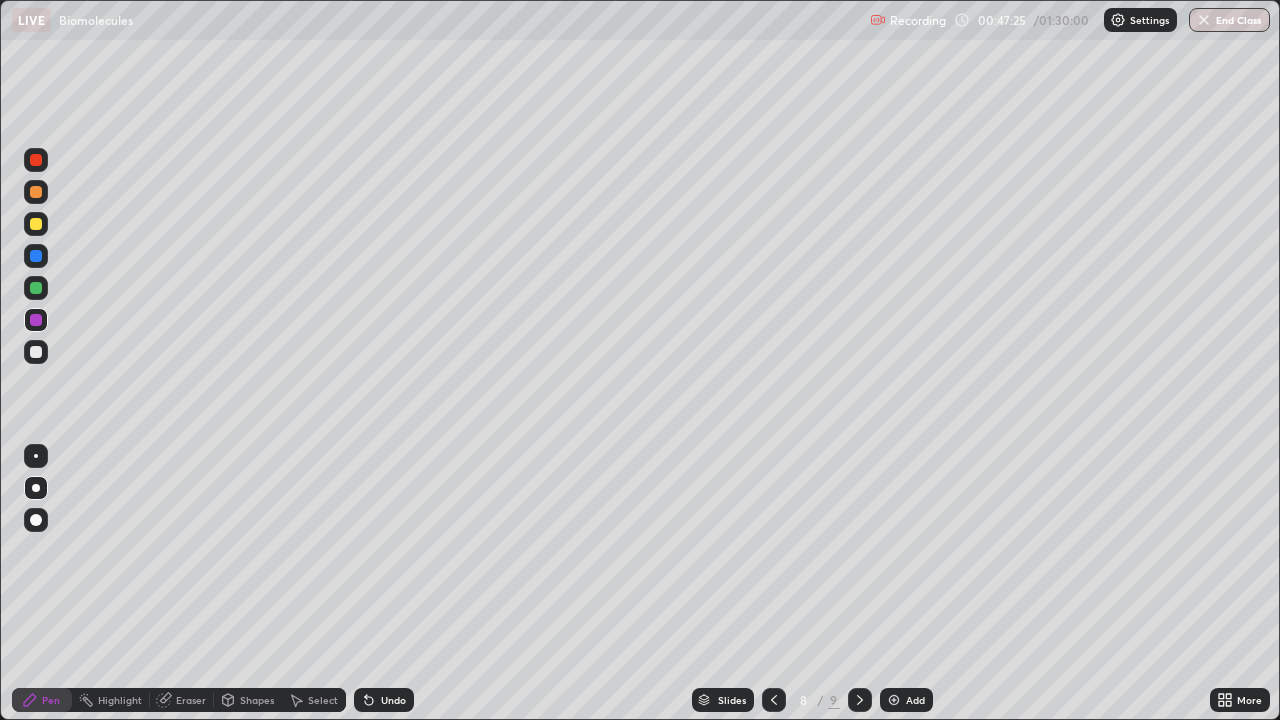 click at bounding box center (36, 288) 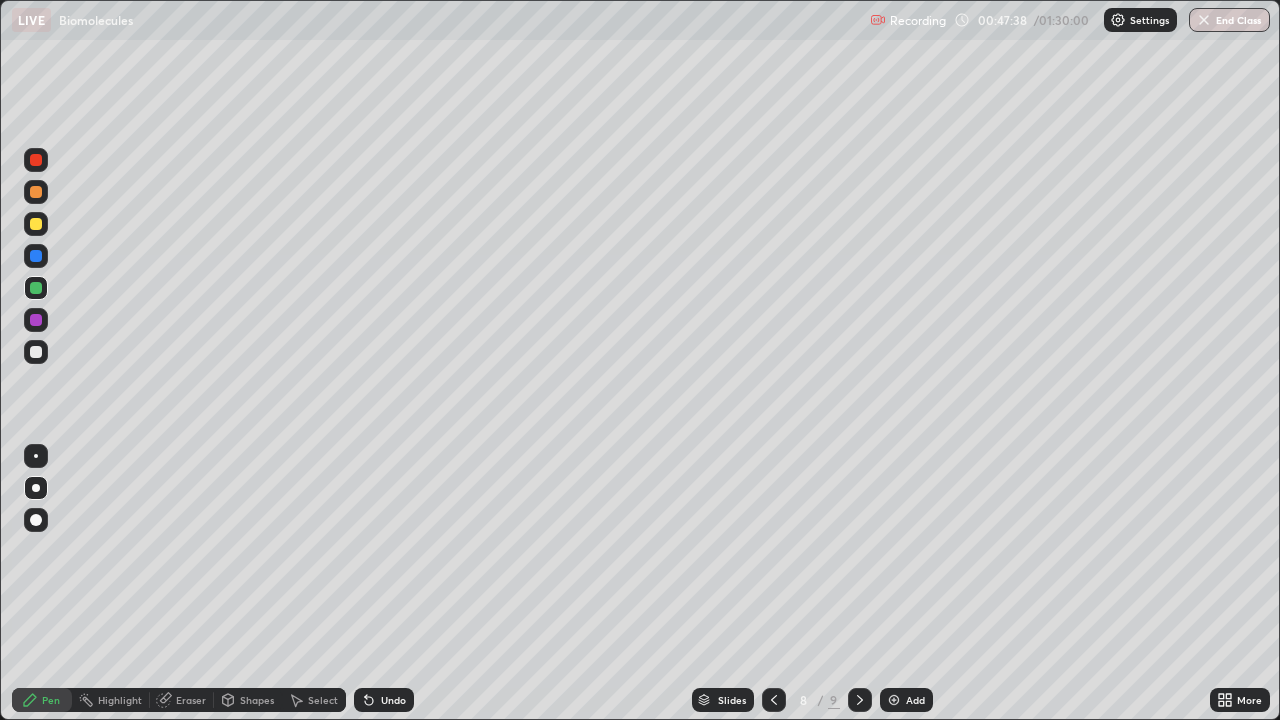 click at bounding box center [36, 320] 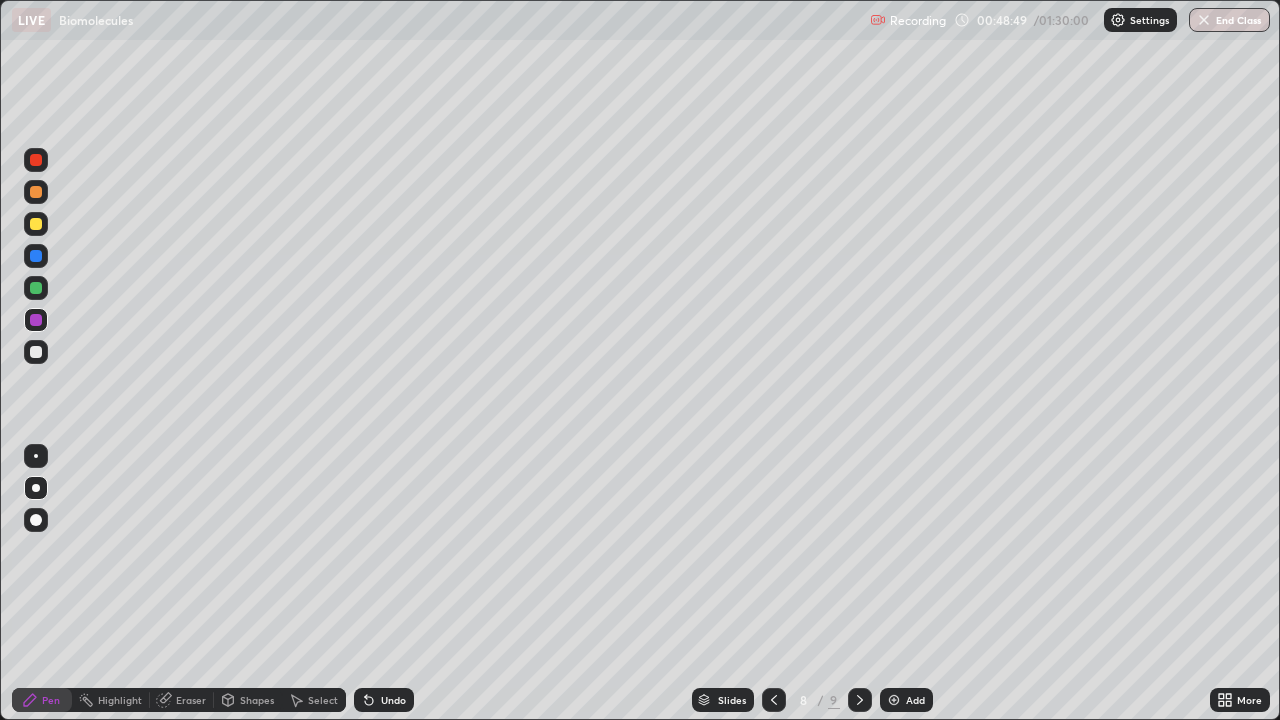 click at bounding box center [36, 224] 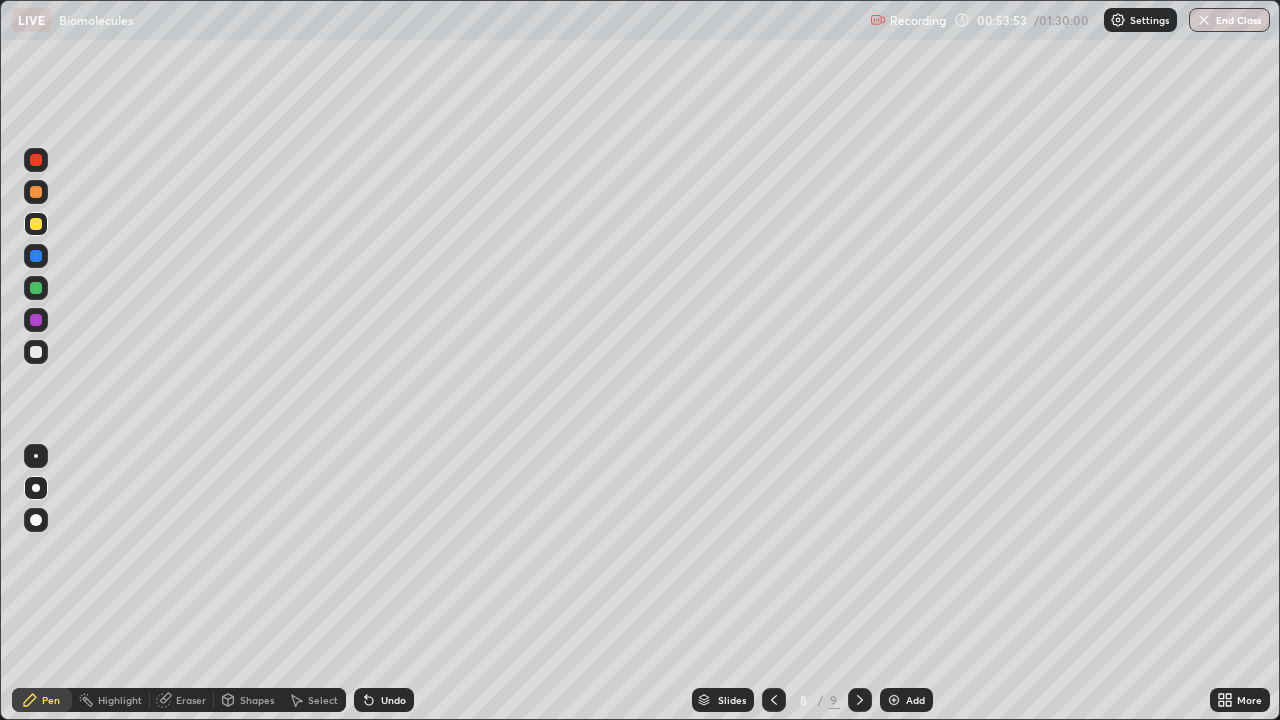 click on "9" at bounding box center [834, 700] 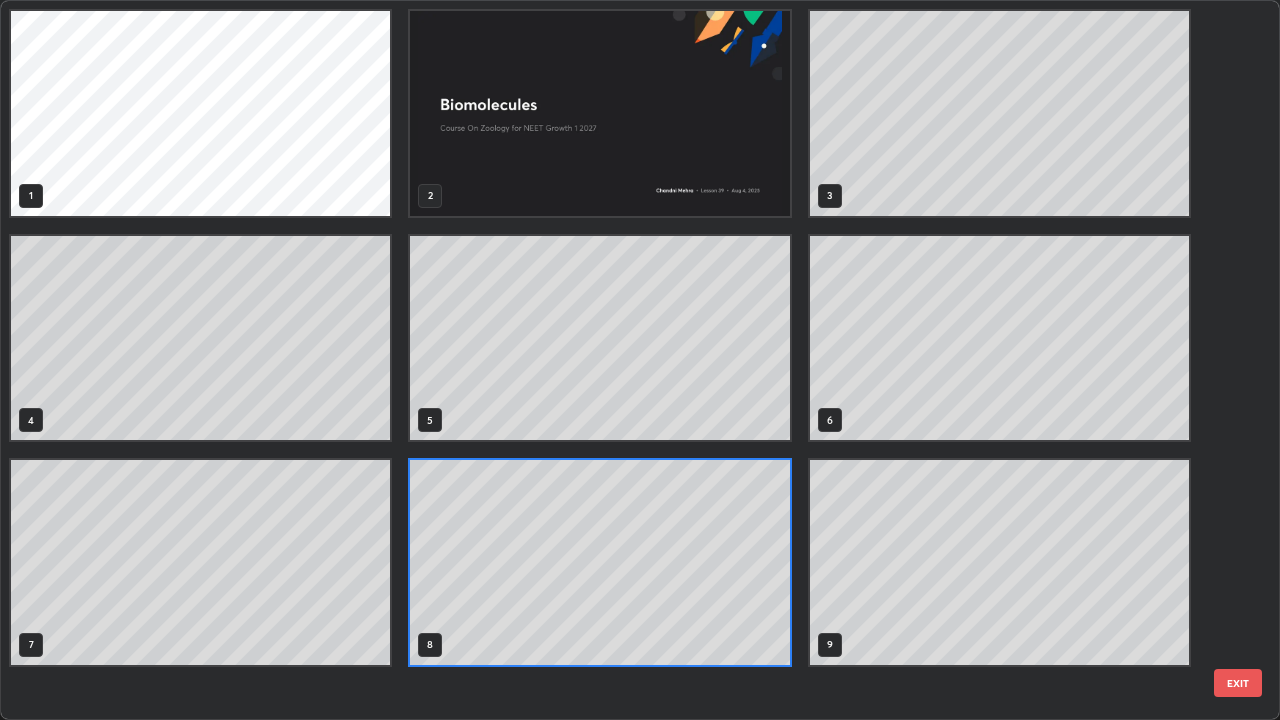 scroll, scrollTop: 7, scrollLeft: 11, axis: both 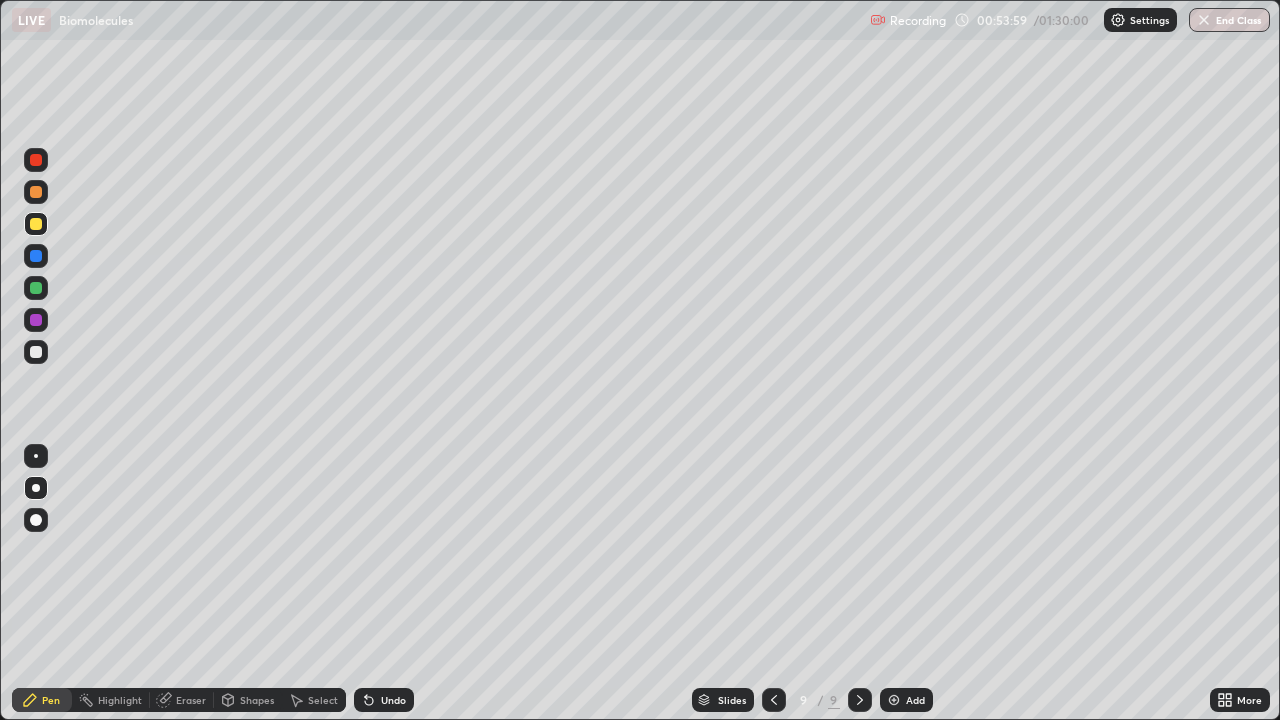 click at bounding box center (36, 352) 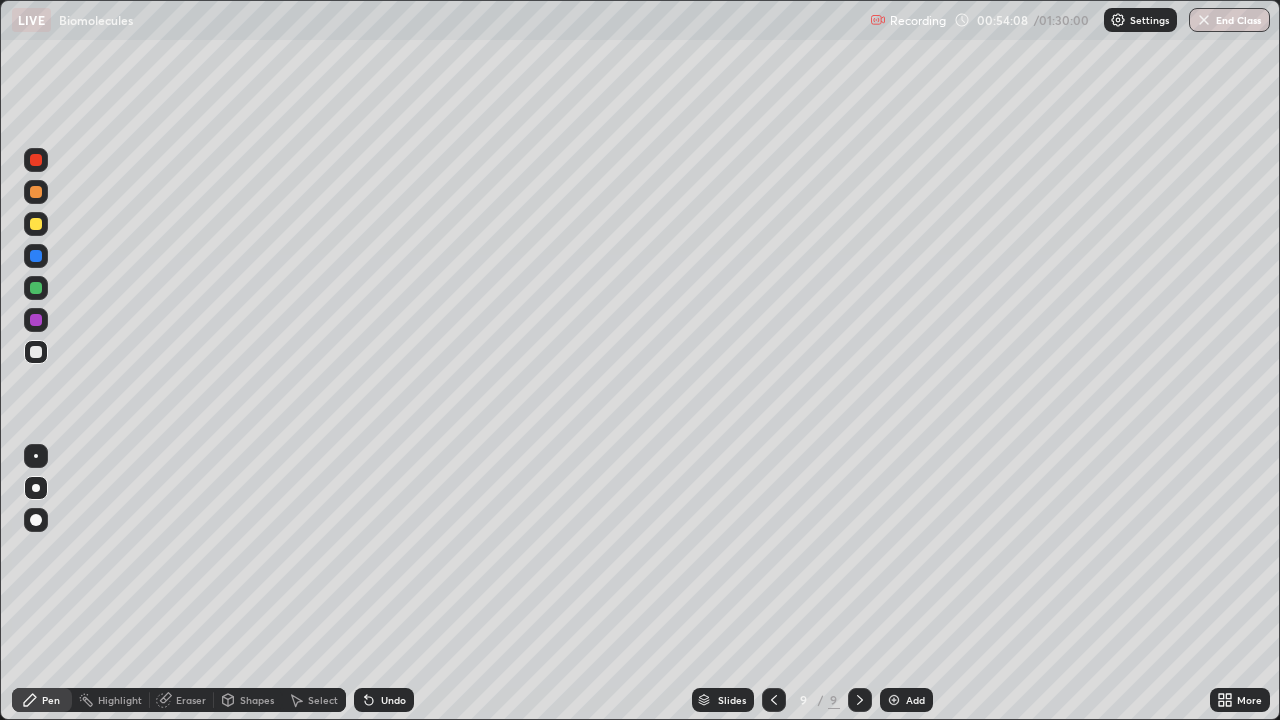 click at bounding box center (36, 320) 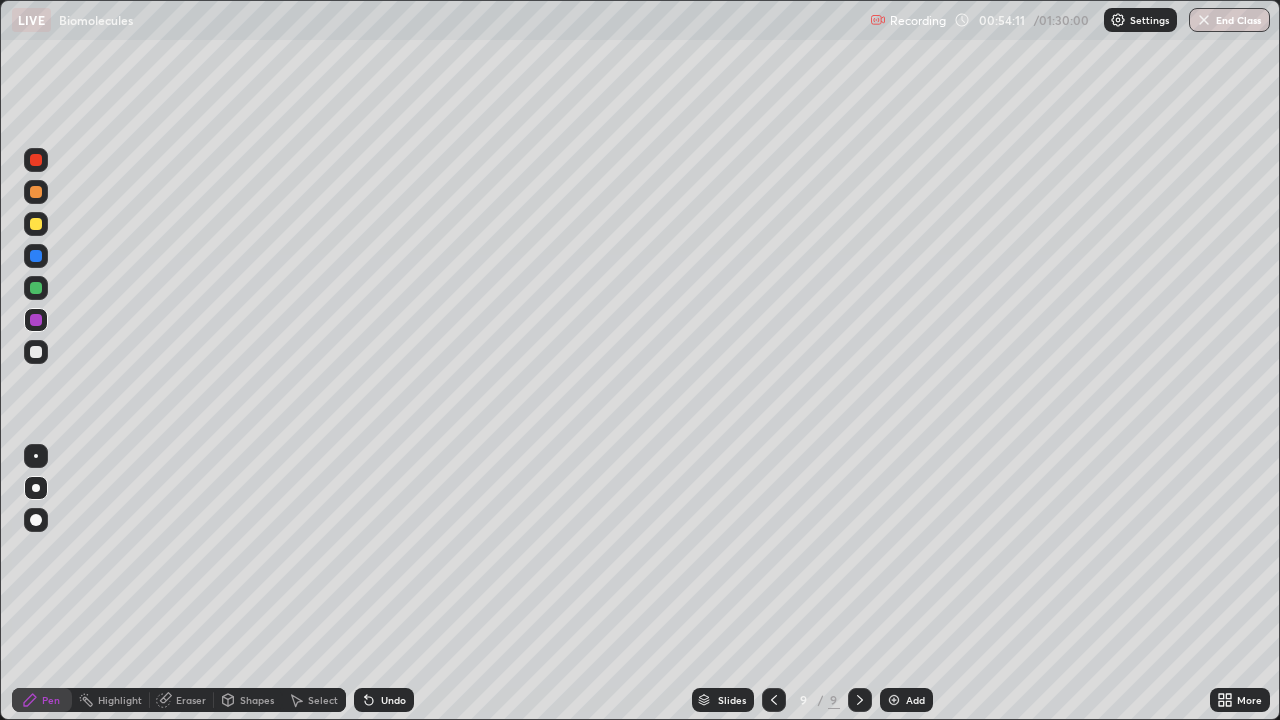 click 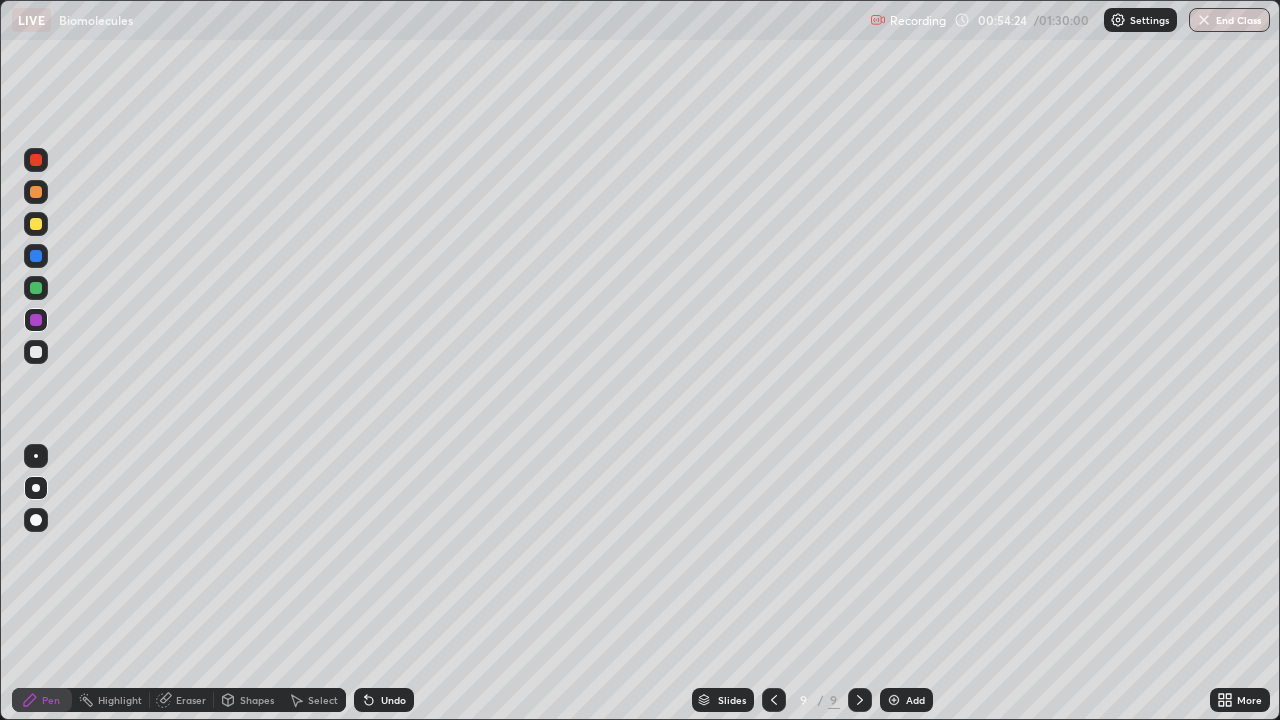 click 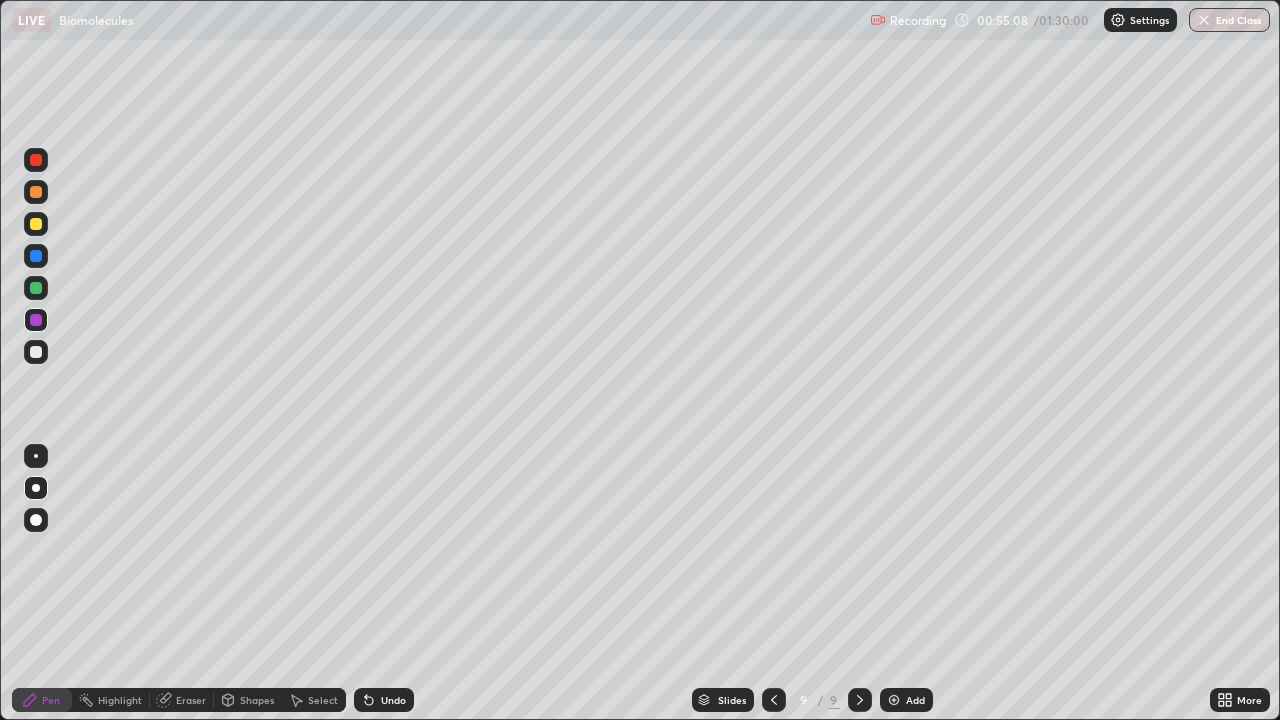 click at bounding box center (36, 224) 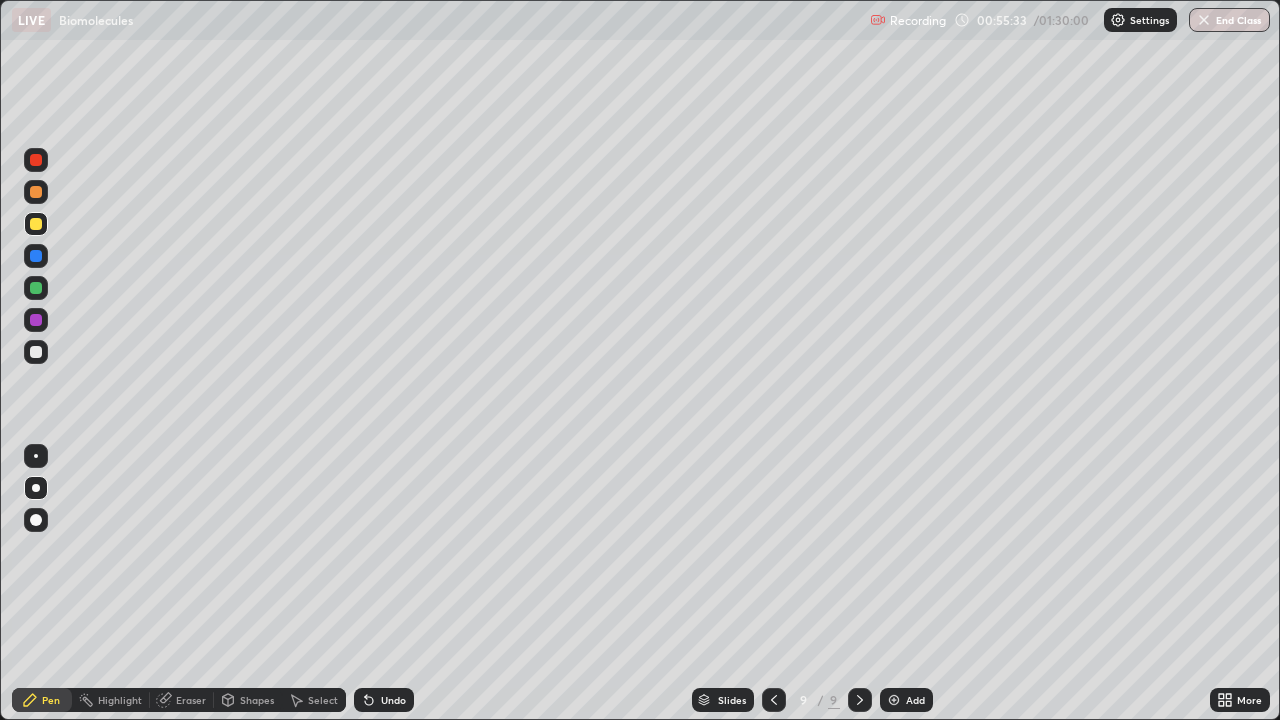 click at bounding box center (36, 320) 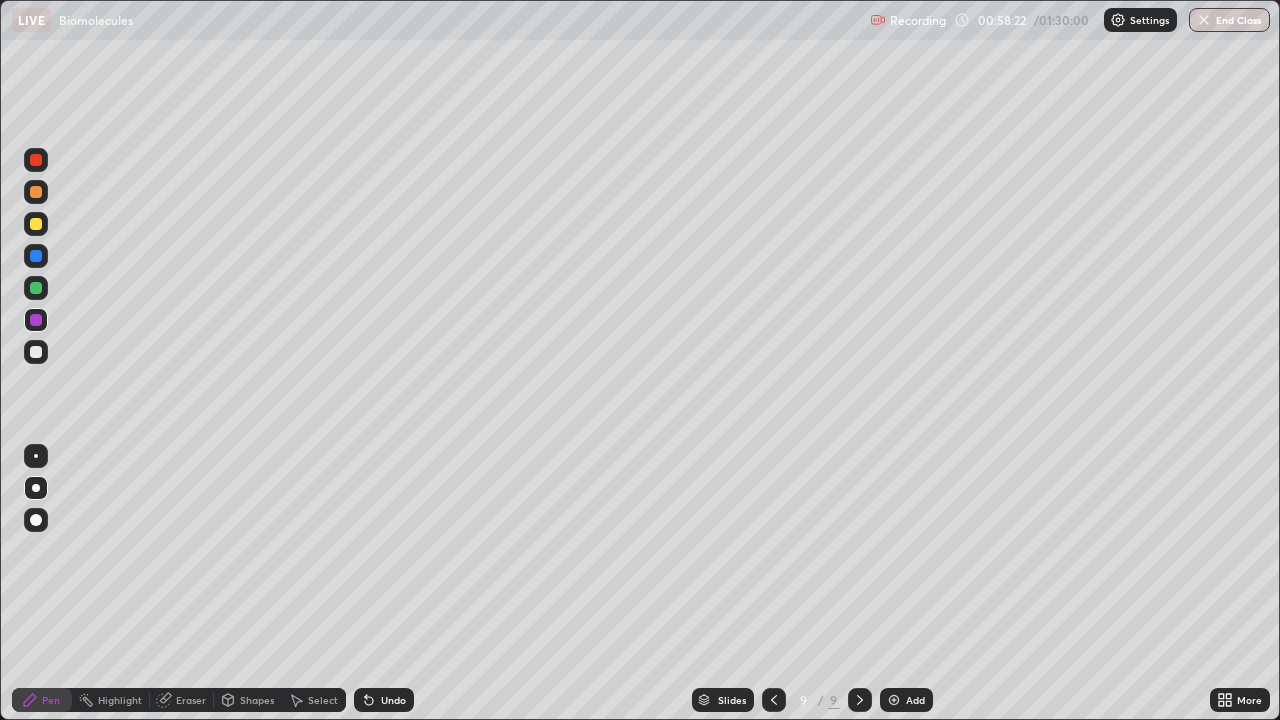 click at bounding box center (36, 224) 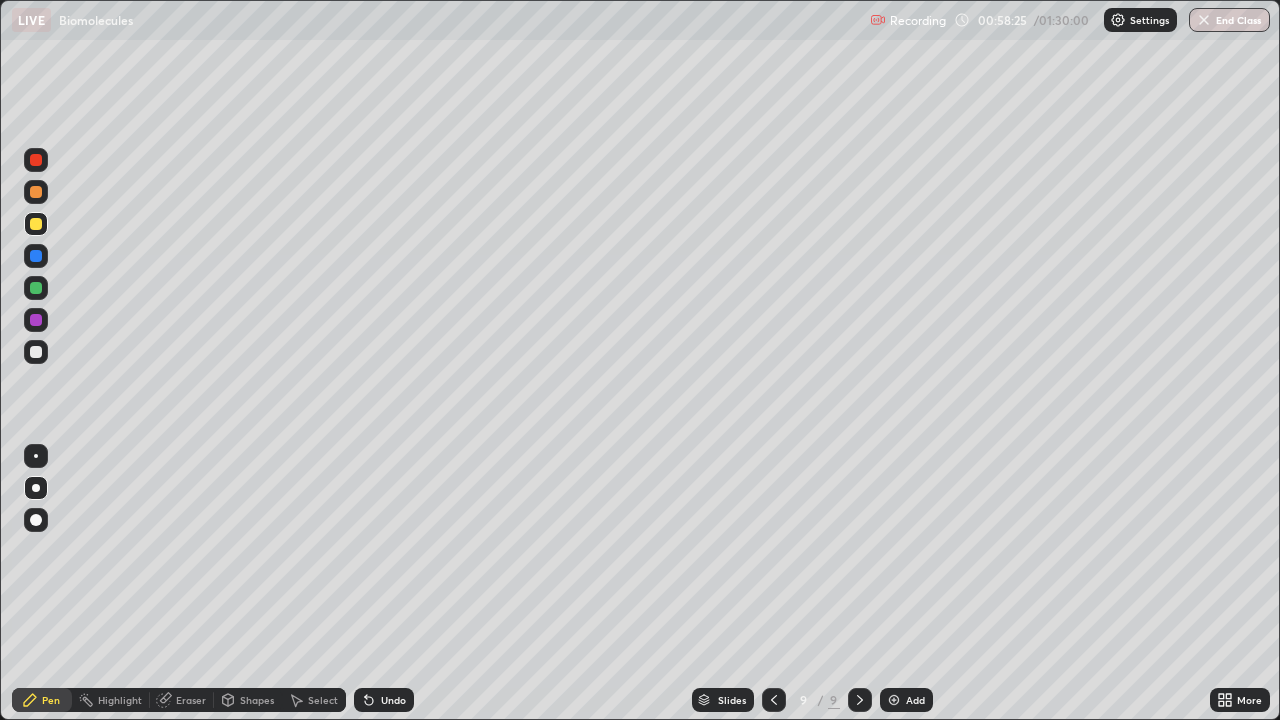 click on "Undo" at bounding box center (393, 700) 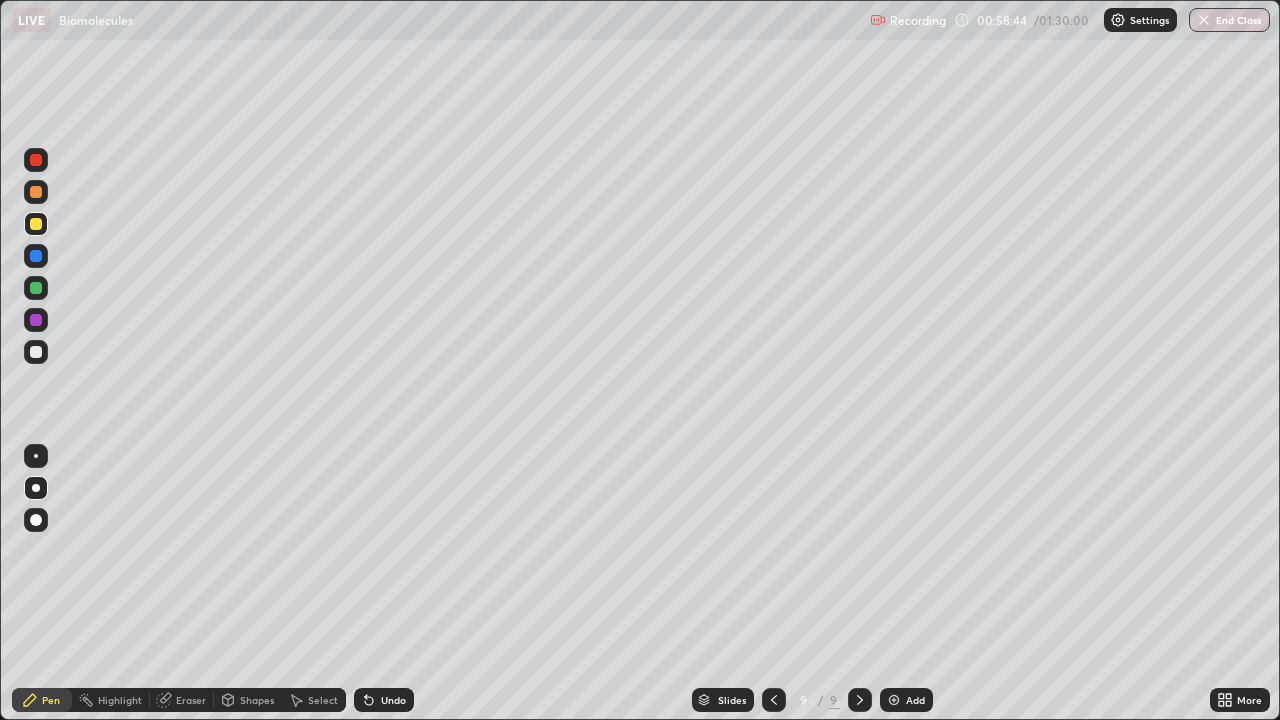 click at bounding box center (36, 320) 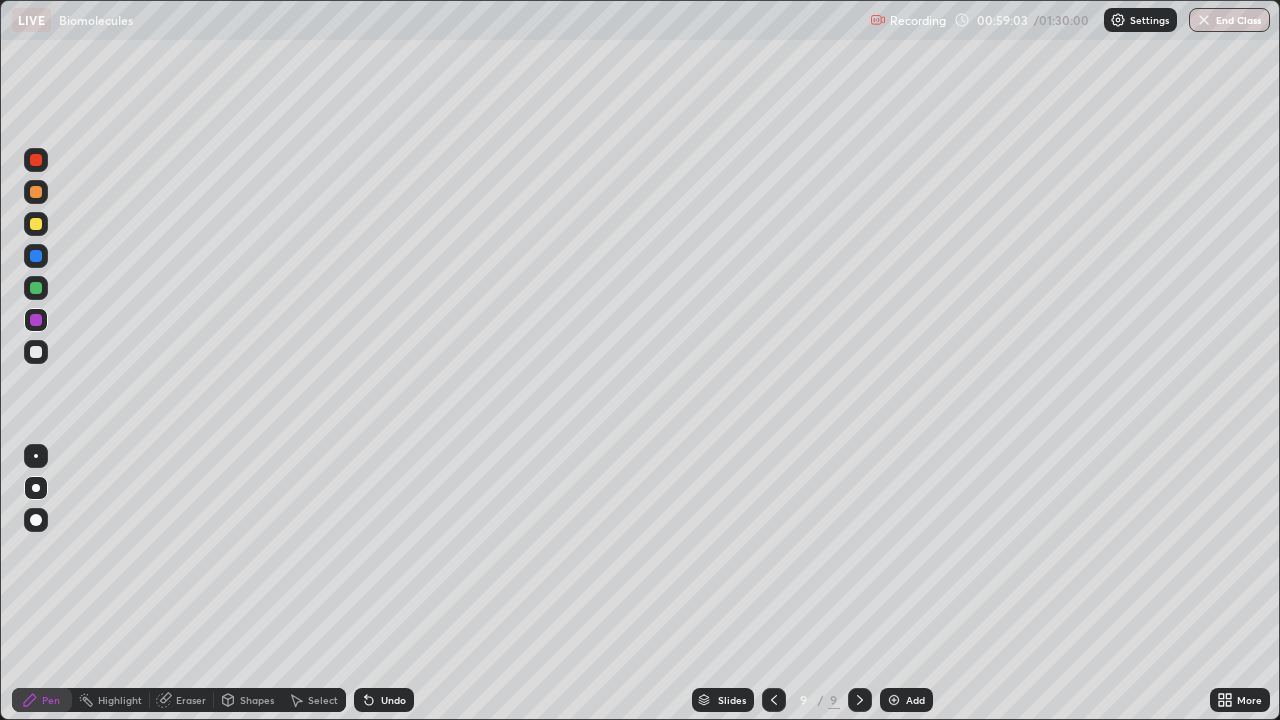 click on "Undo" at bounding box center (384, 700) 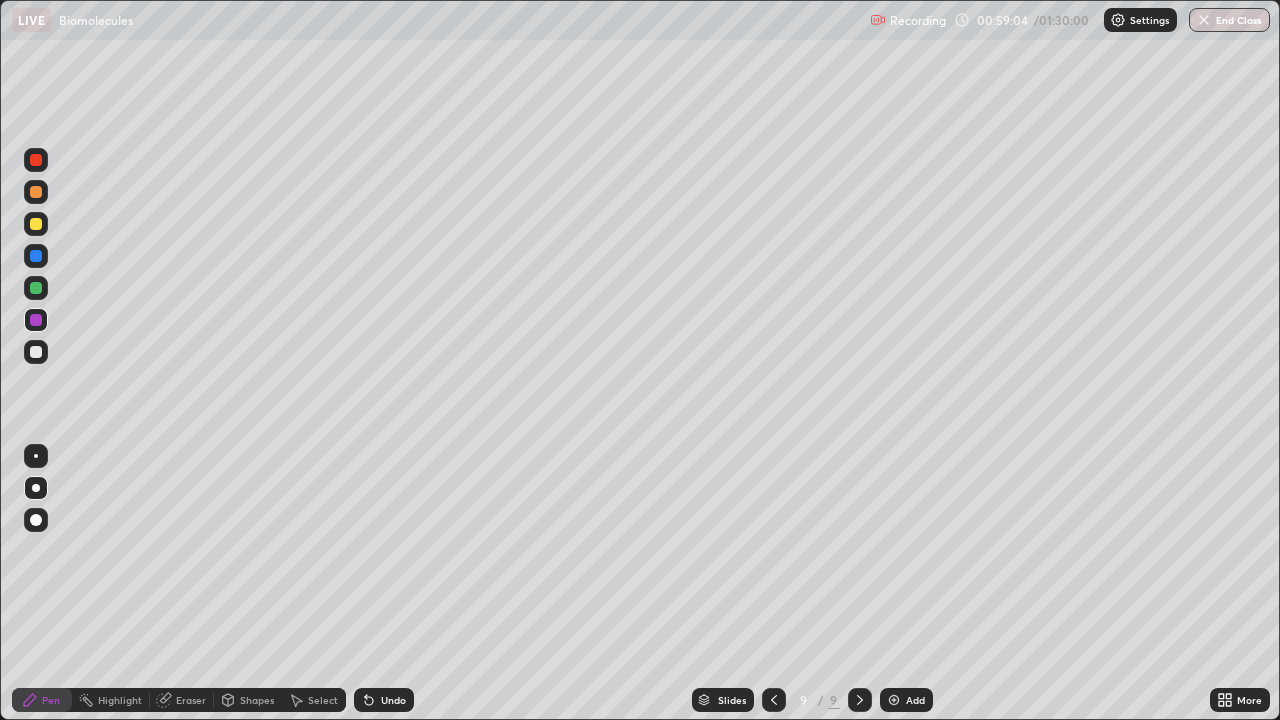 click on "Undo" at bounding box center (384, 700) 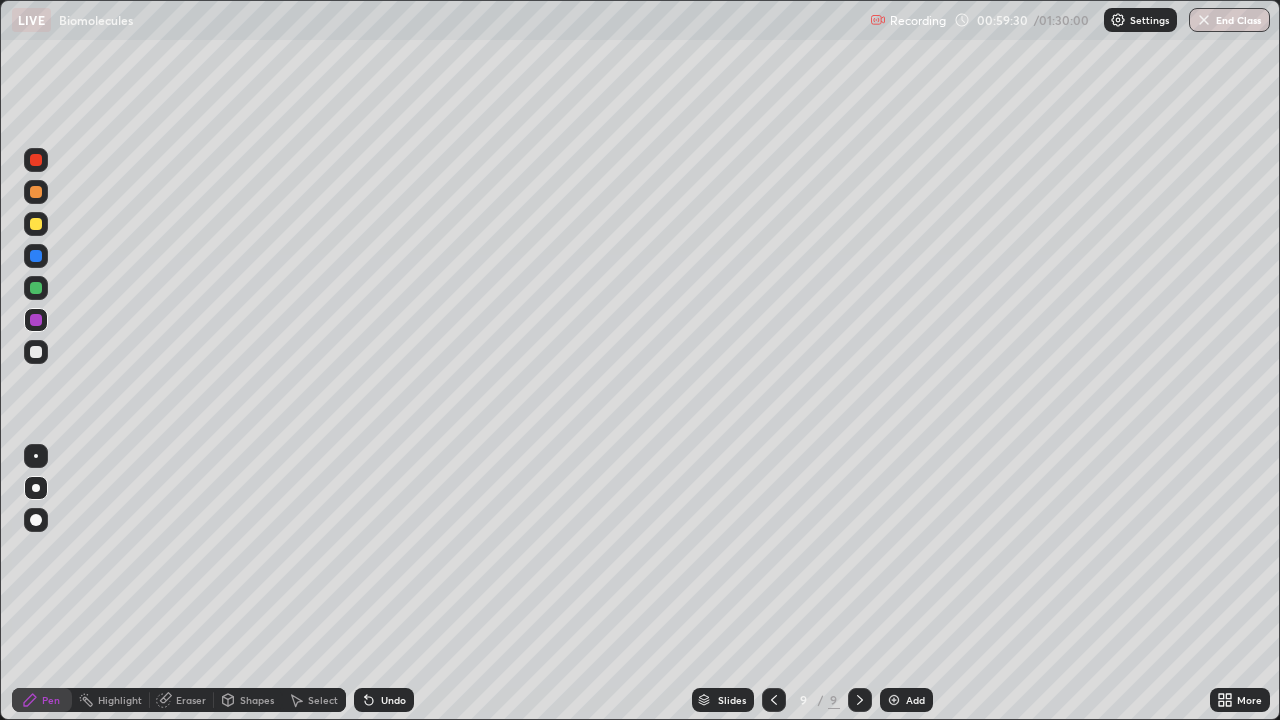 click at bounding box center (36, 352) 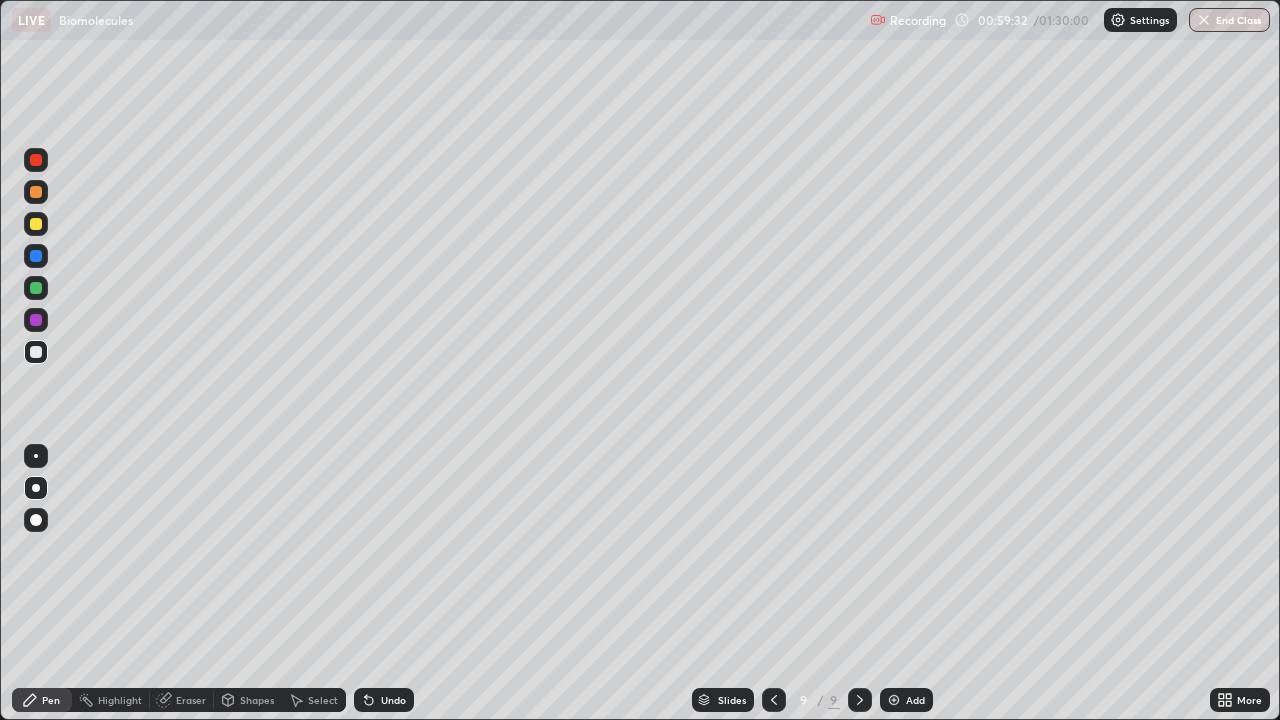click at bounding box center [36, 320] 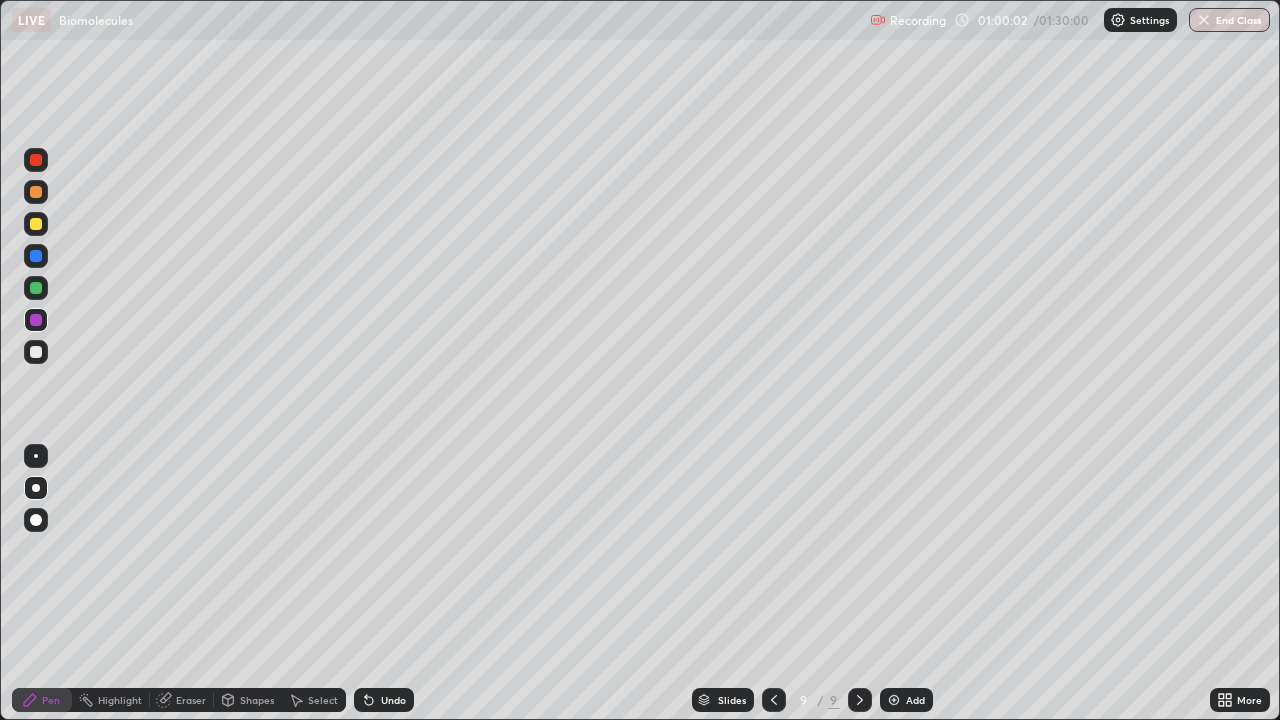 click 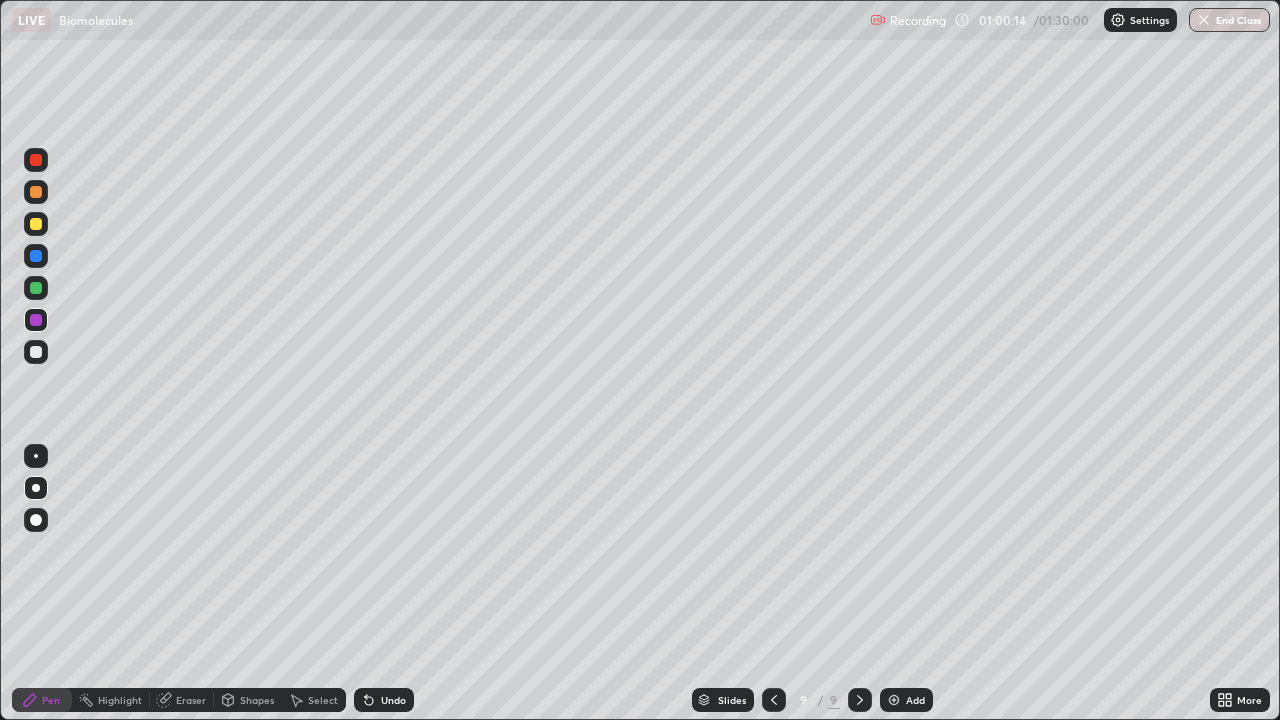 click 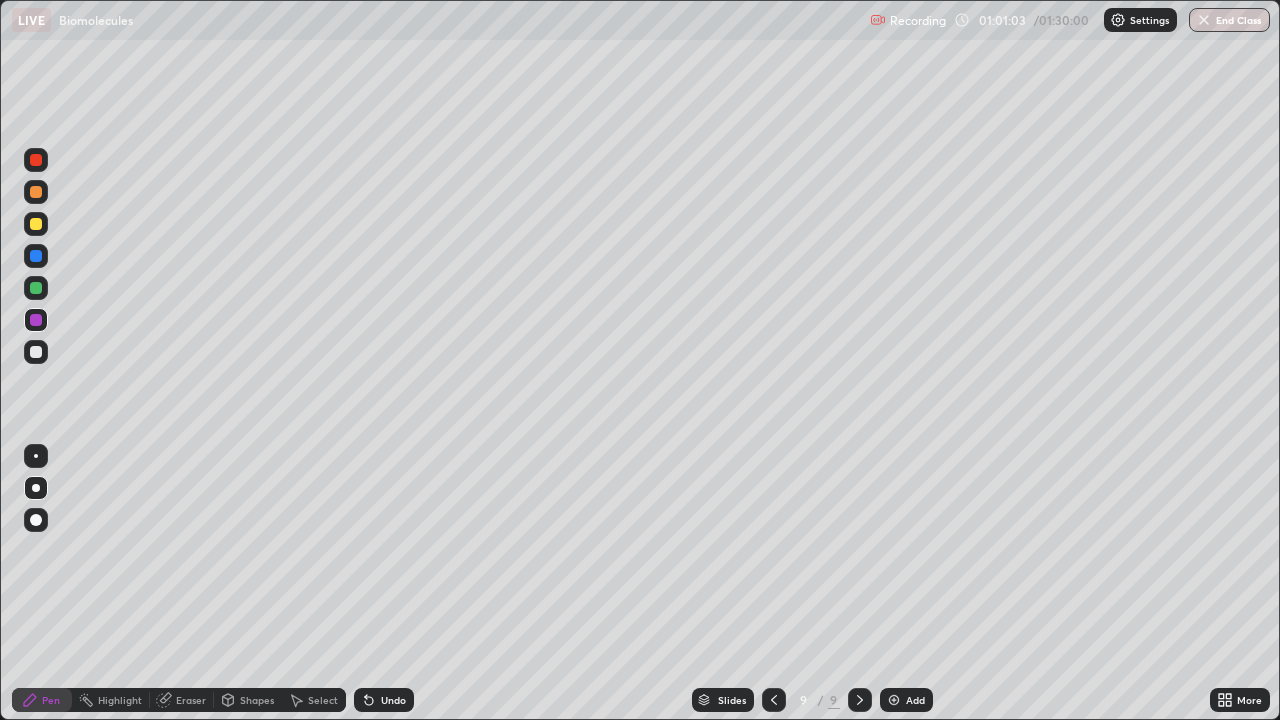 click on "Undo" at bounding box center [393, 700] 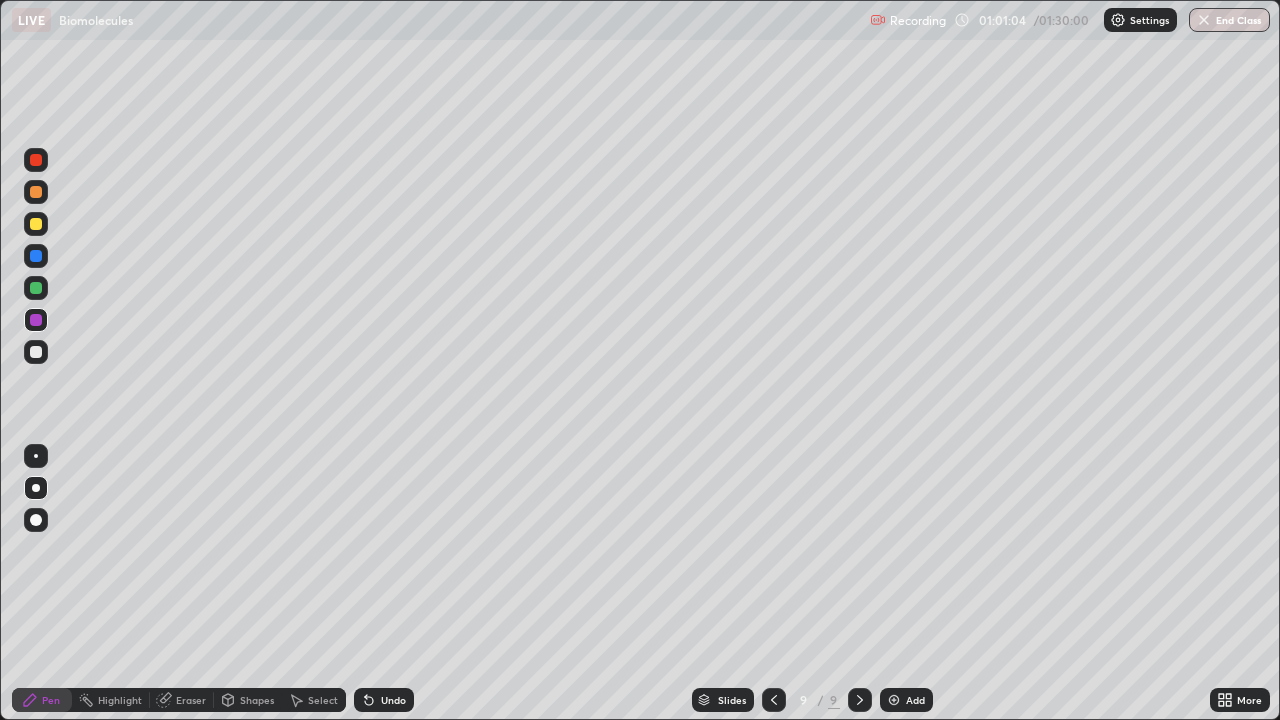 click on "Undo" at bounding box center (393, 700) 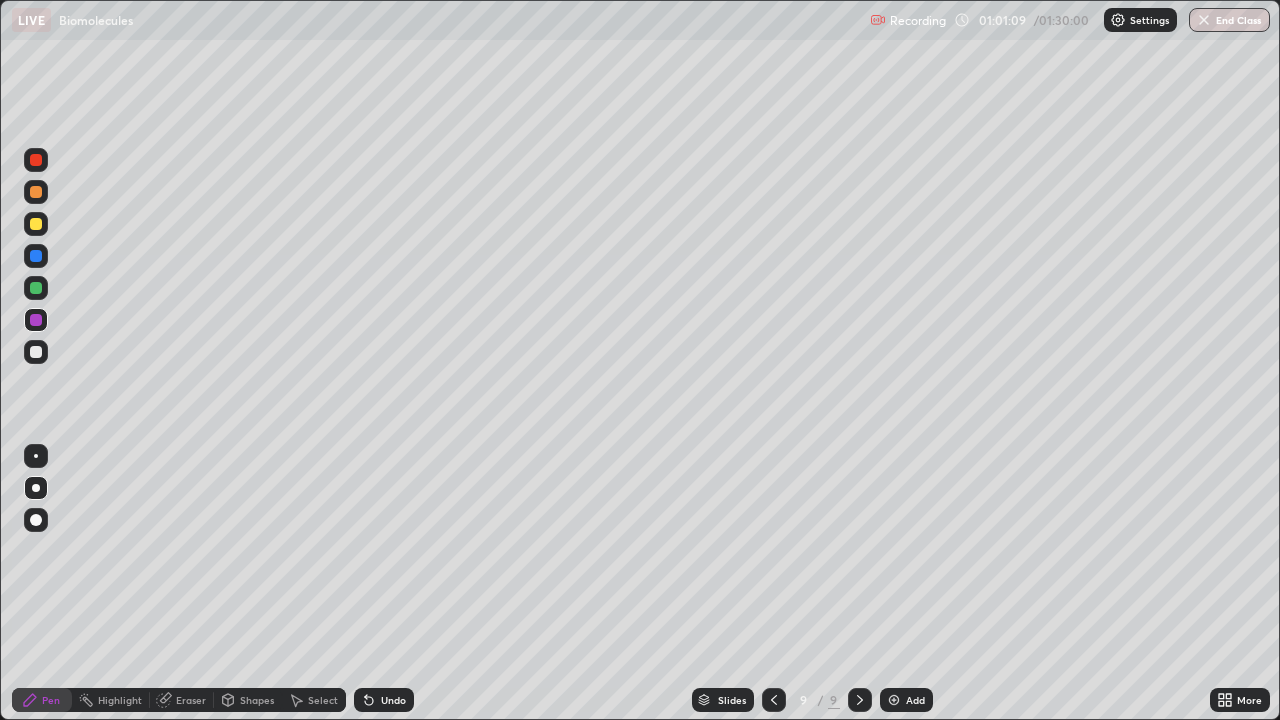 click at bounding box center (36, 352) 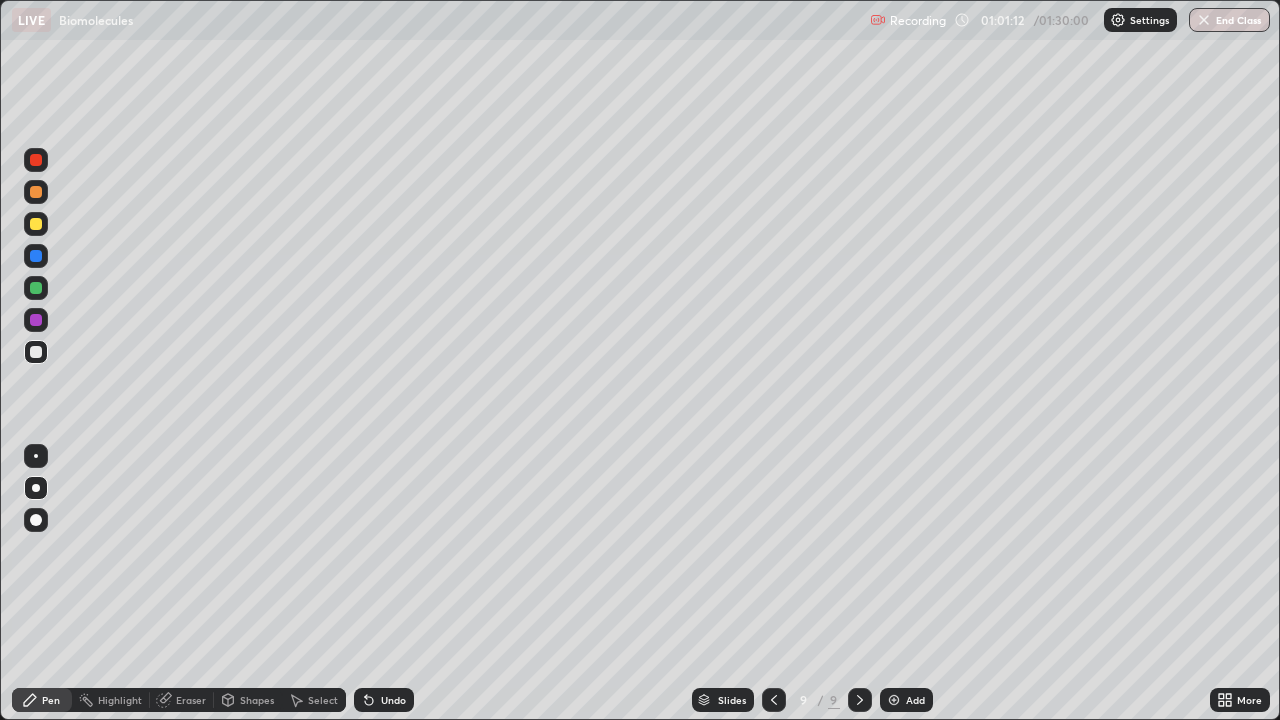 click at bounding box center [36, 224] 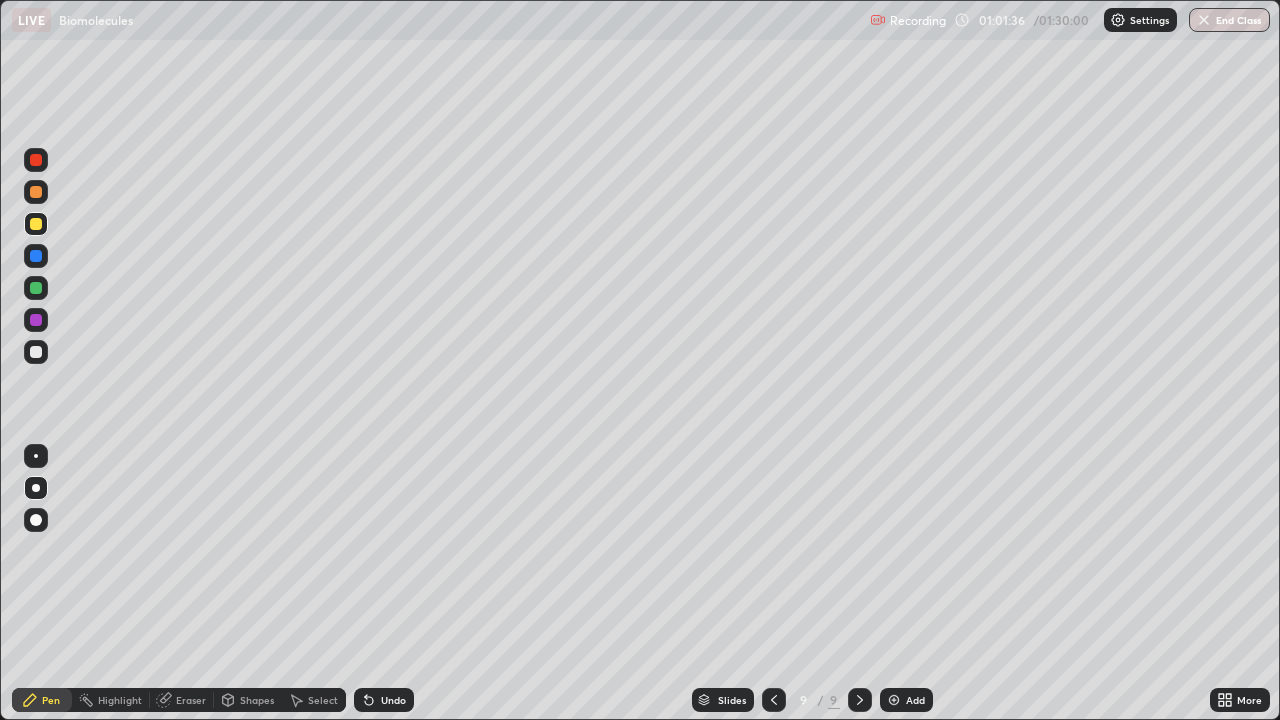 click at bounding box center [36, 160] 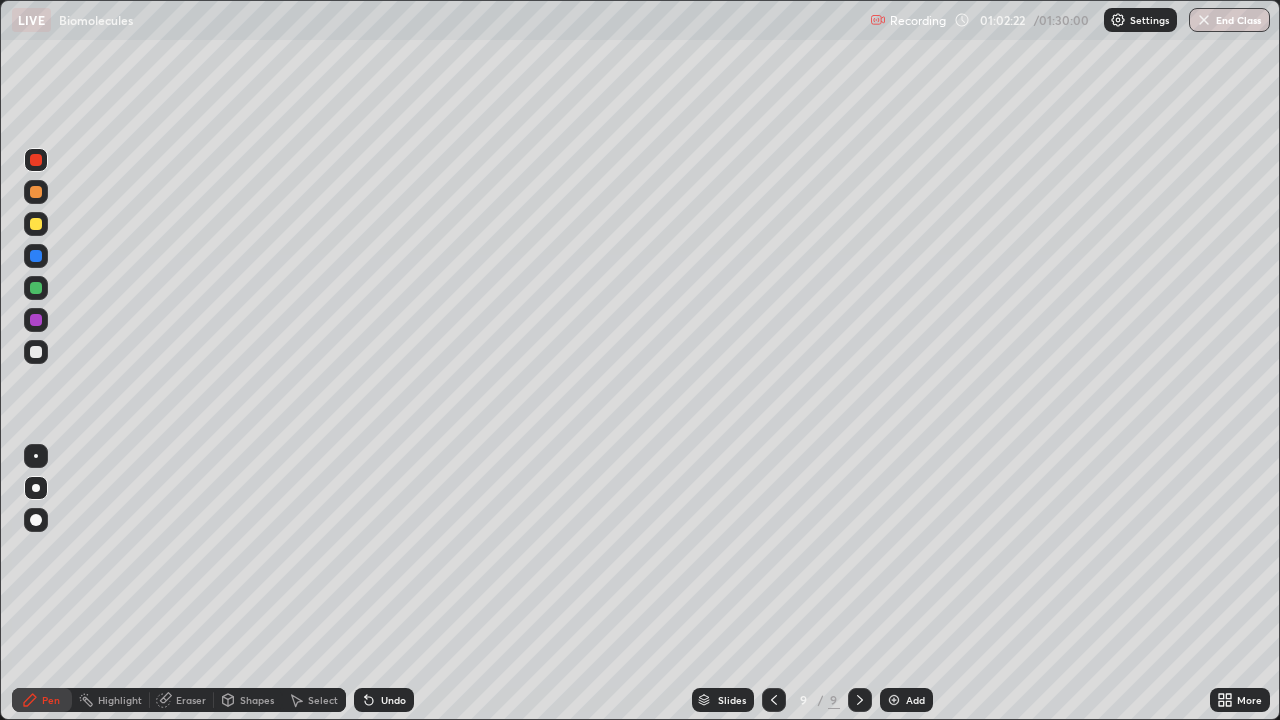 click at bounding box center [36, 224] 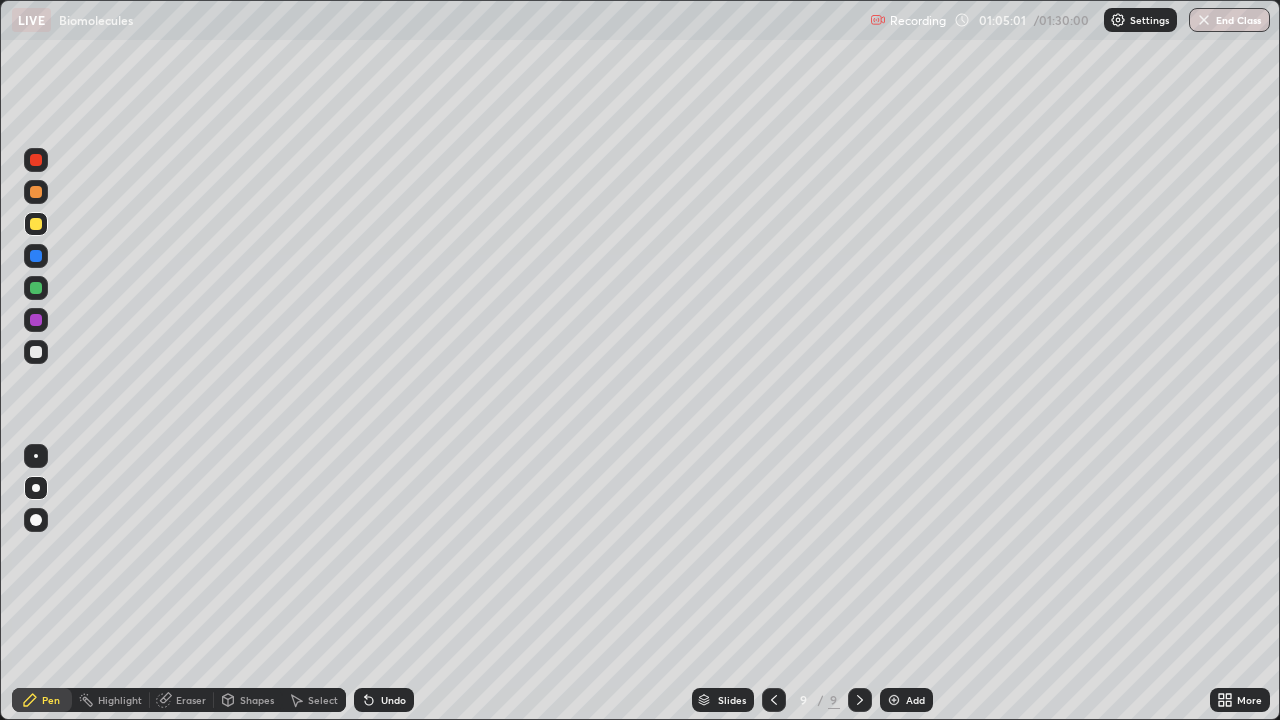 click at bounding box center (36, 256) 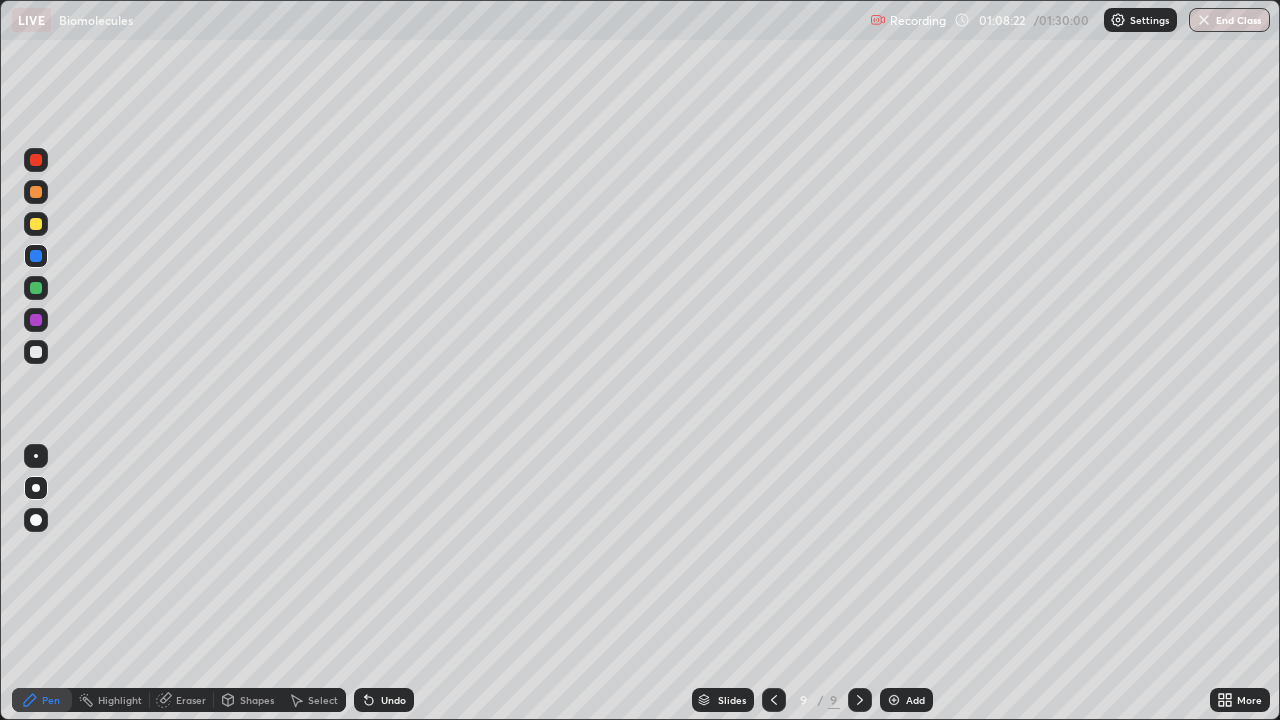 click on "Add" at bounding box center (906, 700) 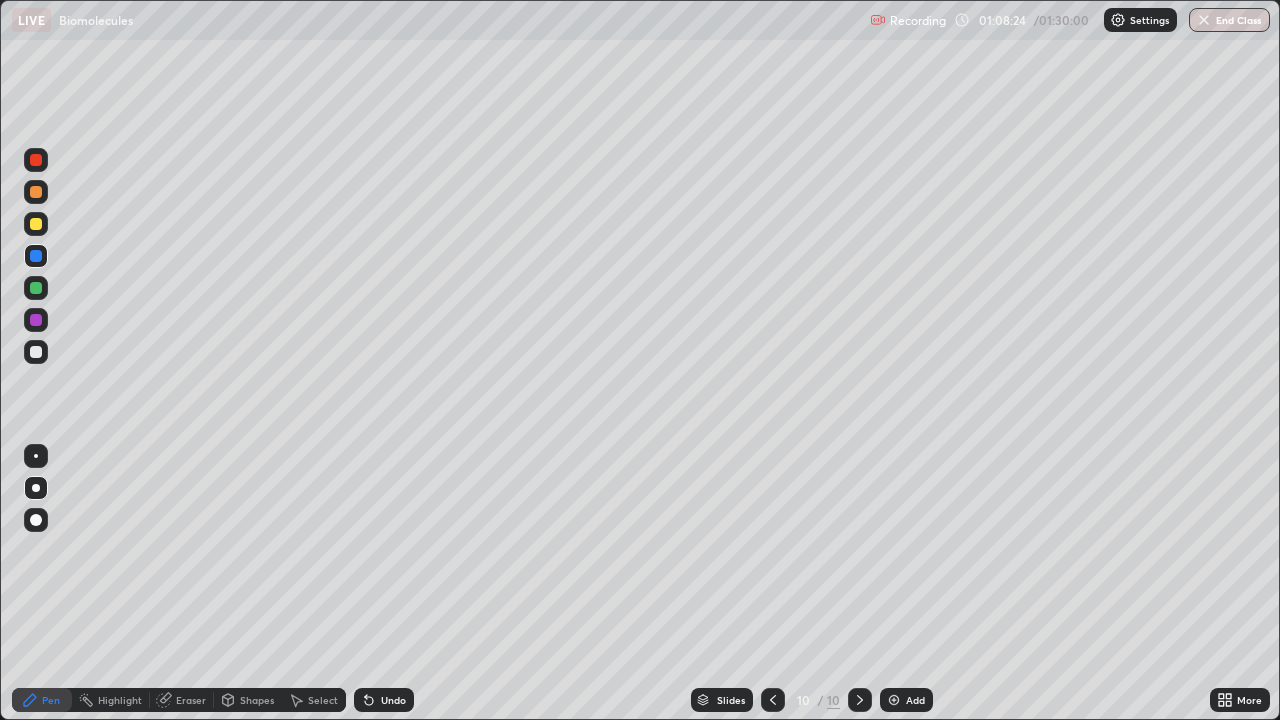 click at bounding box center (36, 352) 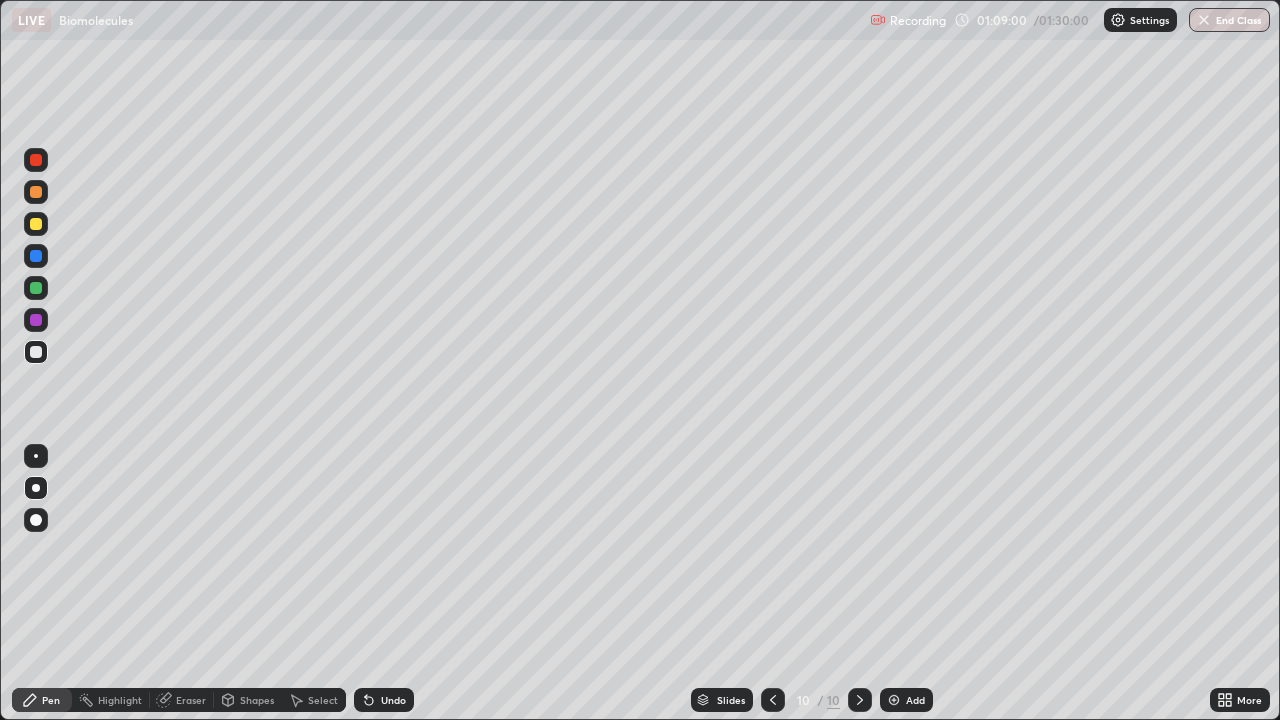 click at bounding box center [36, 224] 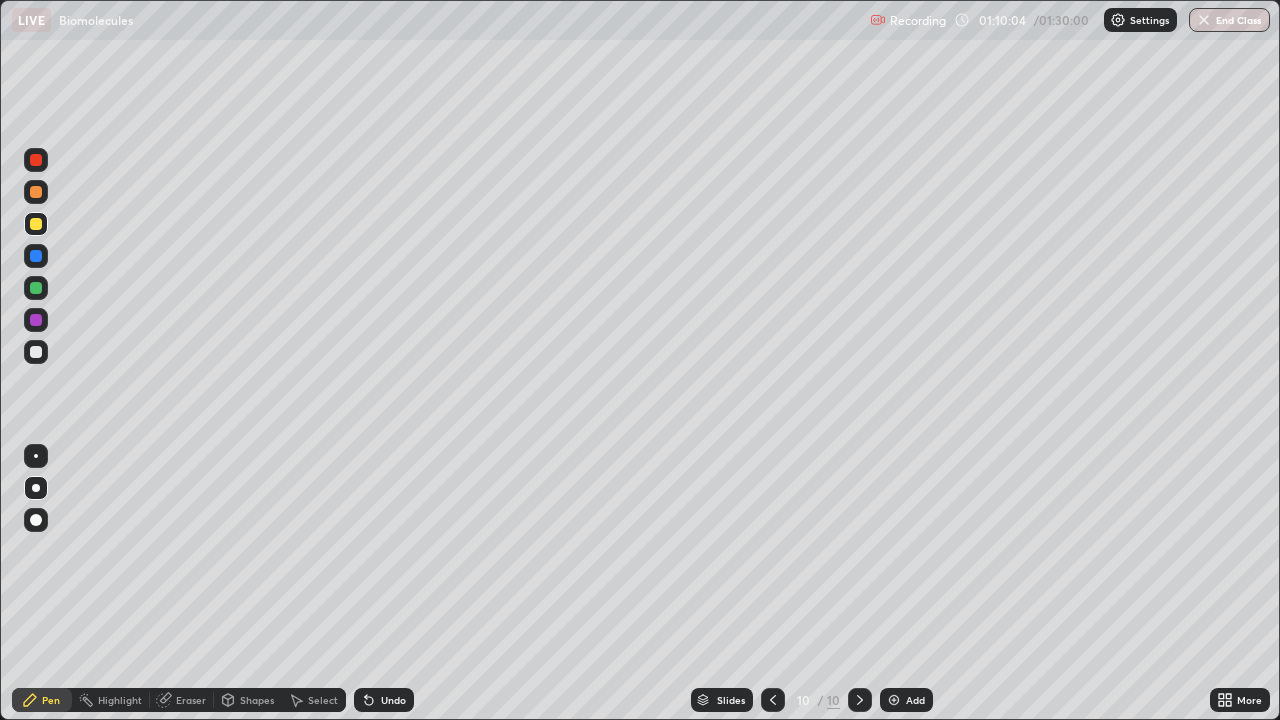 click on "Undo" at bounding box center (393, 700) 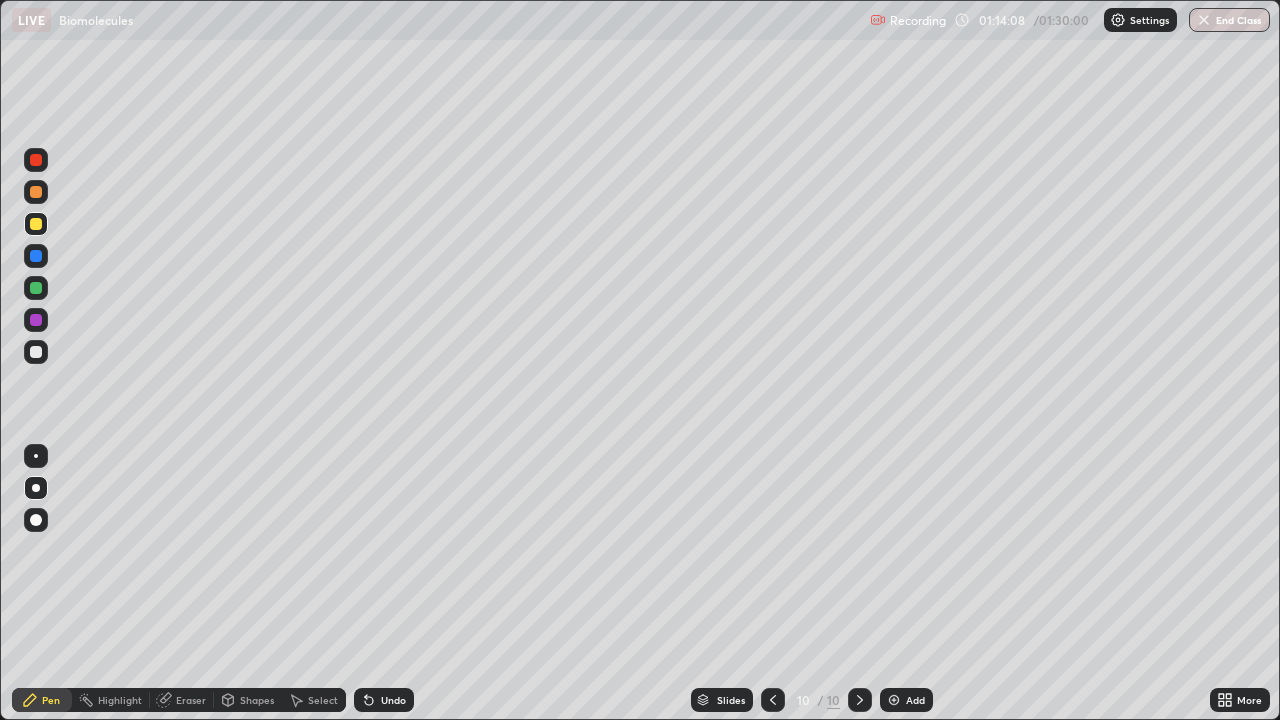 click on "Add" at bounding box center (906, 700) 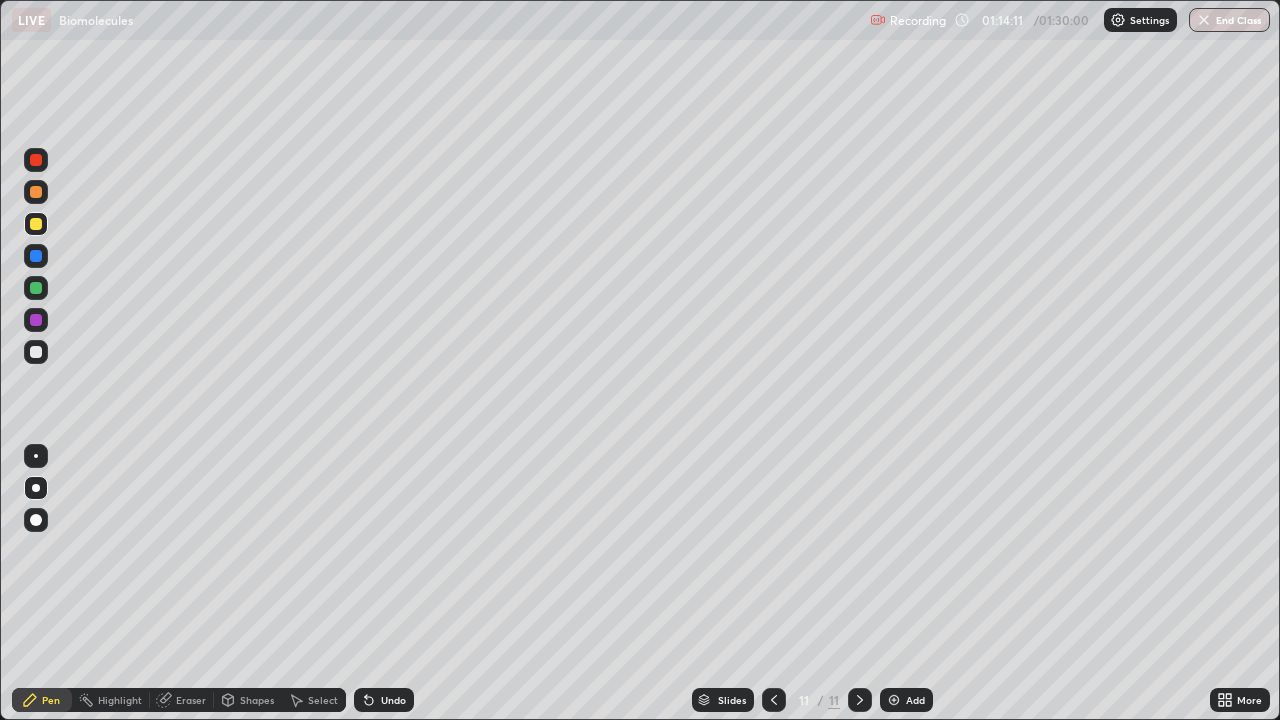 click at bounding box center [36, 352] 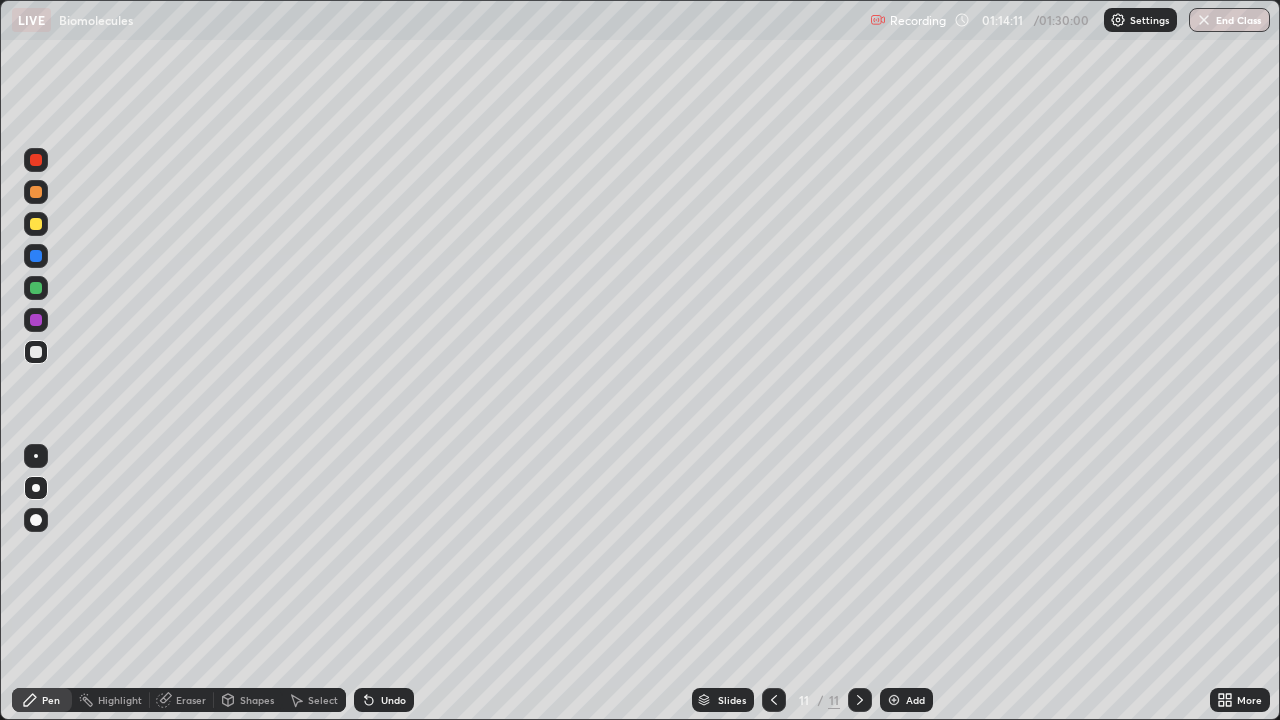 click at bounding box center [36, 288] 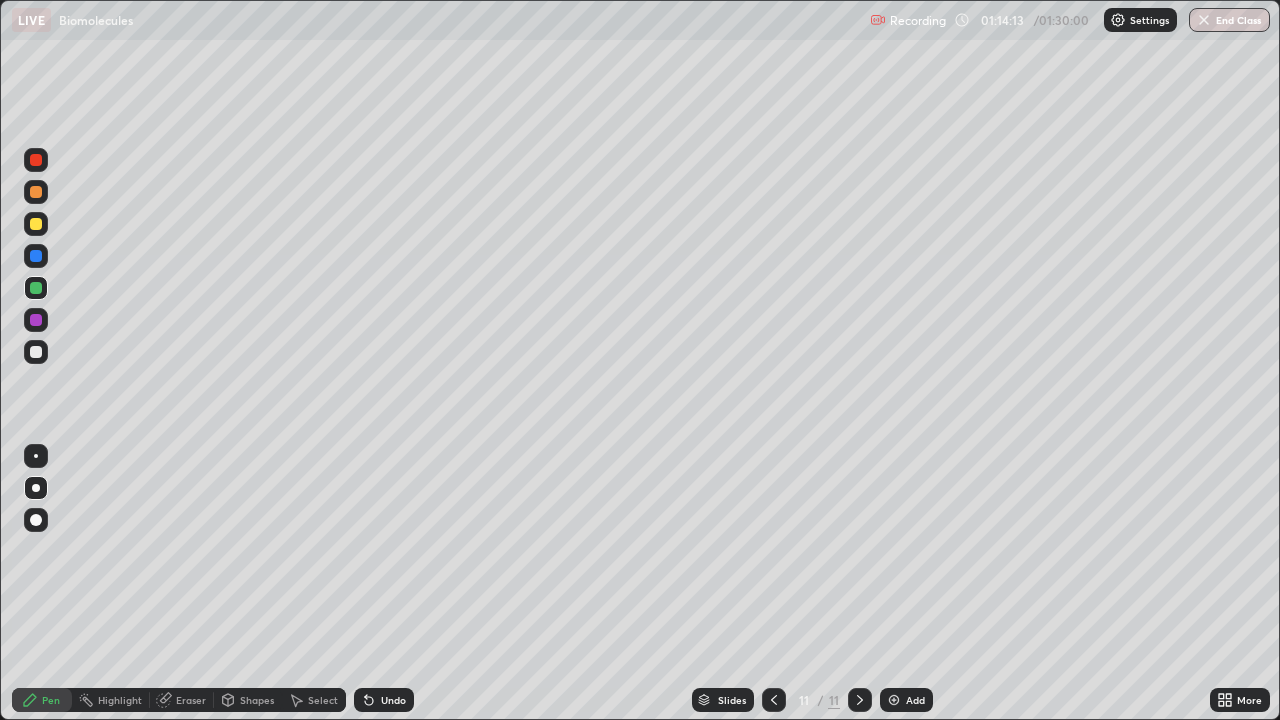 click 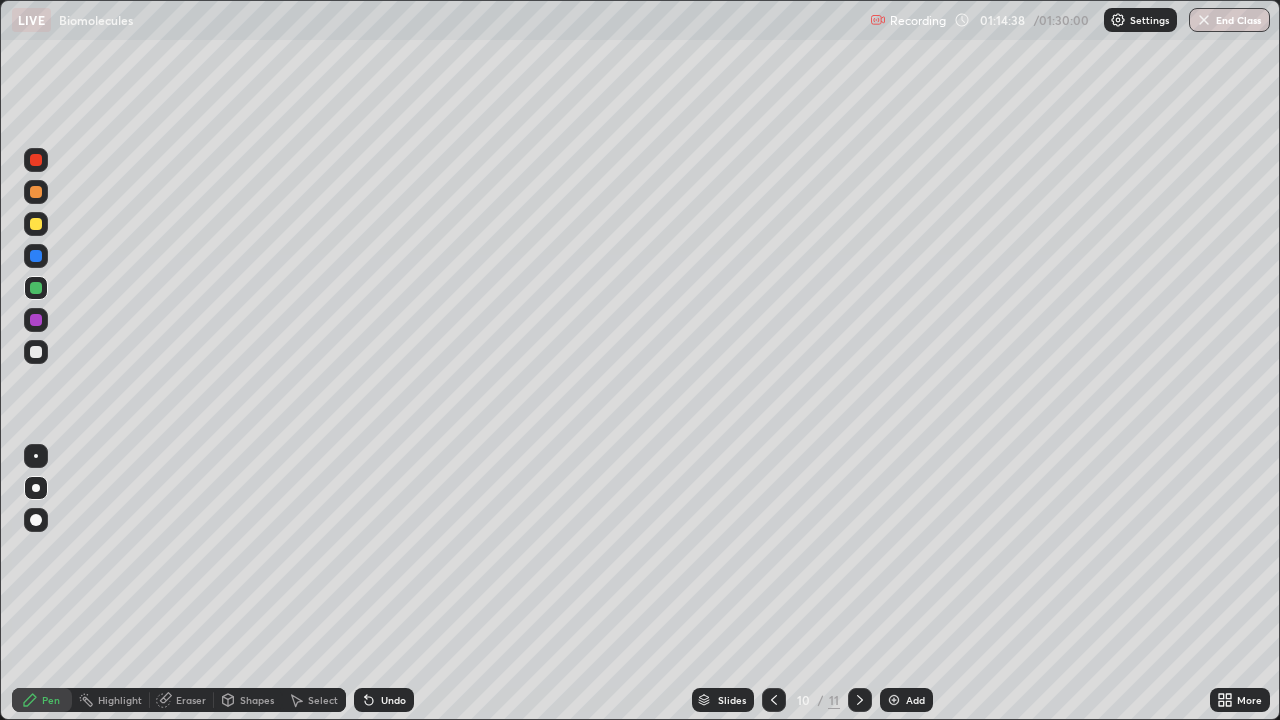 click 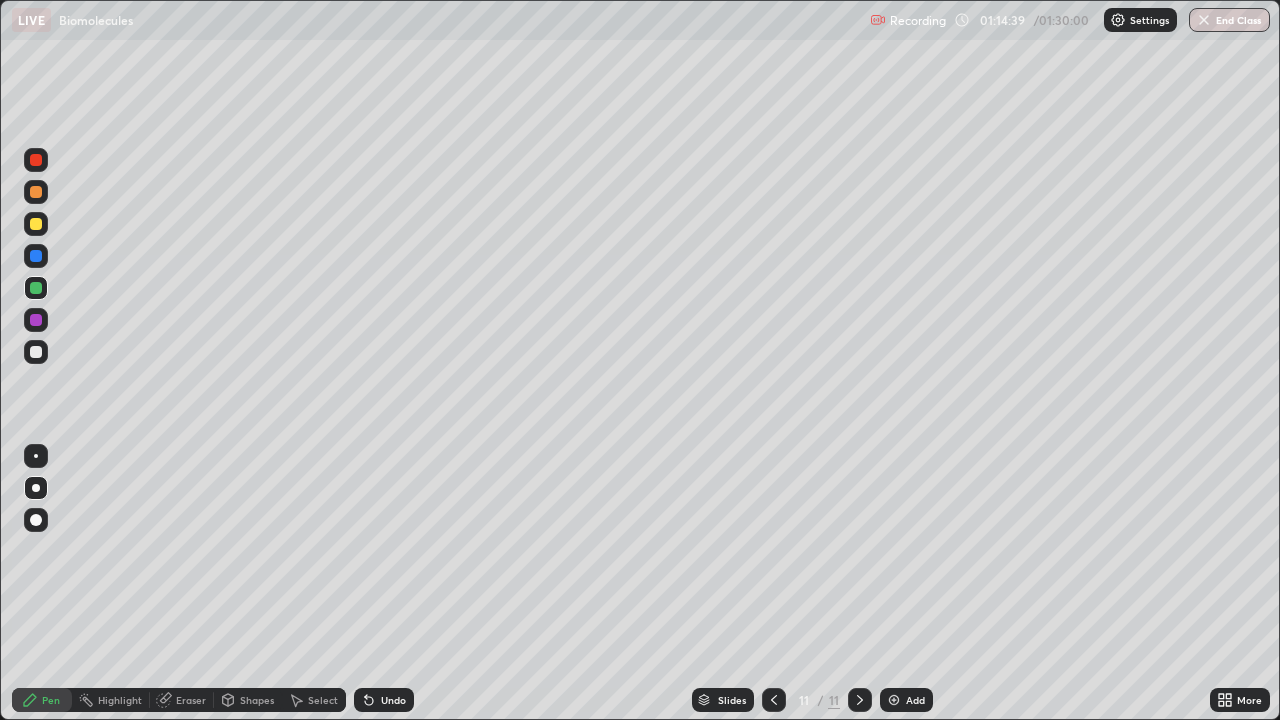 click 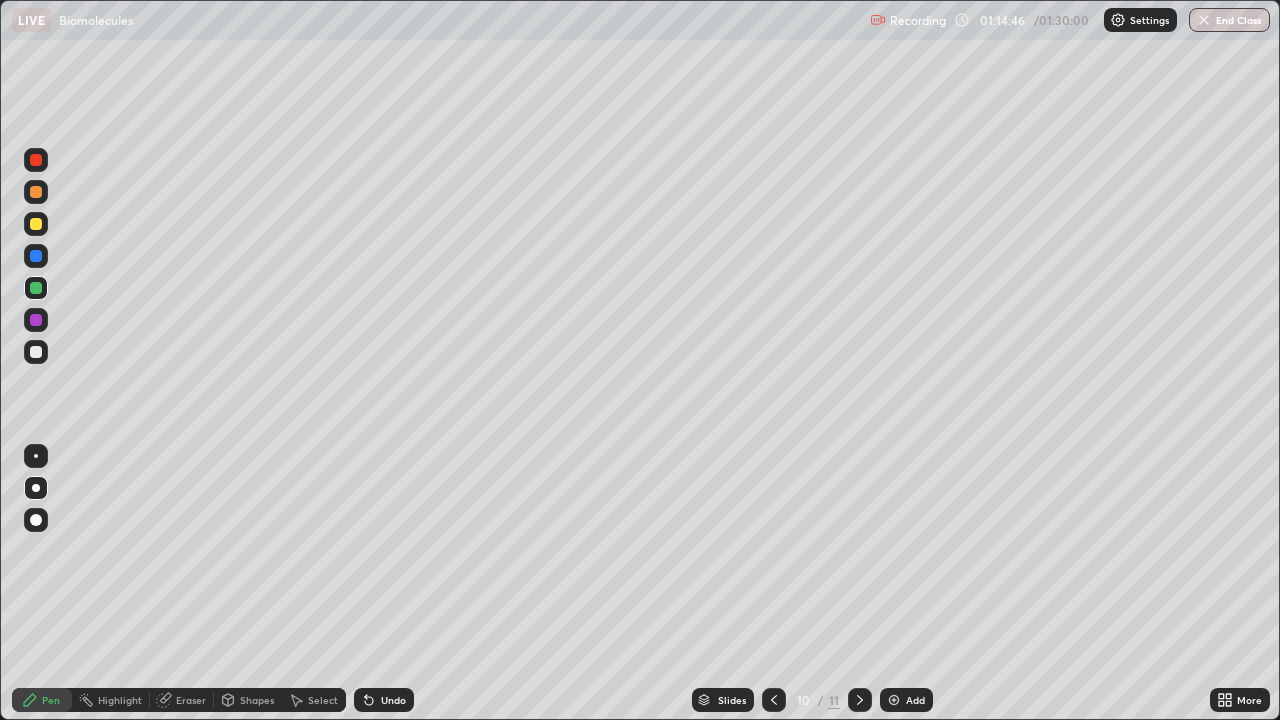 click at bounding box center [860, 700] 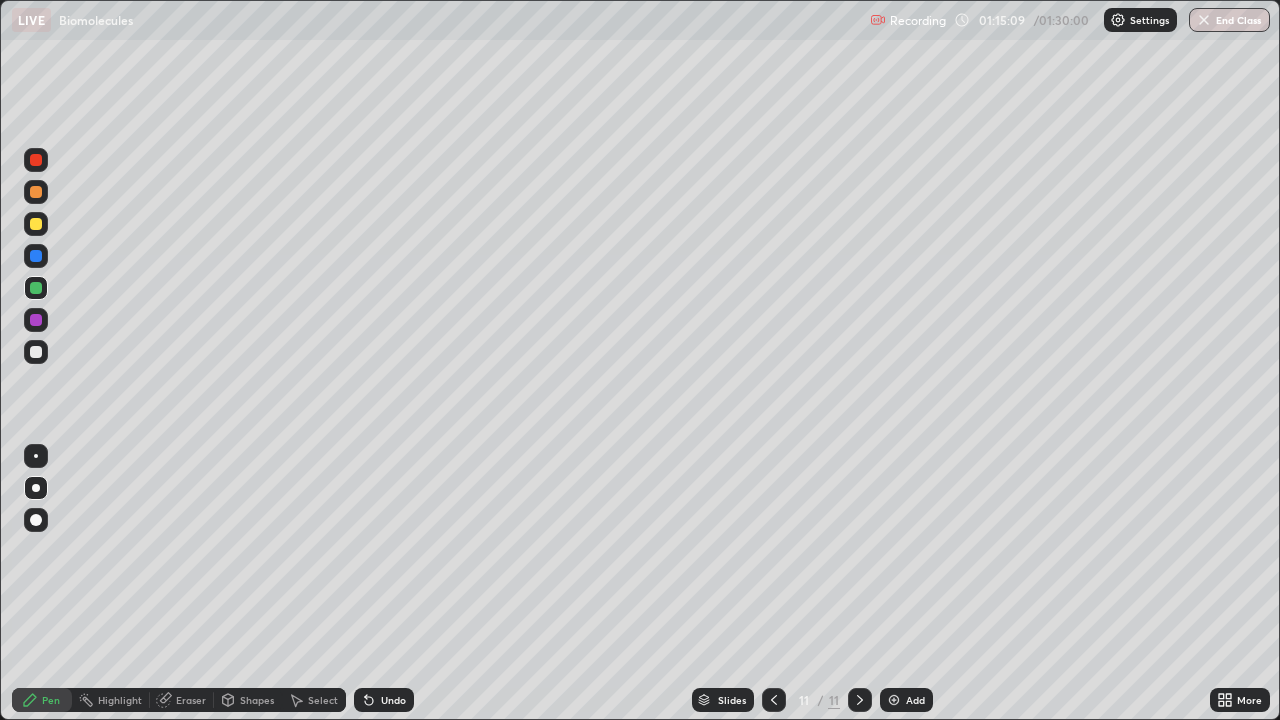 click on "Undo" at bounding box center [384, 700] 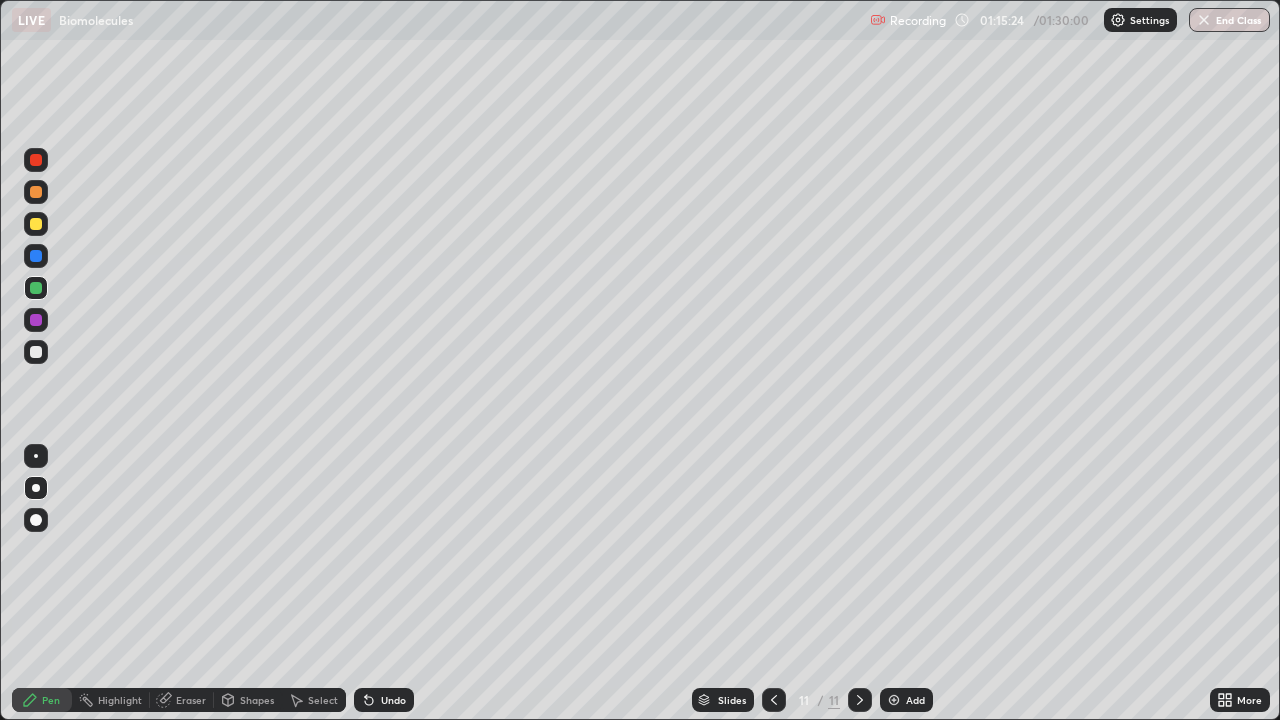 click at bounding box center [36, 352] 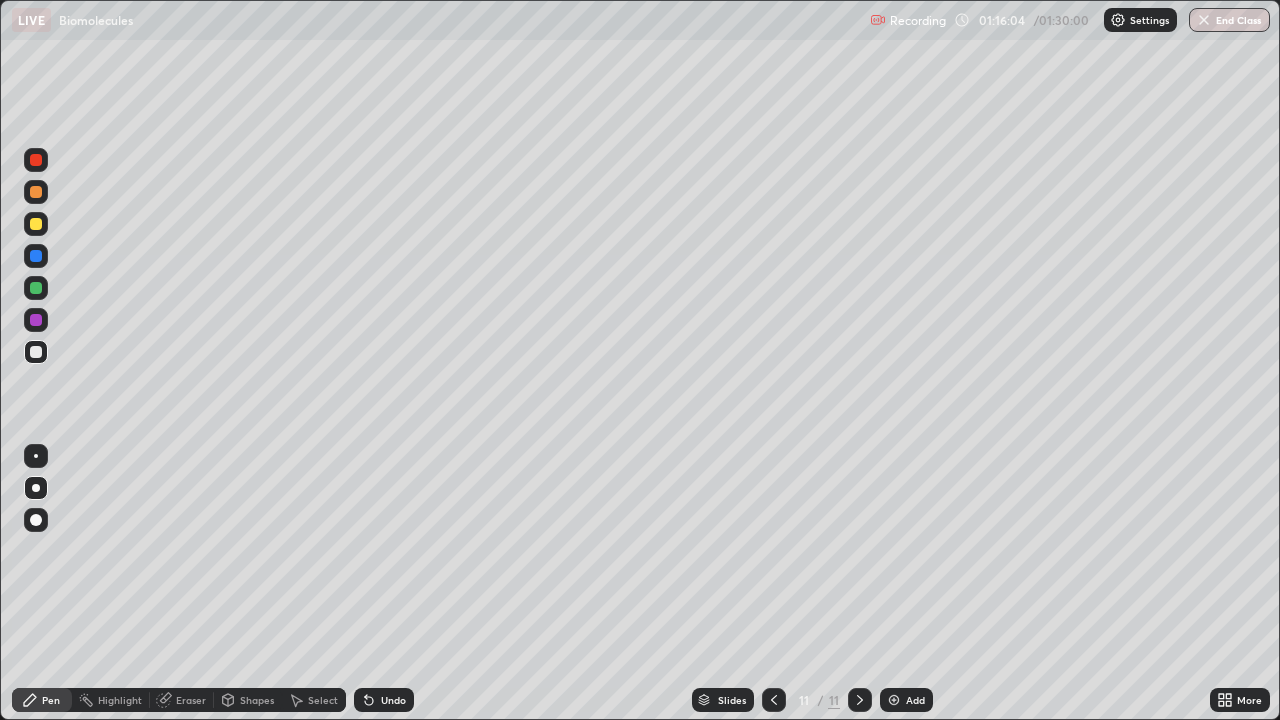 click 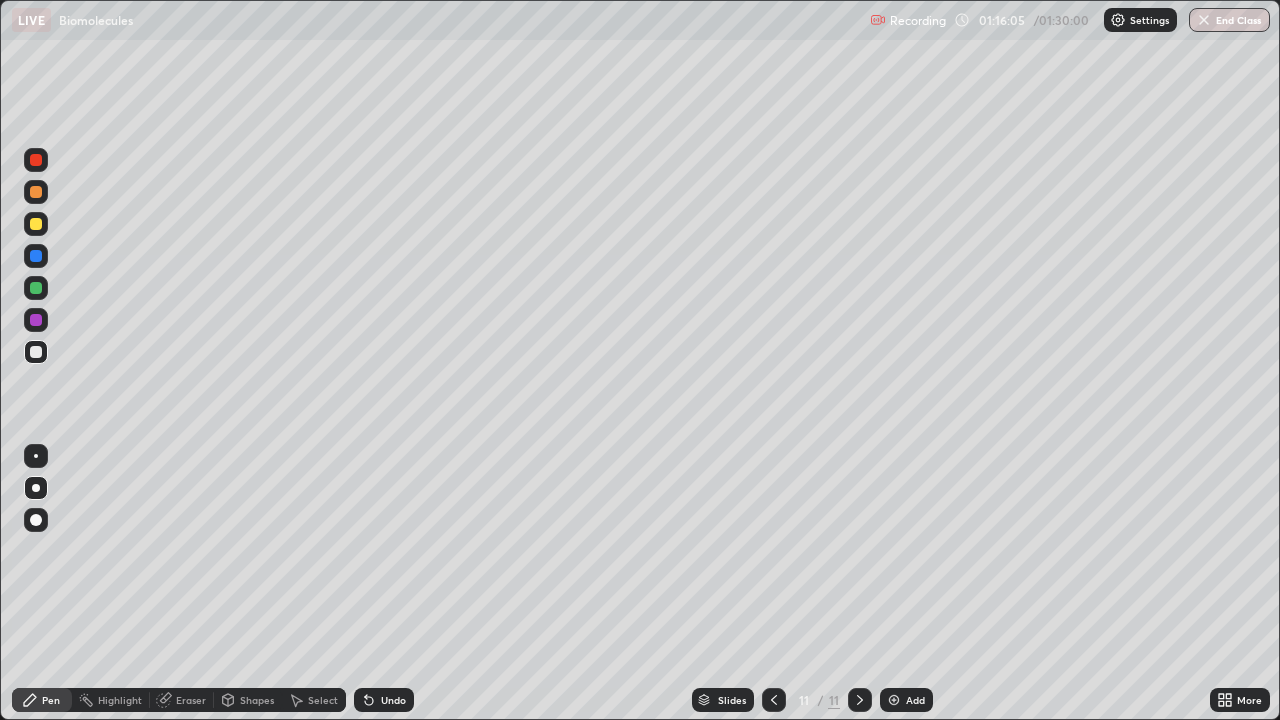 click 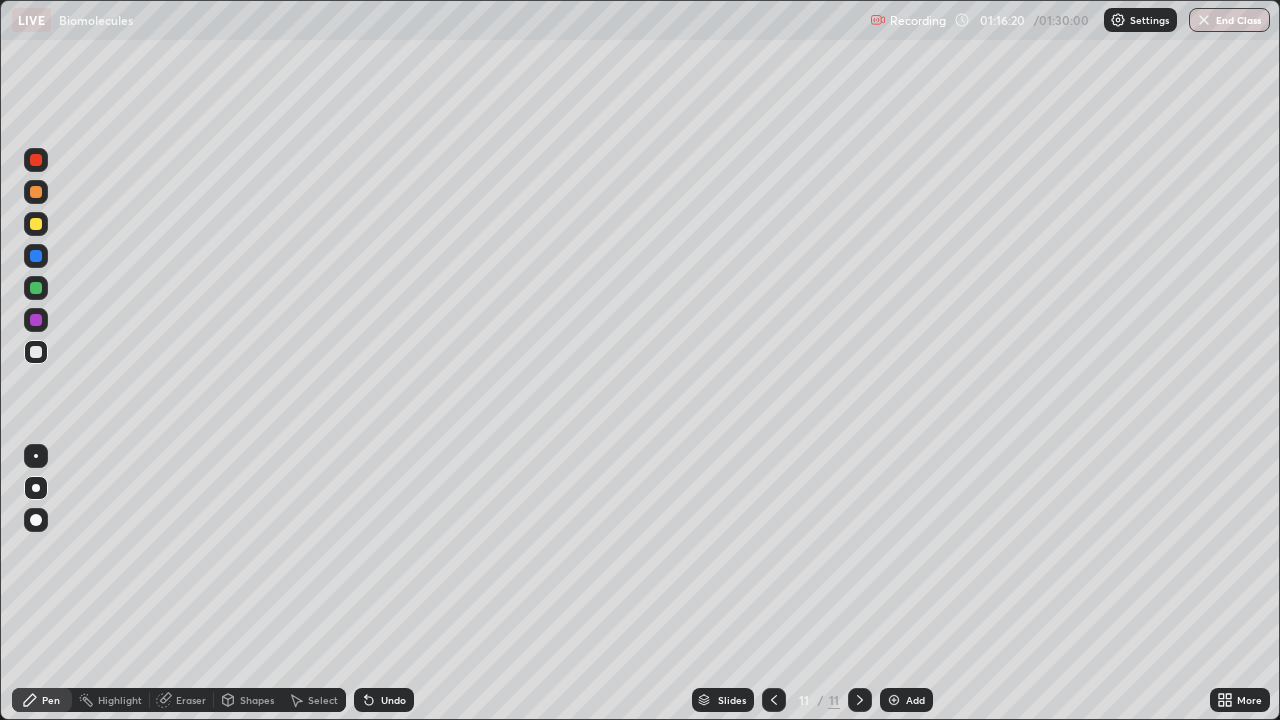 click at bounding box center (36, 224) 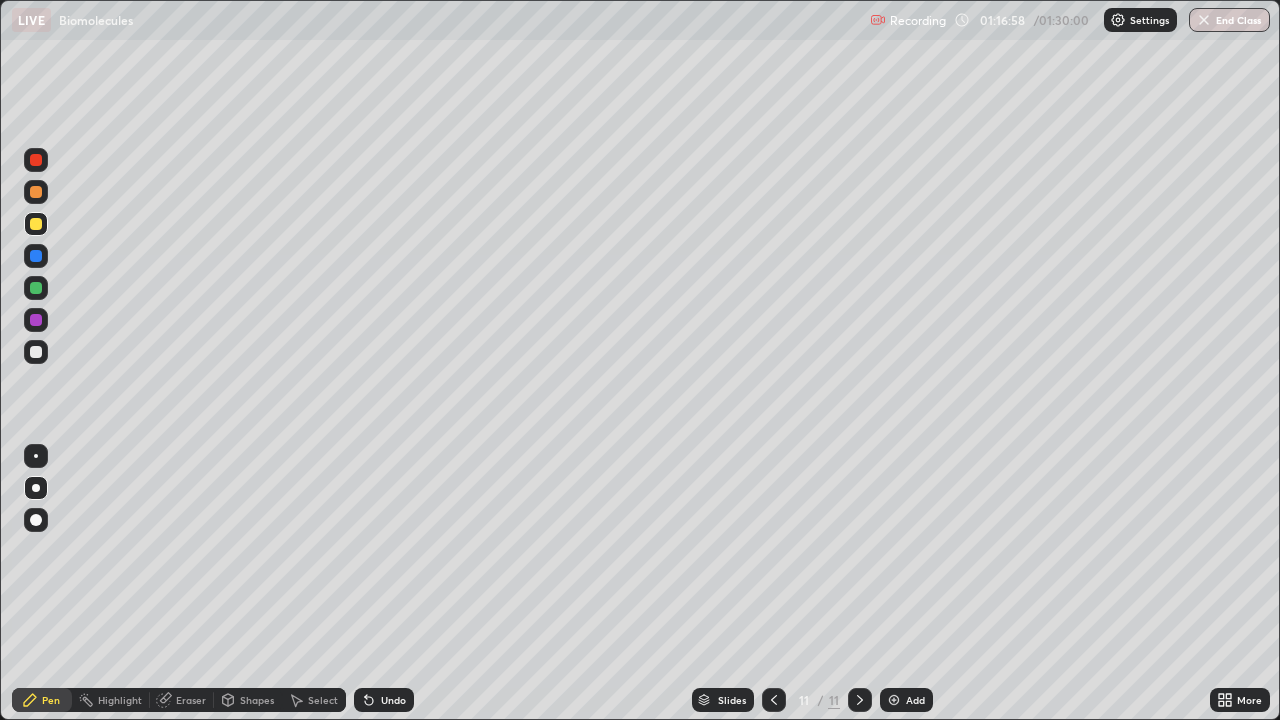 click on "Eraser" at bounding box center [182, 700] 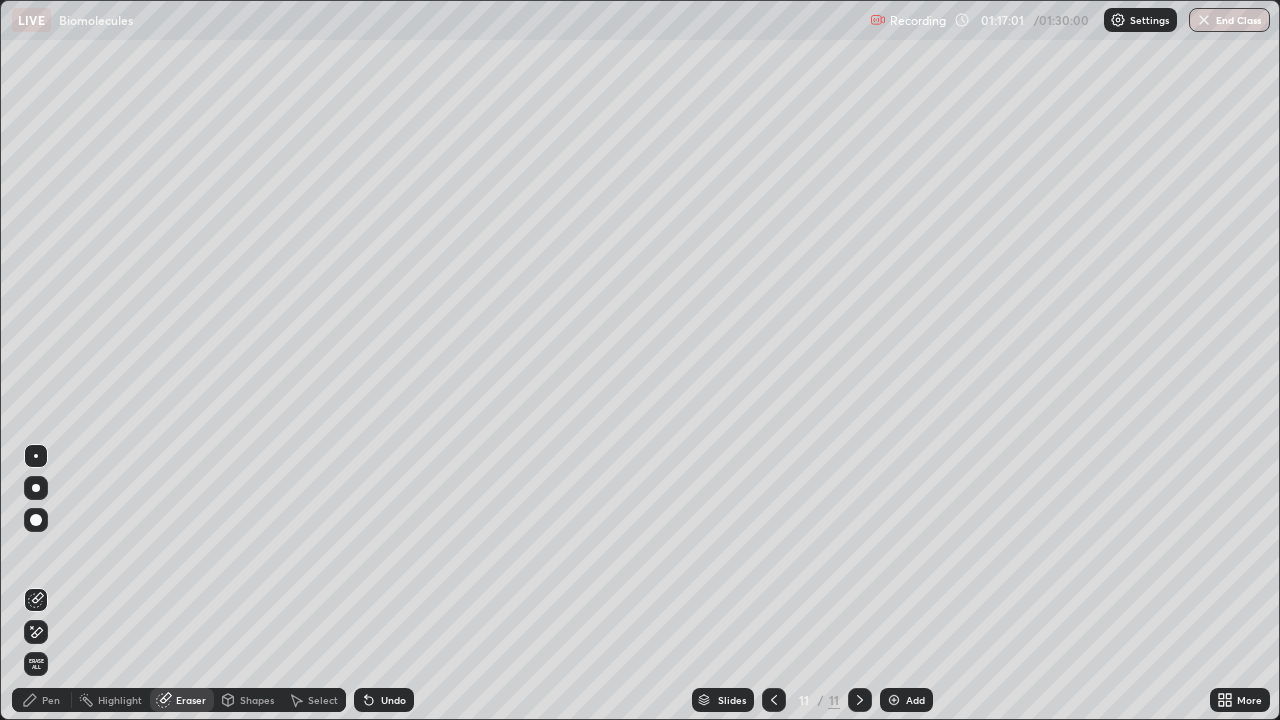 click on "Pen" at bounding box center (51, 700) 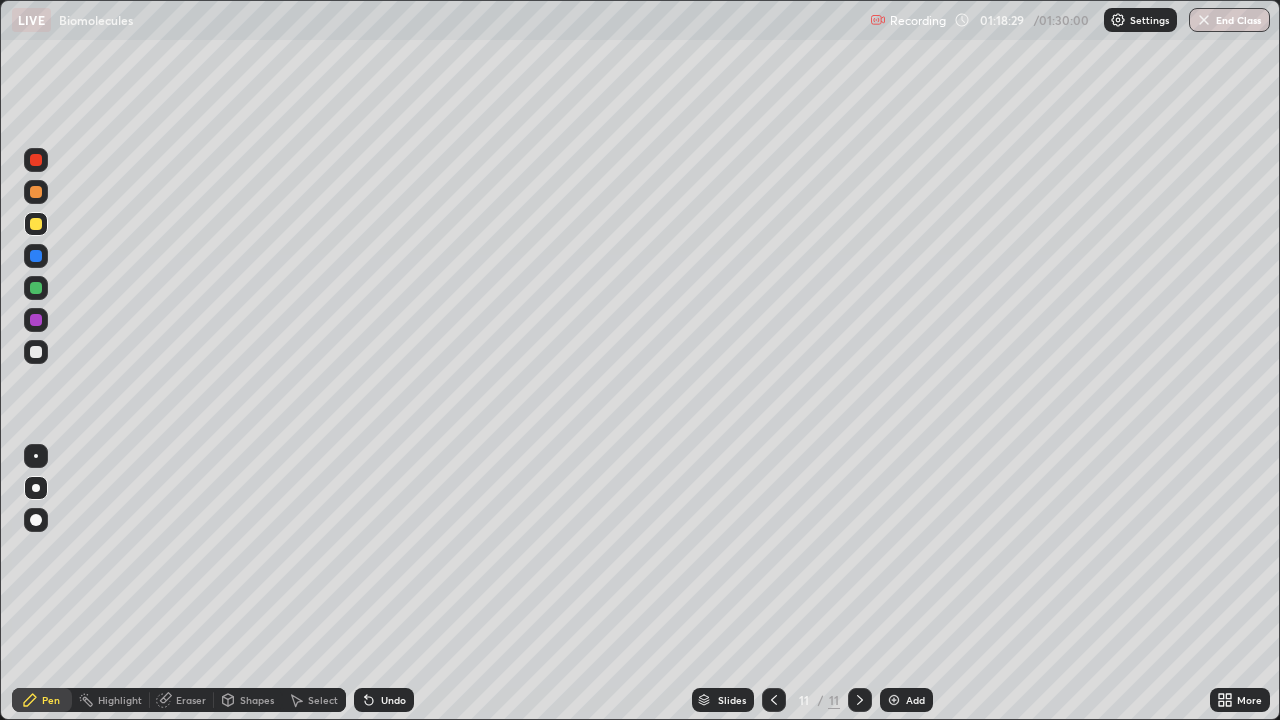 click at bounding box center (36, 256) 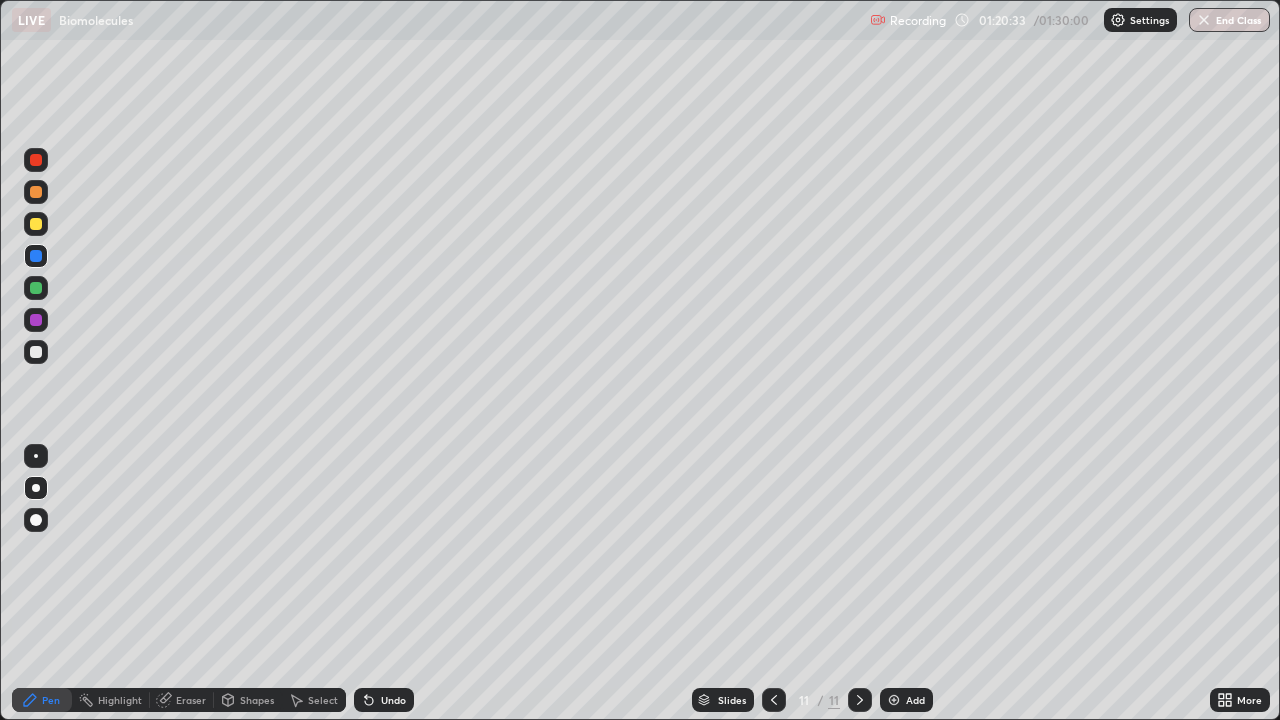 click 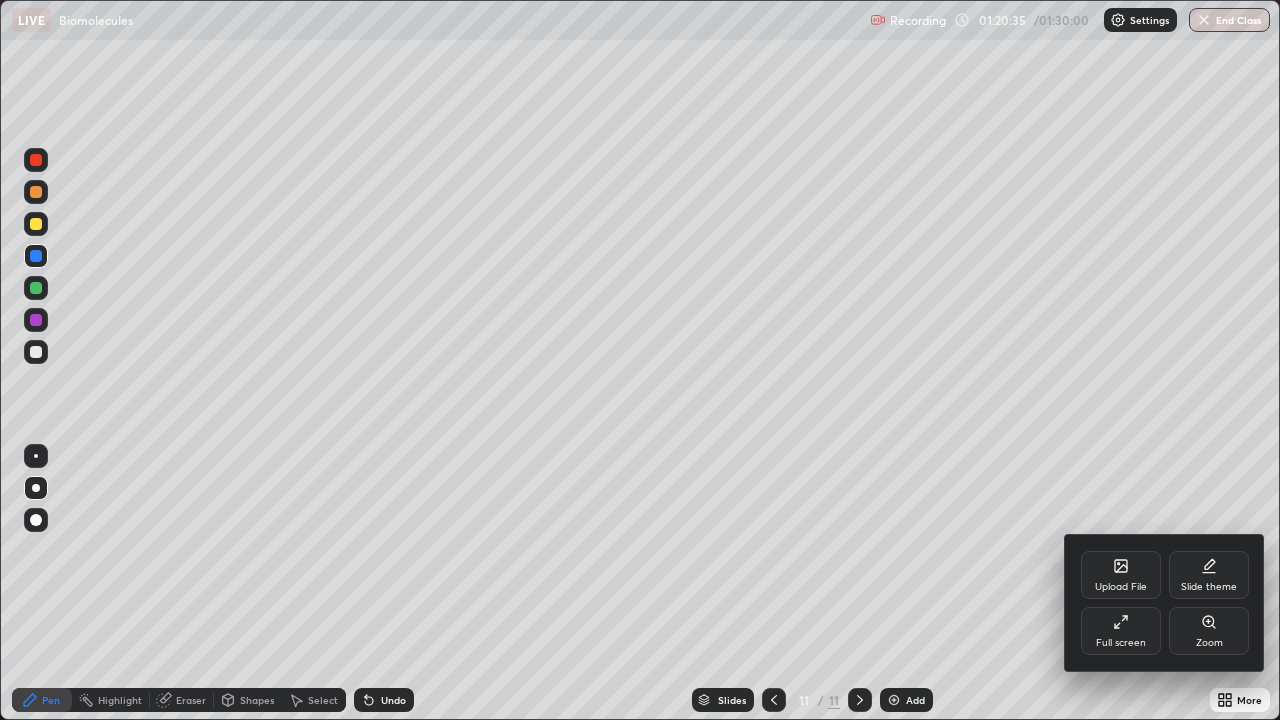 click on "Full screen" at bounding box center [1121, 643] 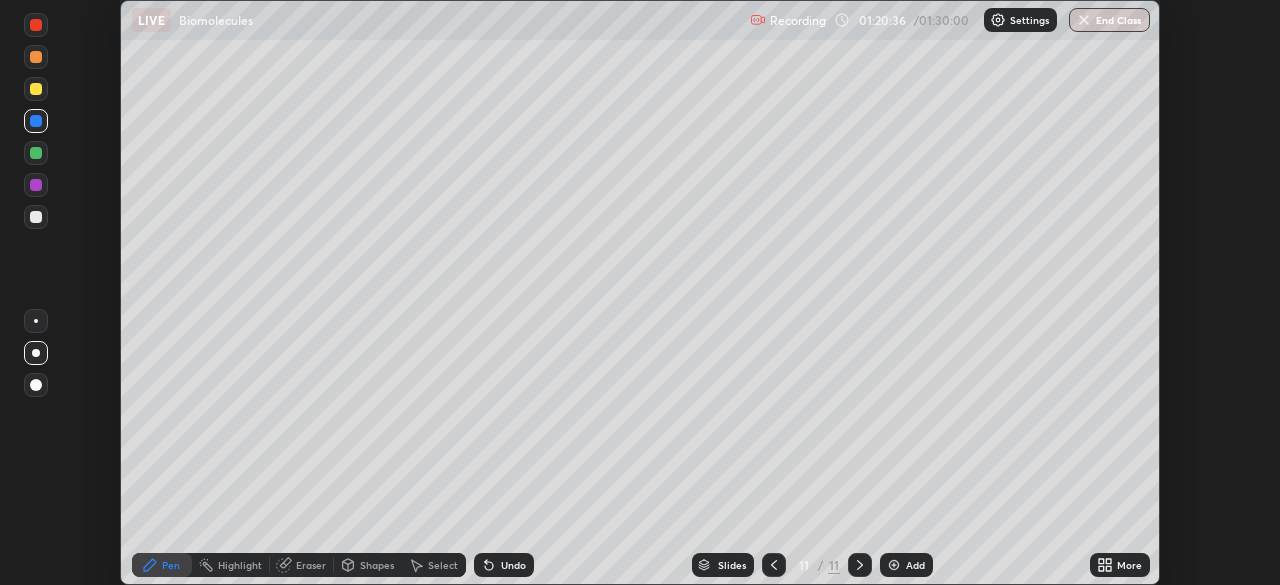 scroll, scrollTop: 585, scrollLeft: 1280, axis: both 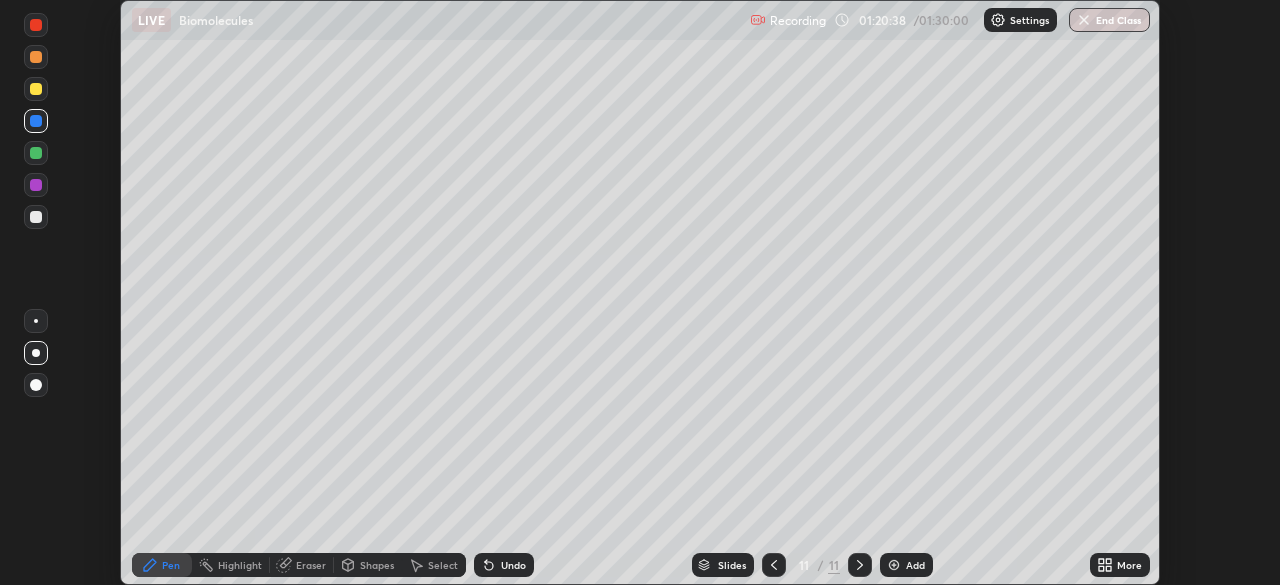 click on "More" at bounding box center [1120, 565] 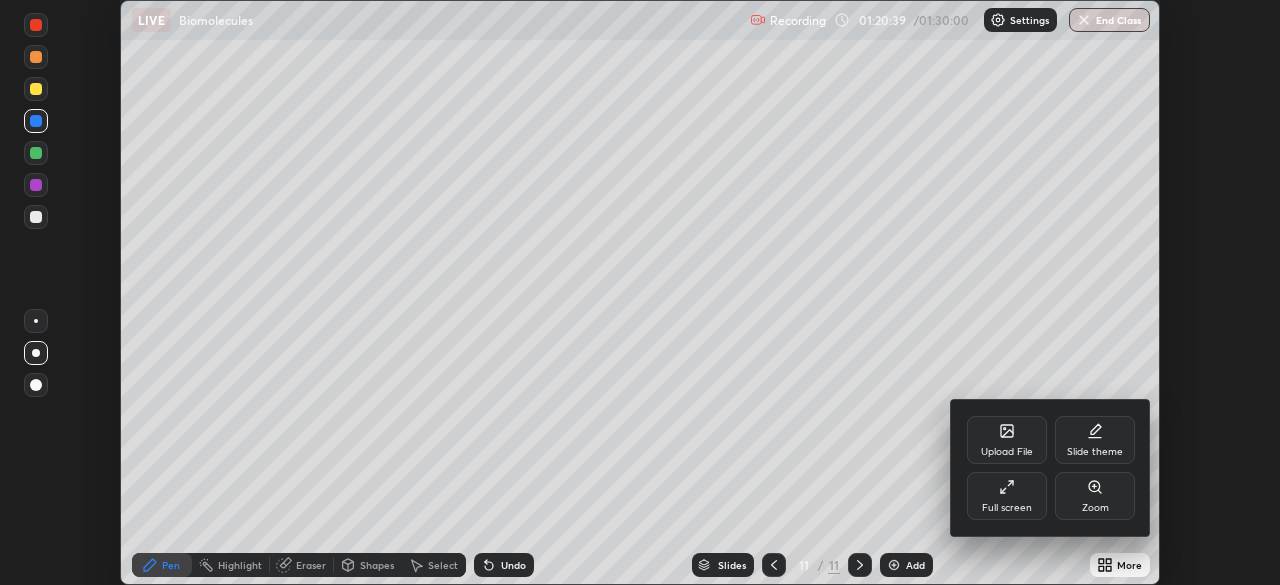 click on "Full screen" at bounding box center [1007, 508] 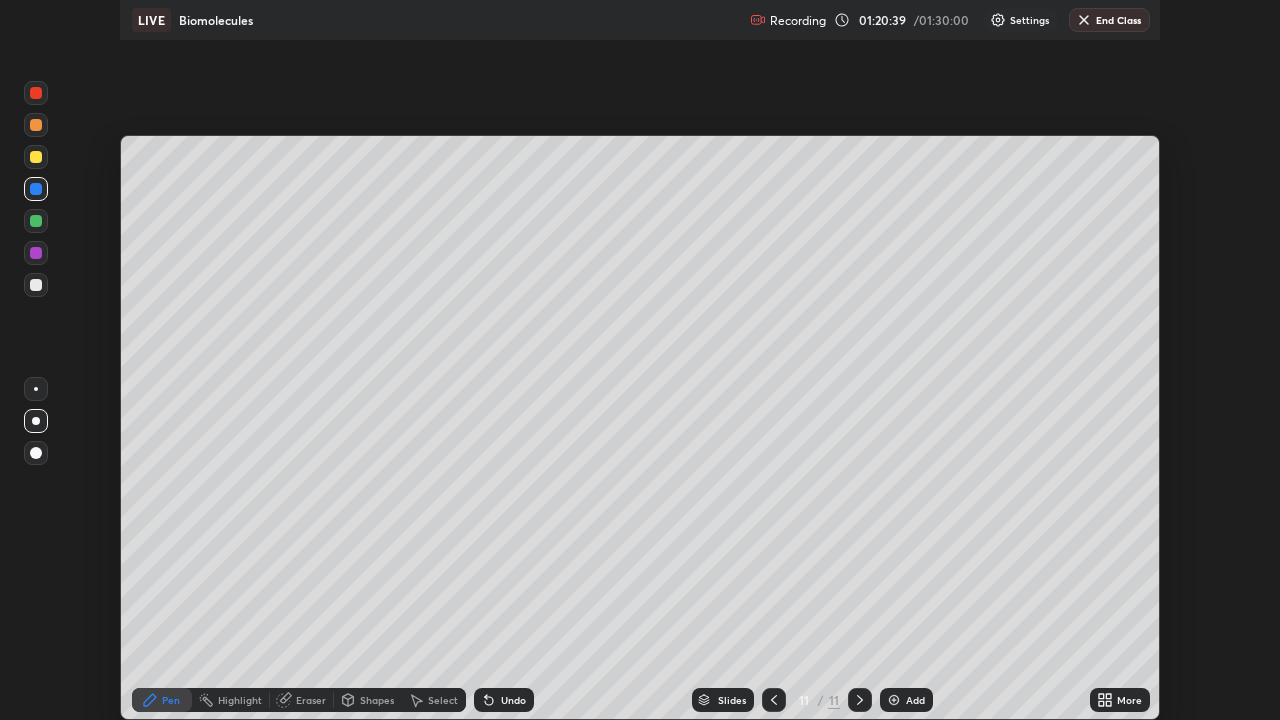 scroll, scrollTop: 99280, scrollLeft: 98720, axis: both 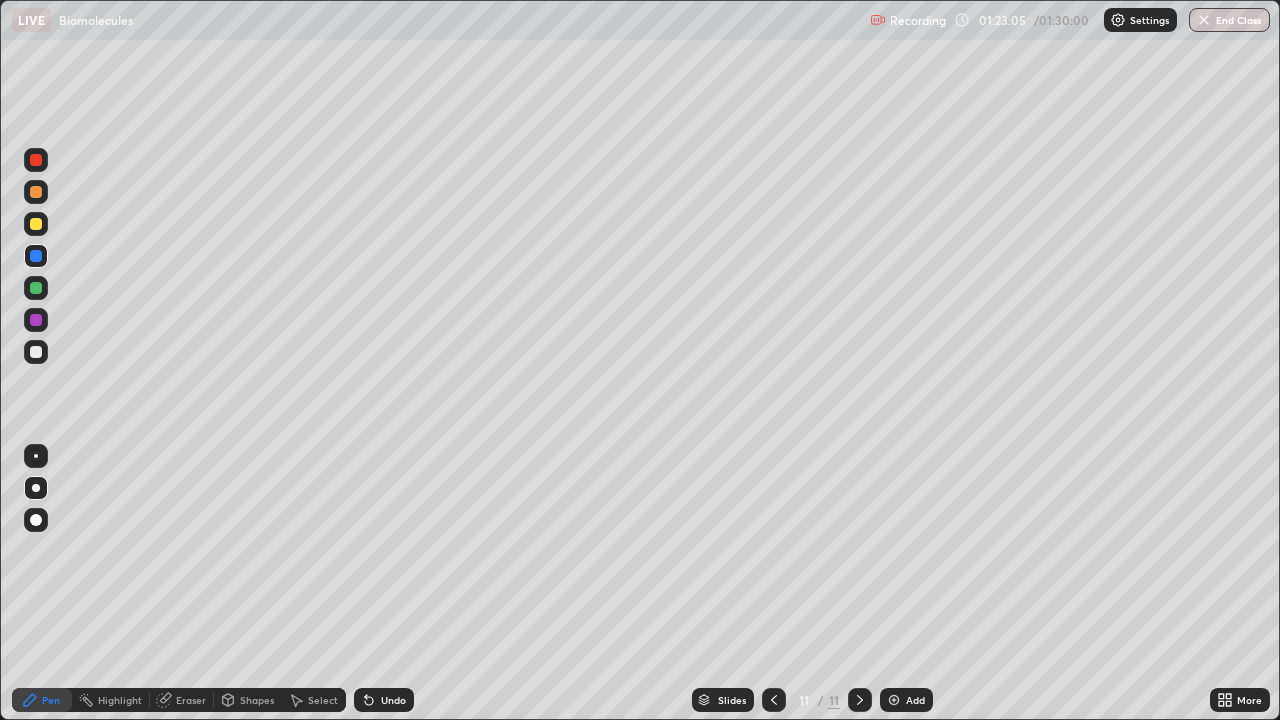 click 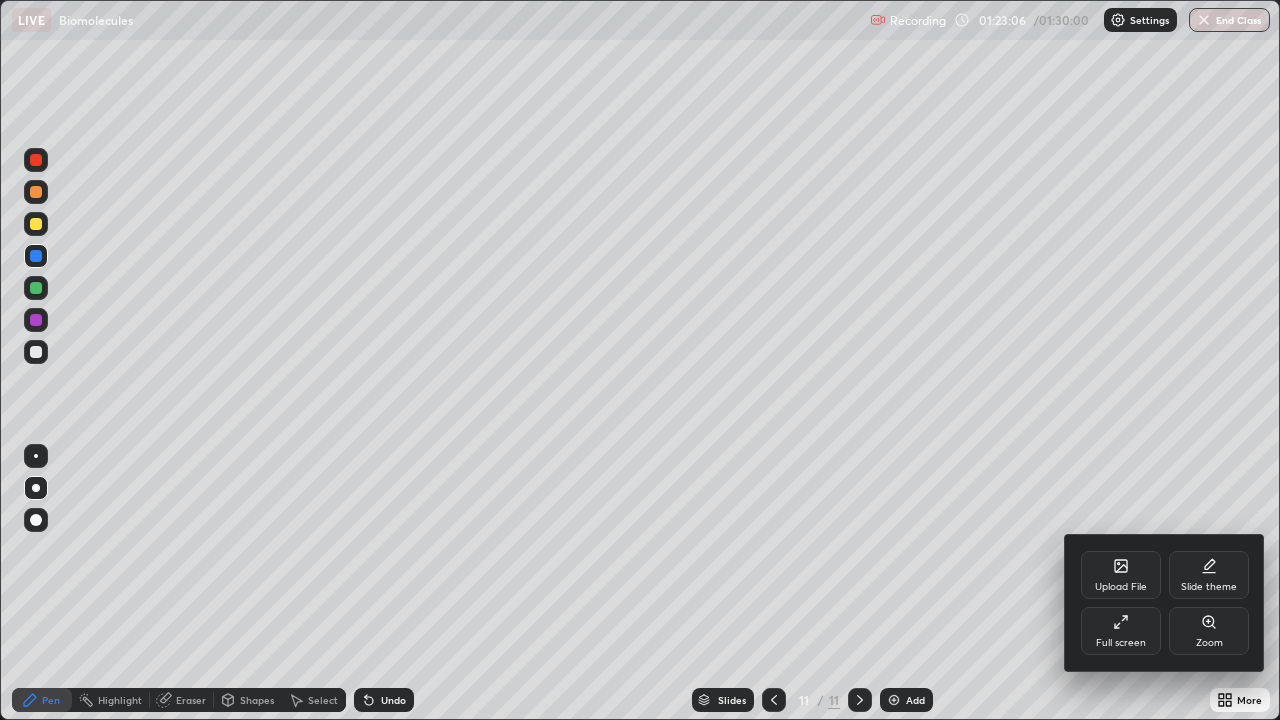 click on "Full screen" at bounding box center (1121, 631) 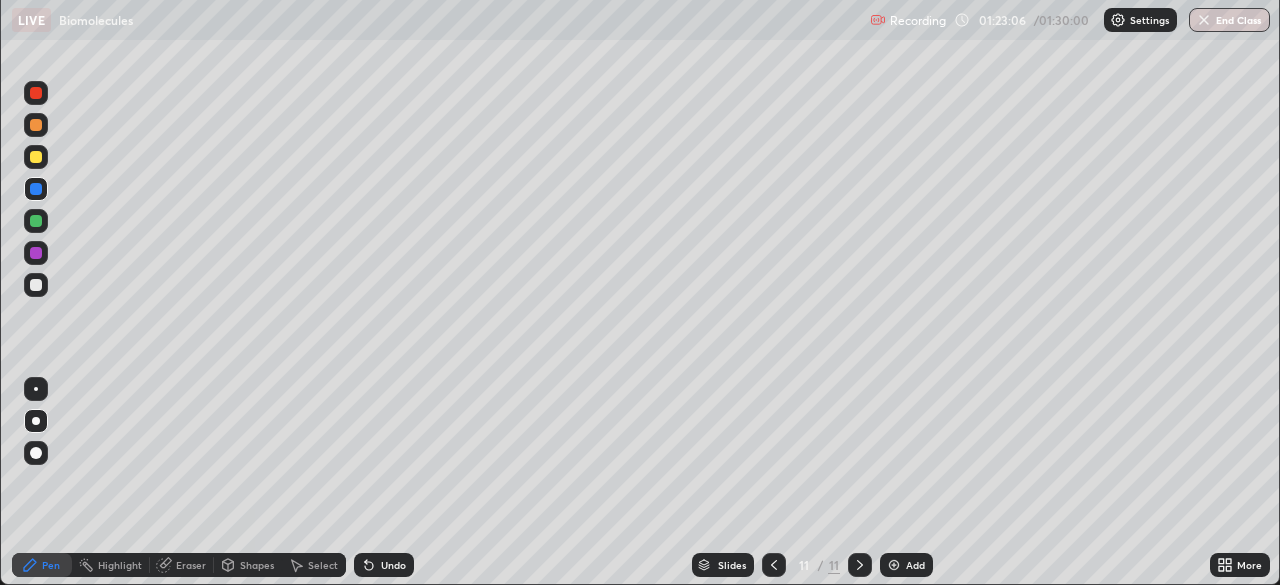 scroll, scrollTop: 585, scrollLeft: 1280, axis: both 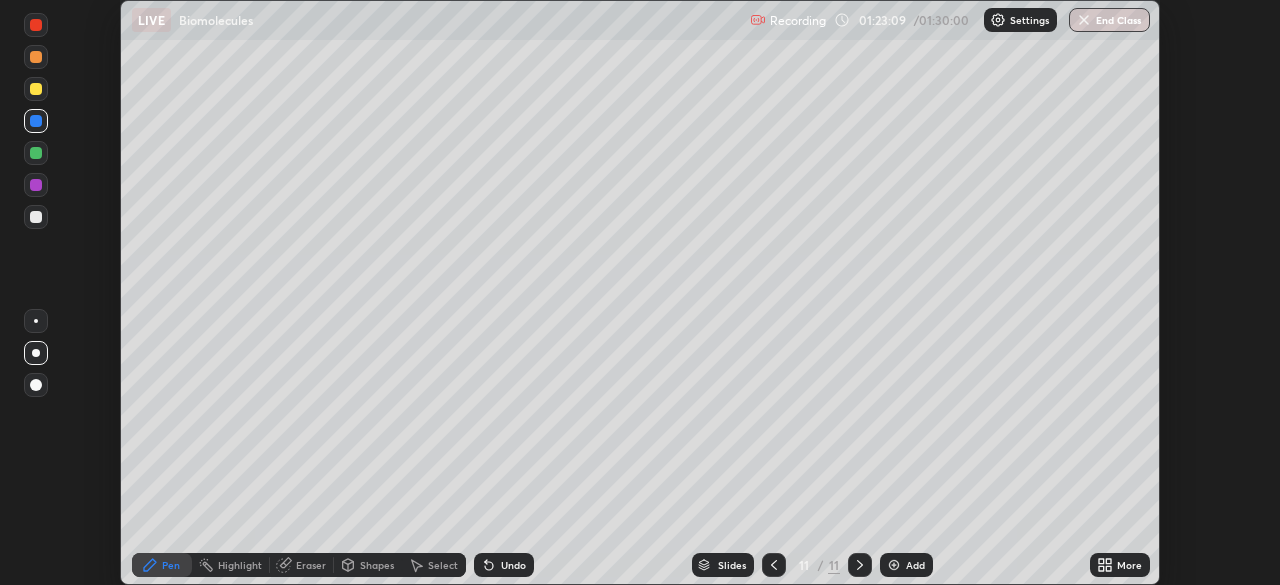 click on "More" at bounding box center [1129, 565] 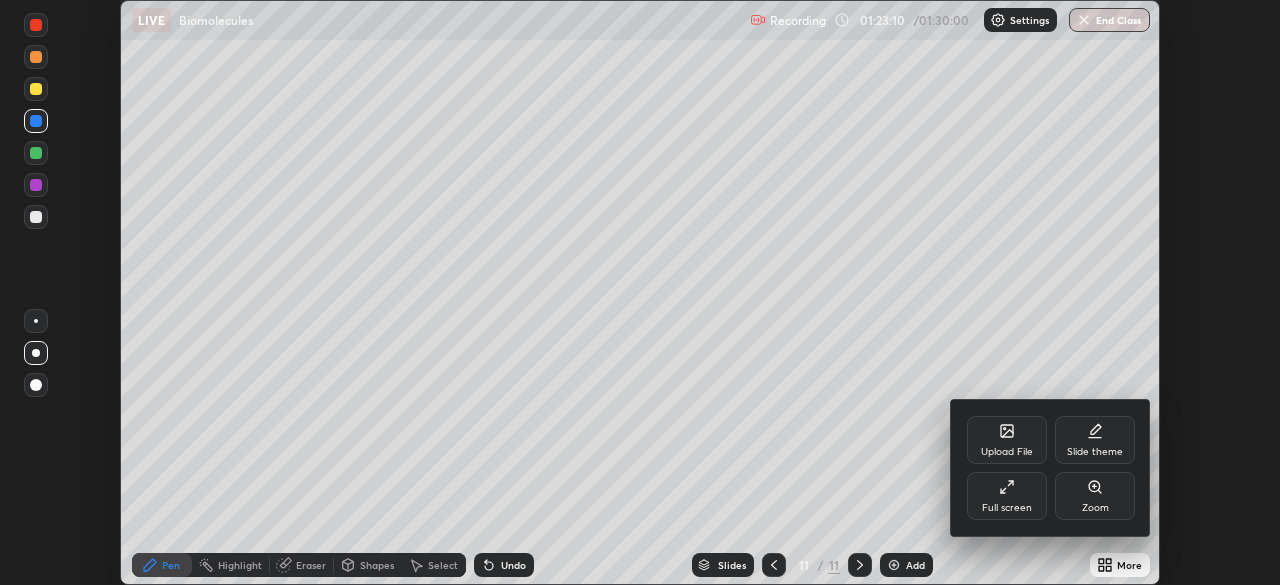 click on "Upload File" at bounding box center (1007, 452) 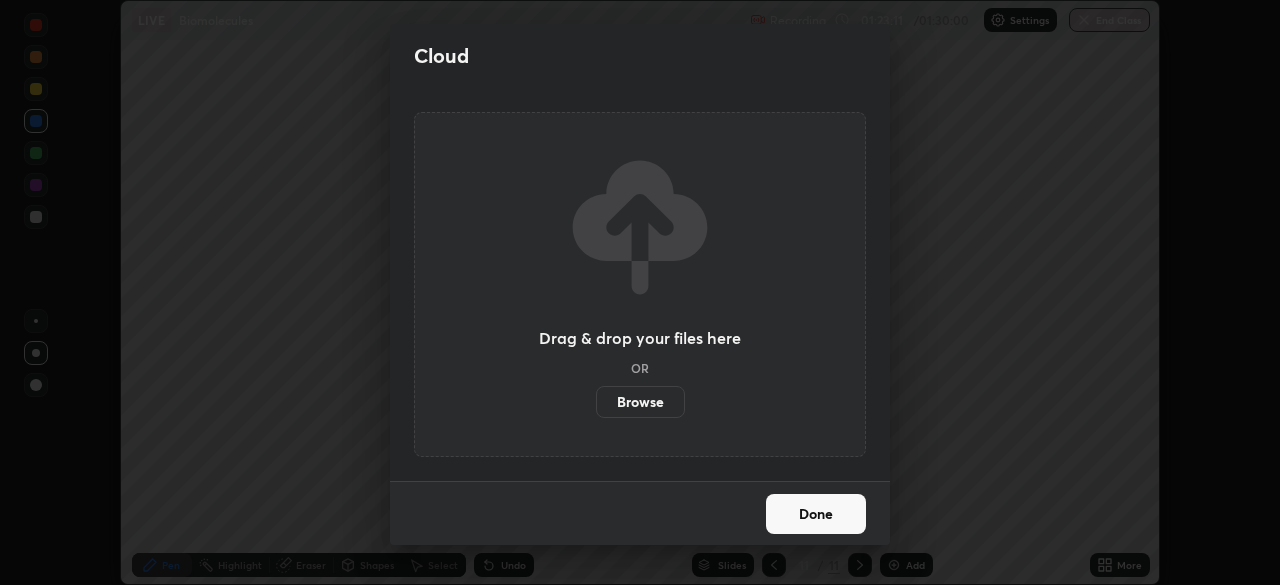 click on "Browse" at bounding box center (640, 402) 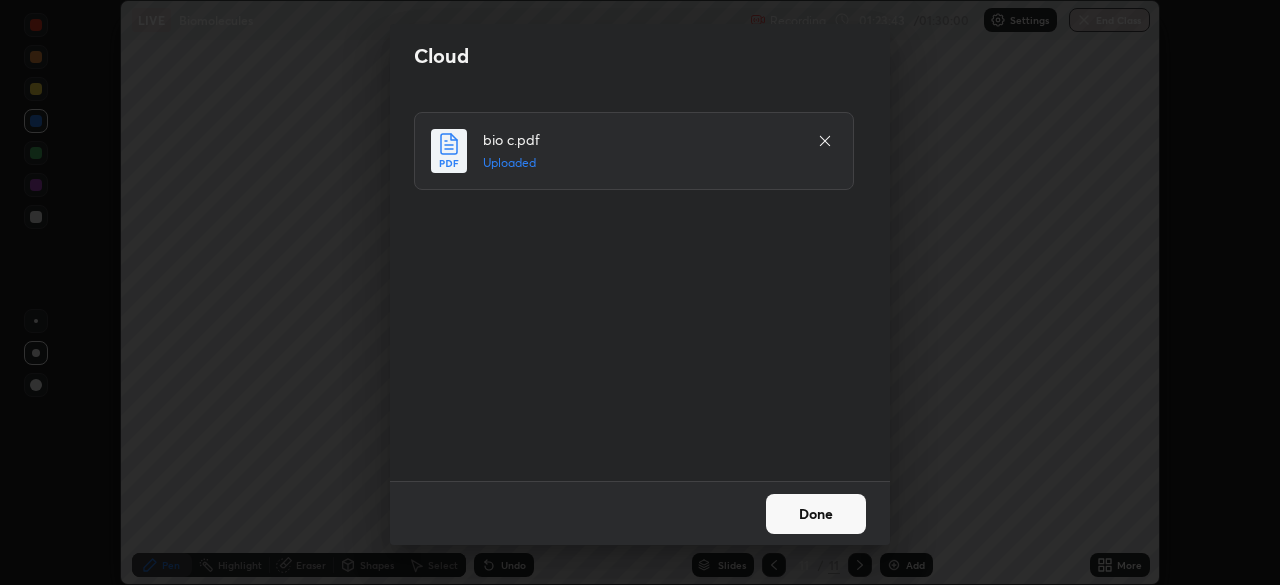 click on "Done" at bounding box center (816, 514) 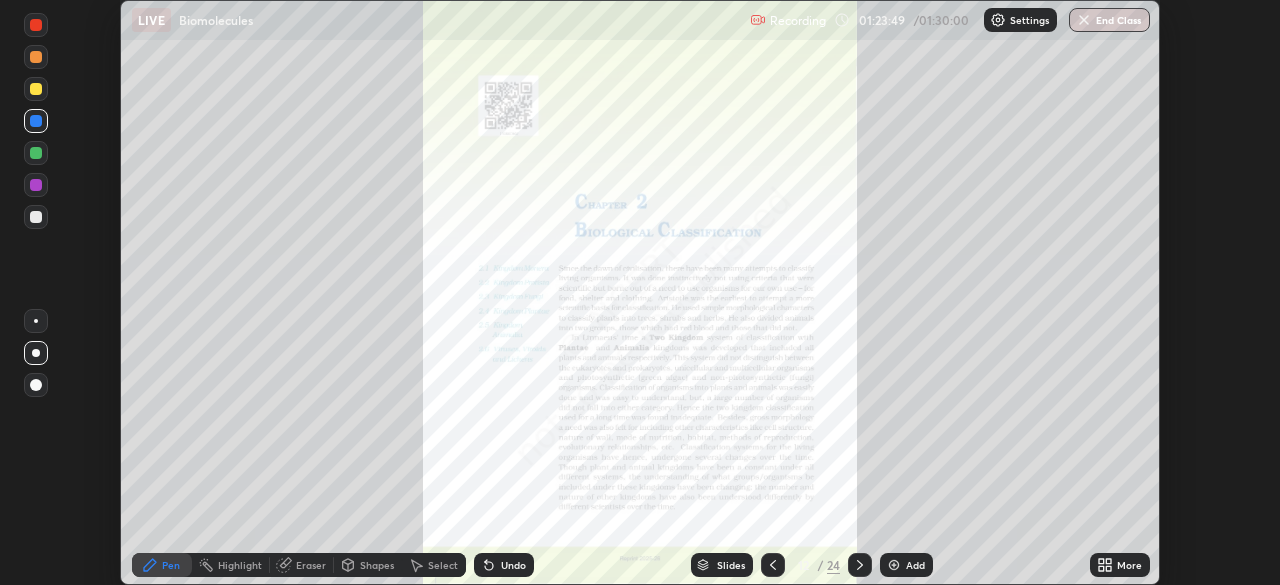 click 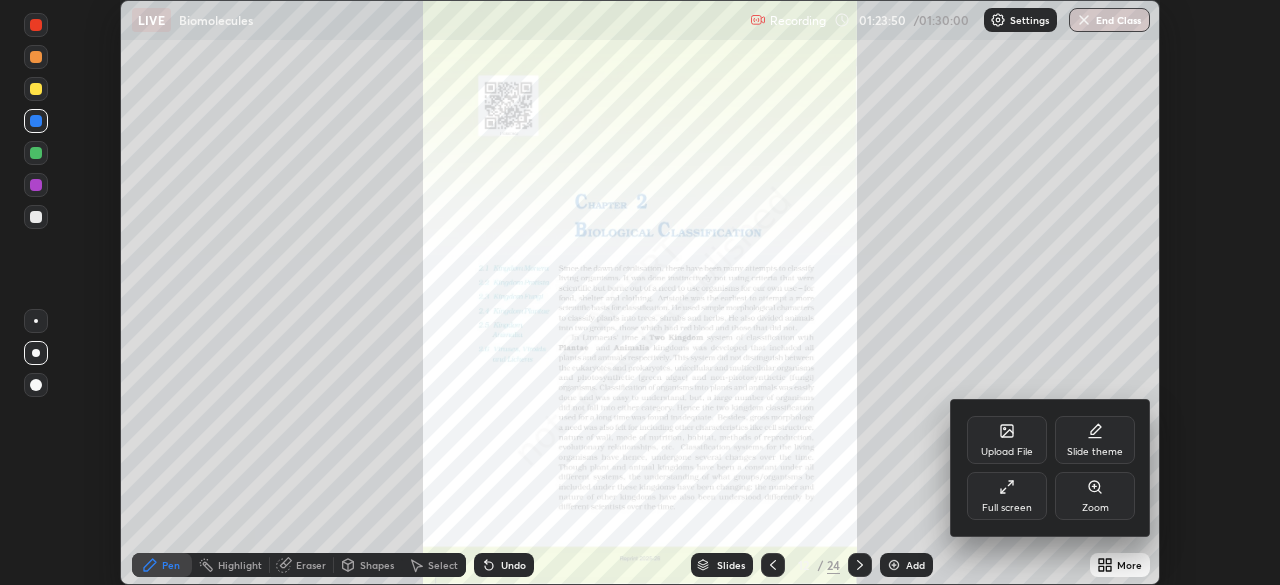 click on "Upload File" at bounding box center [1007, 452] 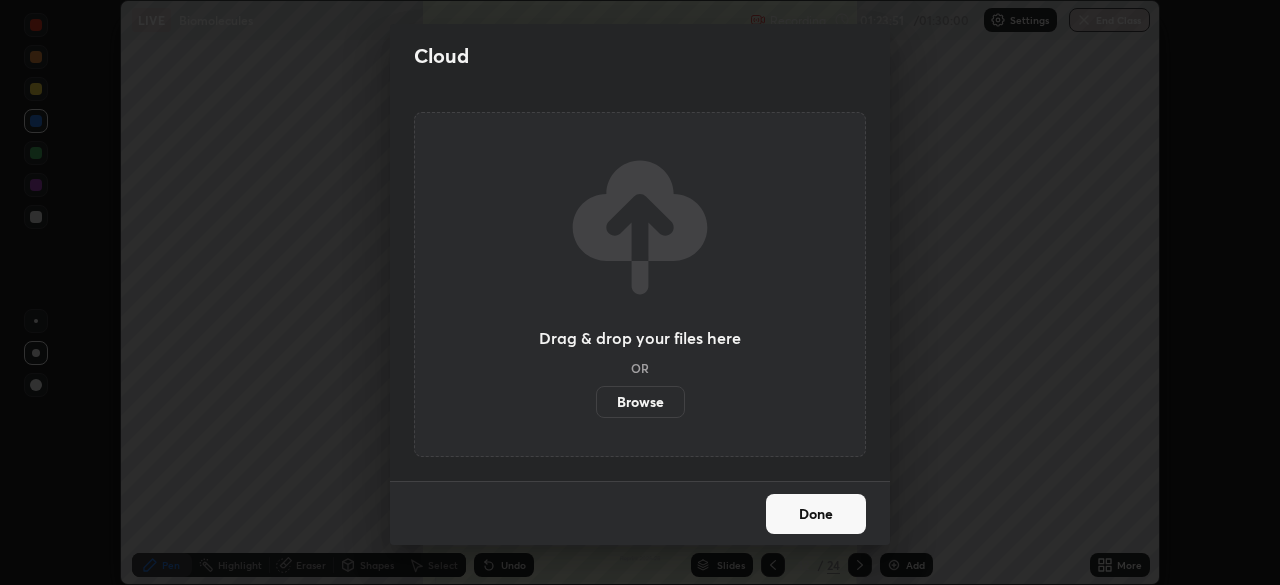 click on "Browse" at bounding box center (640, 402) 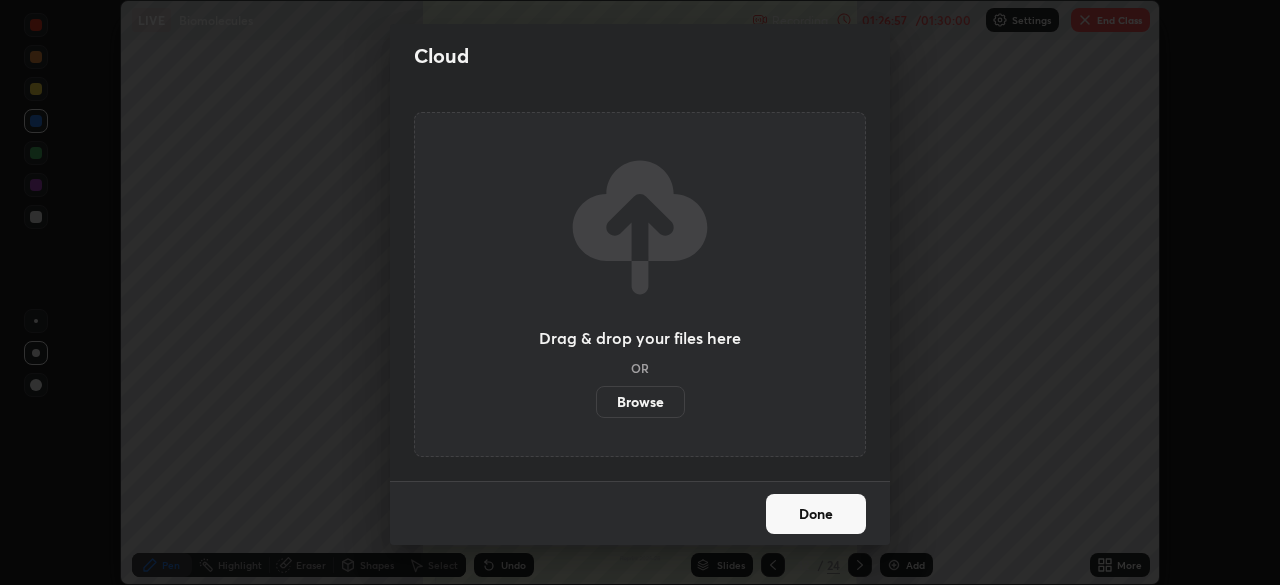 click on "Done" at bounding box center (816, 514) 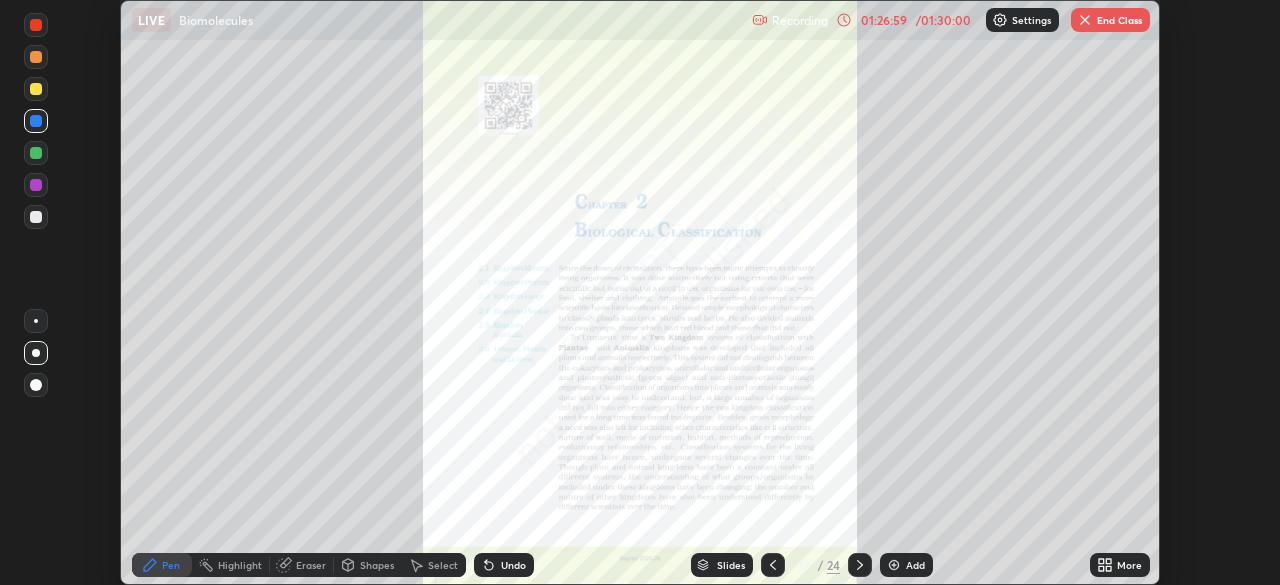 click on "End Class" at bounding box center [1110, 20] 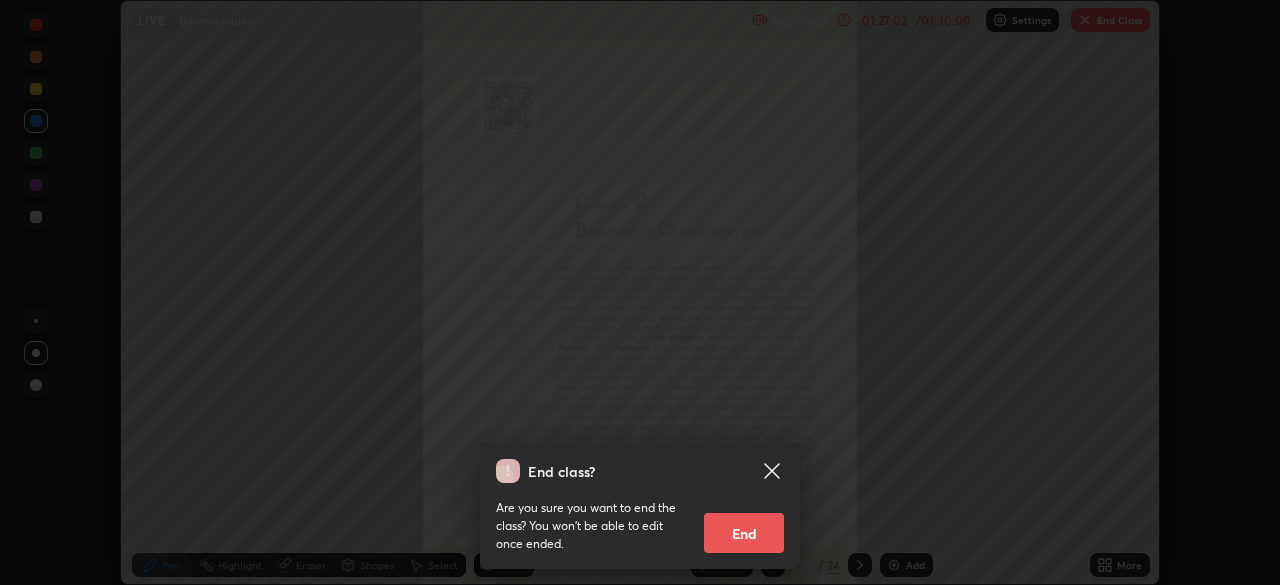 click on "End" at bounding box center [744, 533] 